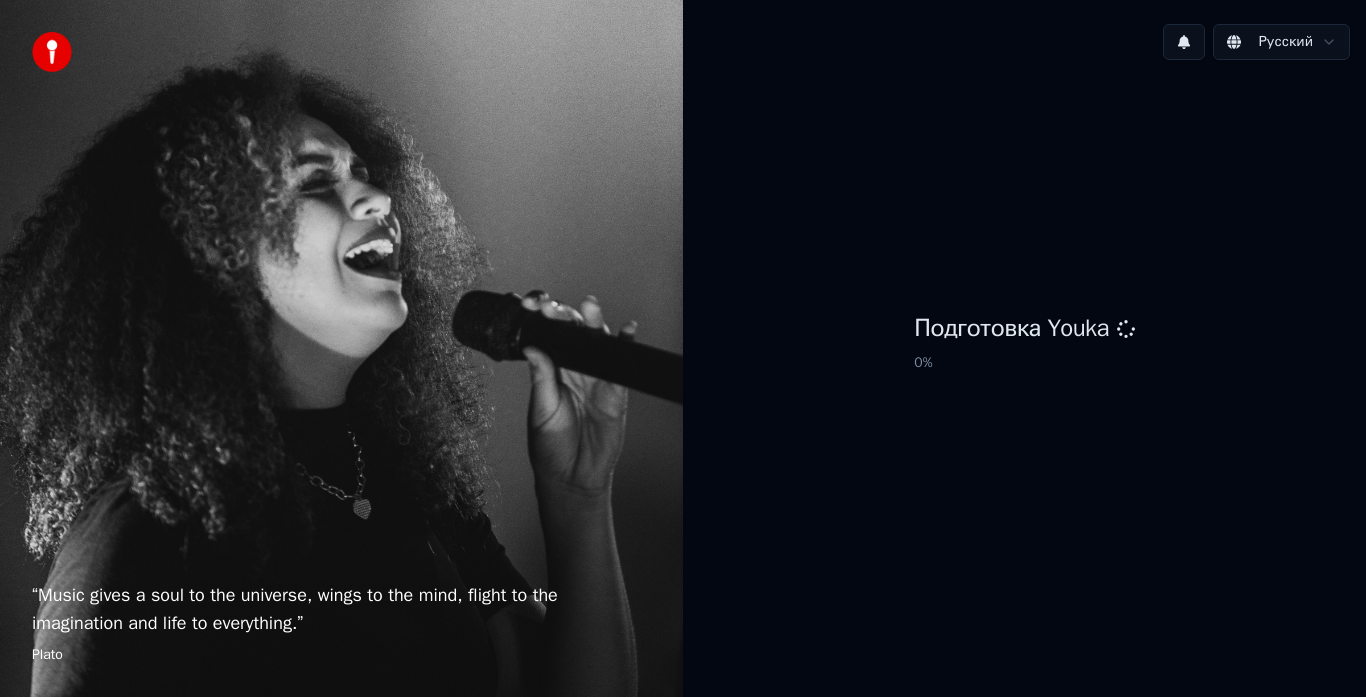 scroll, scrollTop: 0, scrollLeft: 0, axis: both 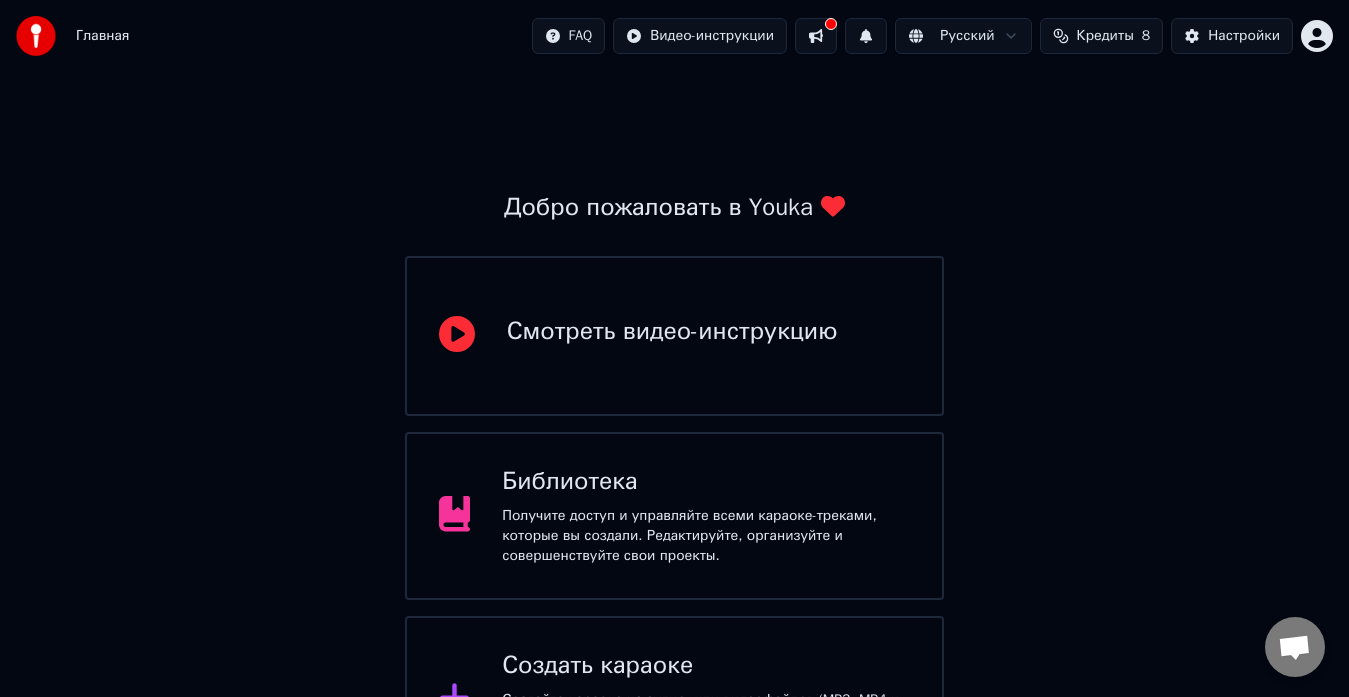 click on "Создать караоке Создайте караоке из аудио- или видеофайлов (MP3, MP4 и других), или вставьте URL, чтобы мгновенно создать караоке-видео с синхронизированными текстами." at bounding box center [675, 700] 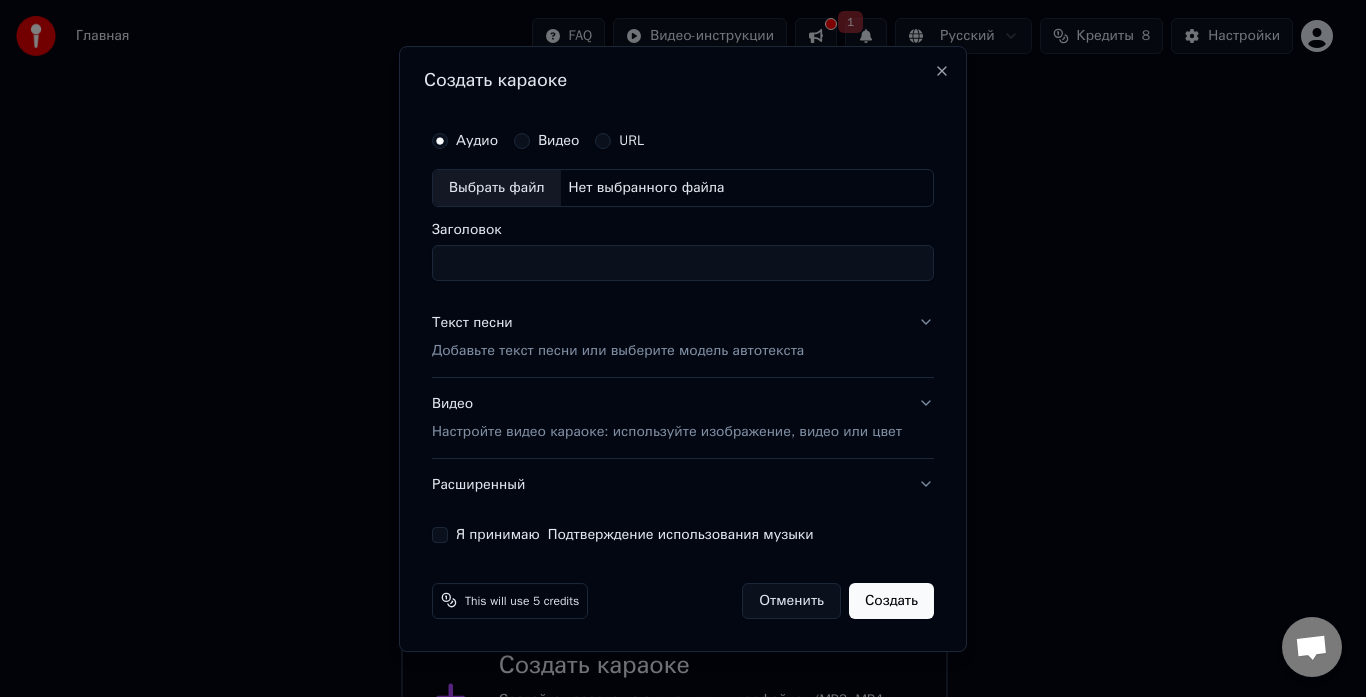 click on "Выбрать файл" at bounding box center (497, 188) 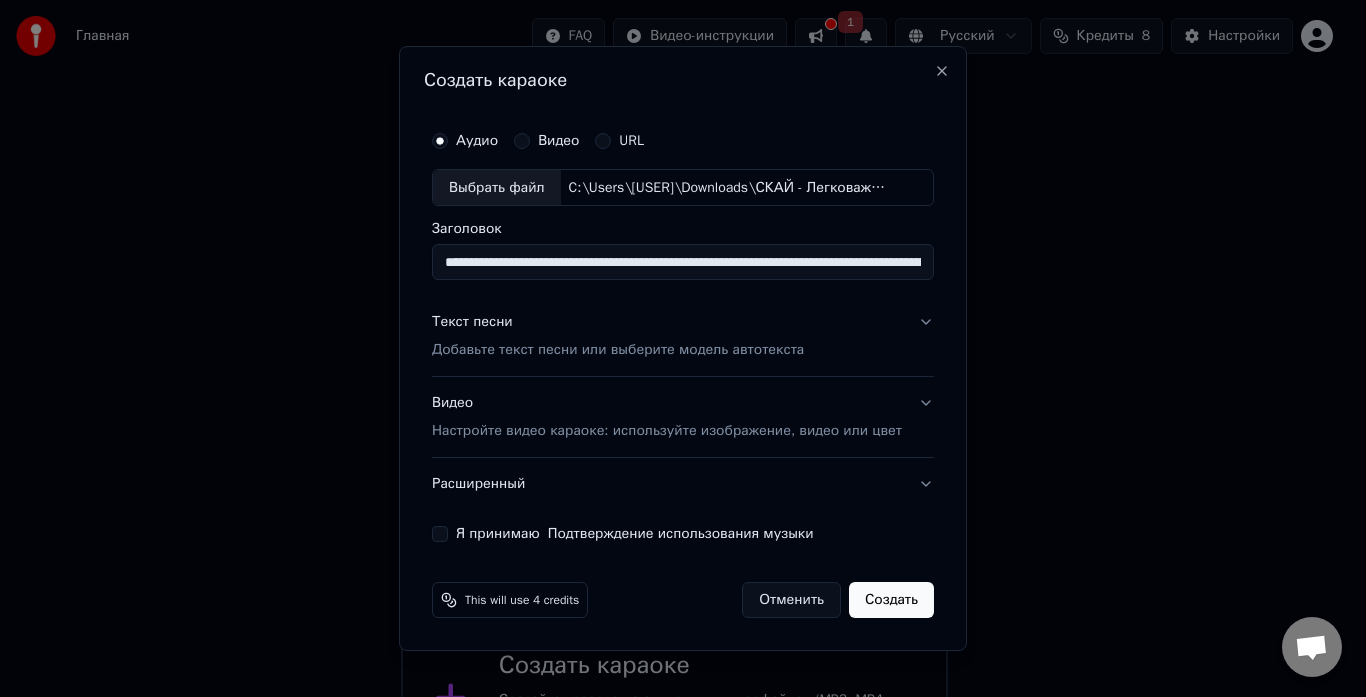 click on "**********" at bounding box center (683, 263) 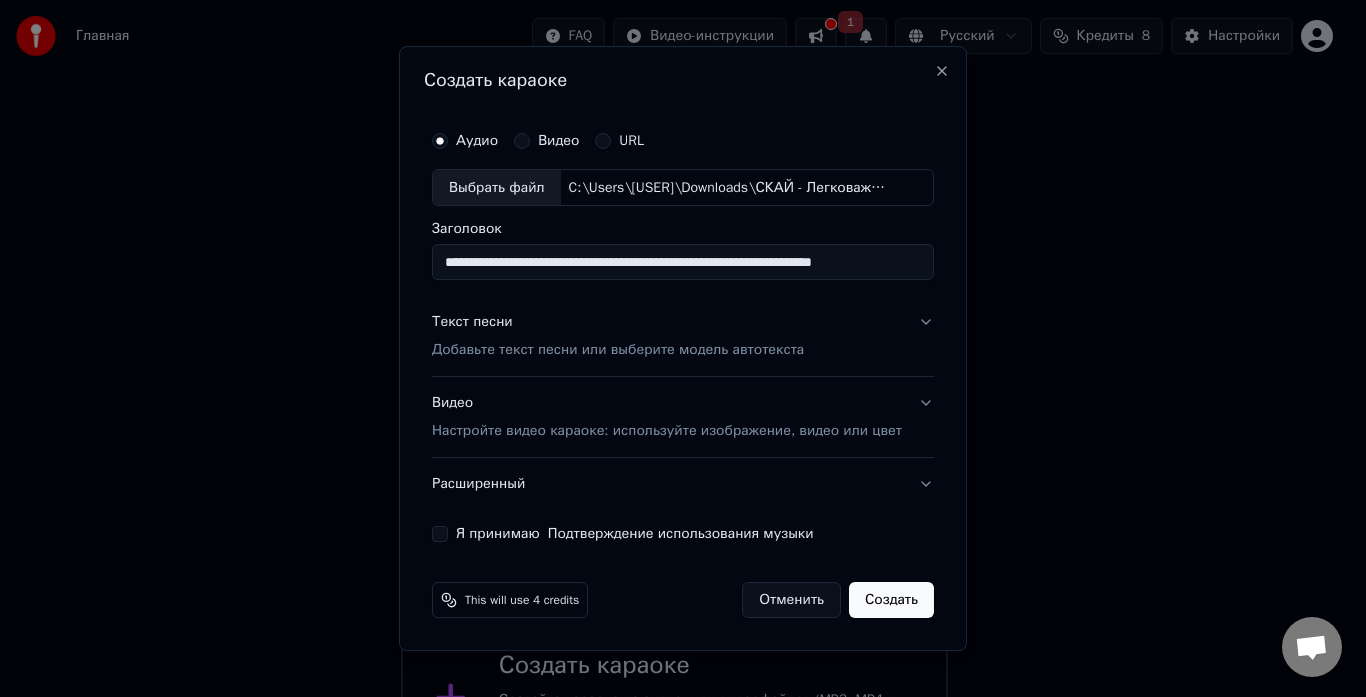 click on "**********" at bounding box center (683, 263) 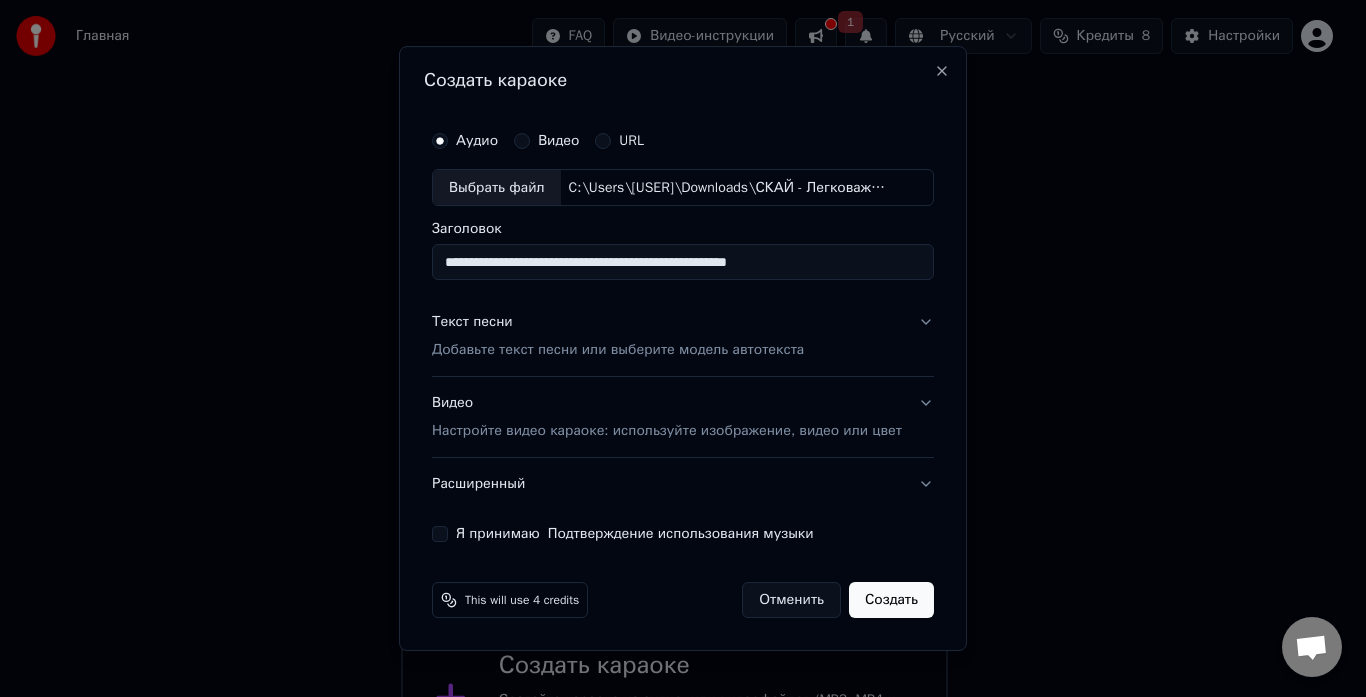 click on "**********" at bounding box center (683, 263) 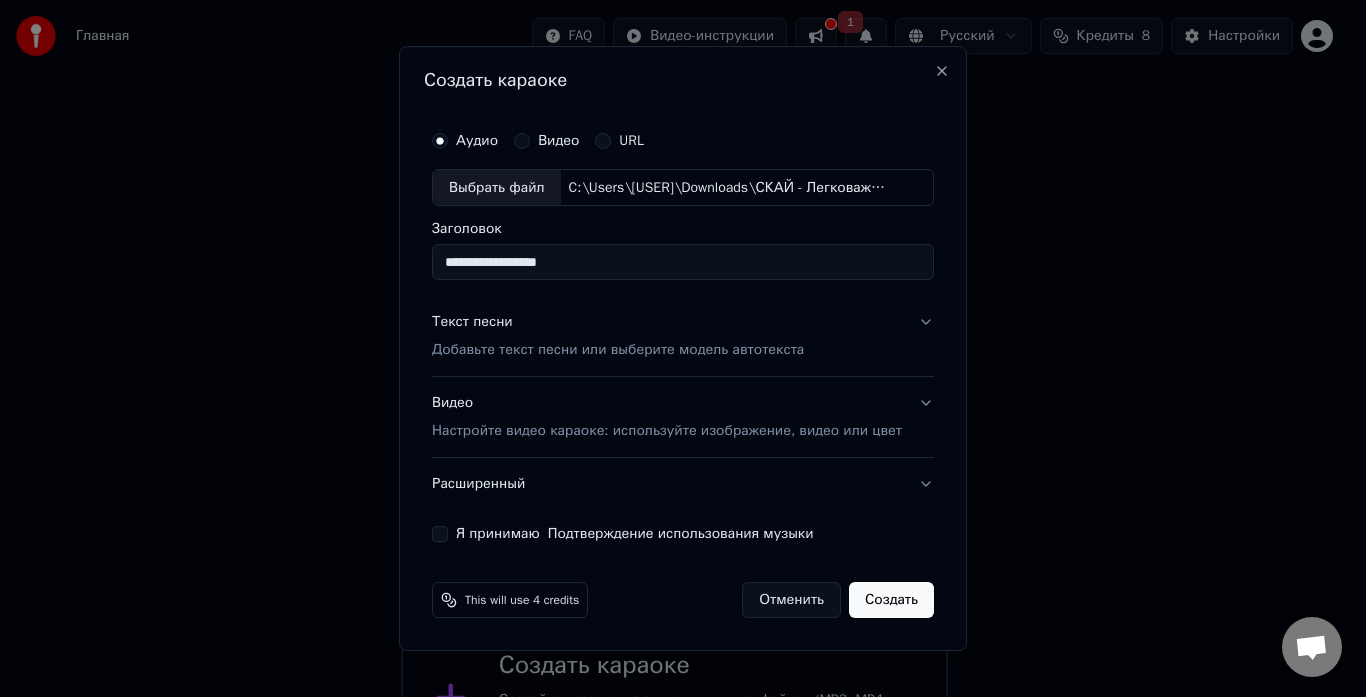 type on "**********" 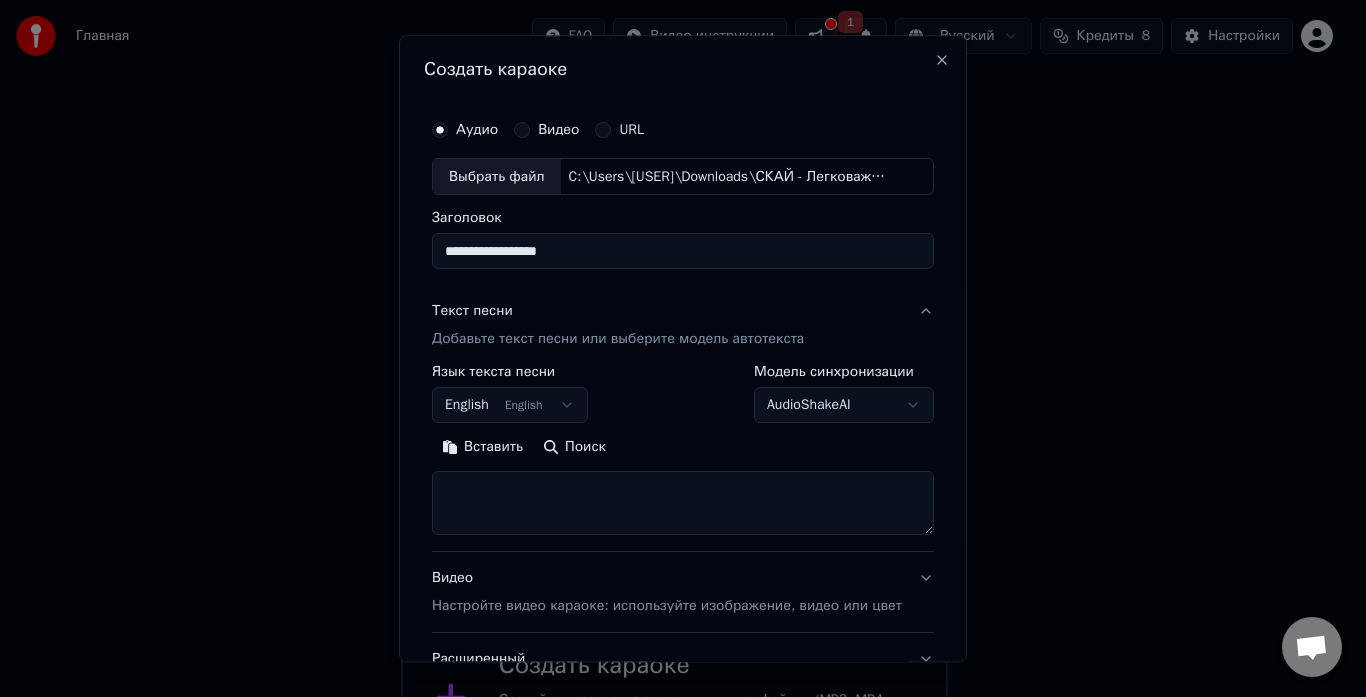 click on "Вставить" at bounding box center [482, 448] 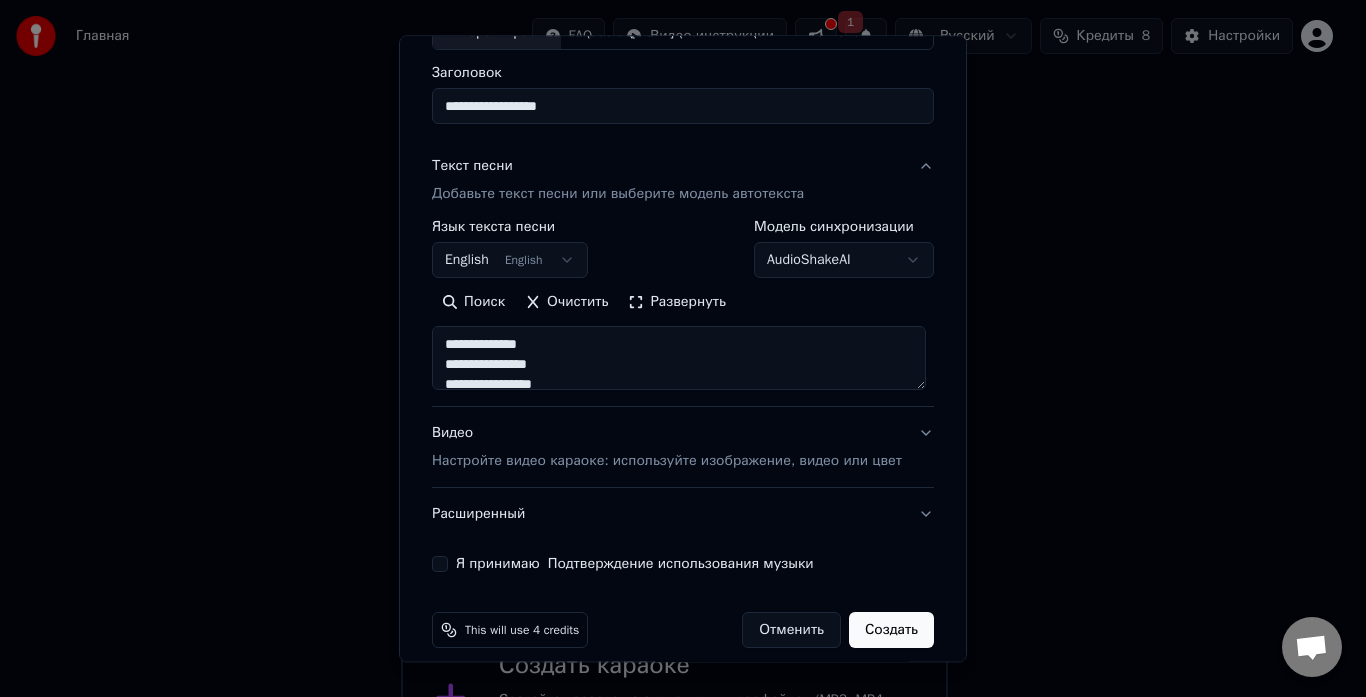 scroll, scrollTop: 164, scrollLeft: 0, axis: vertical 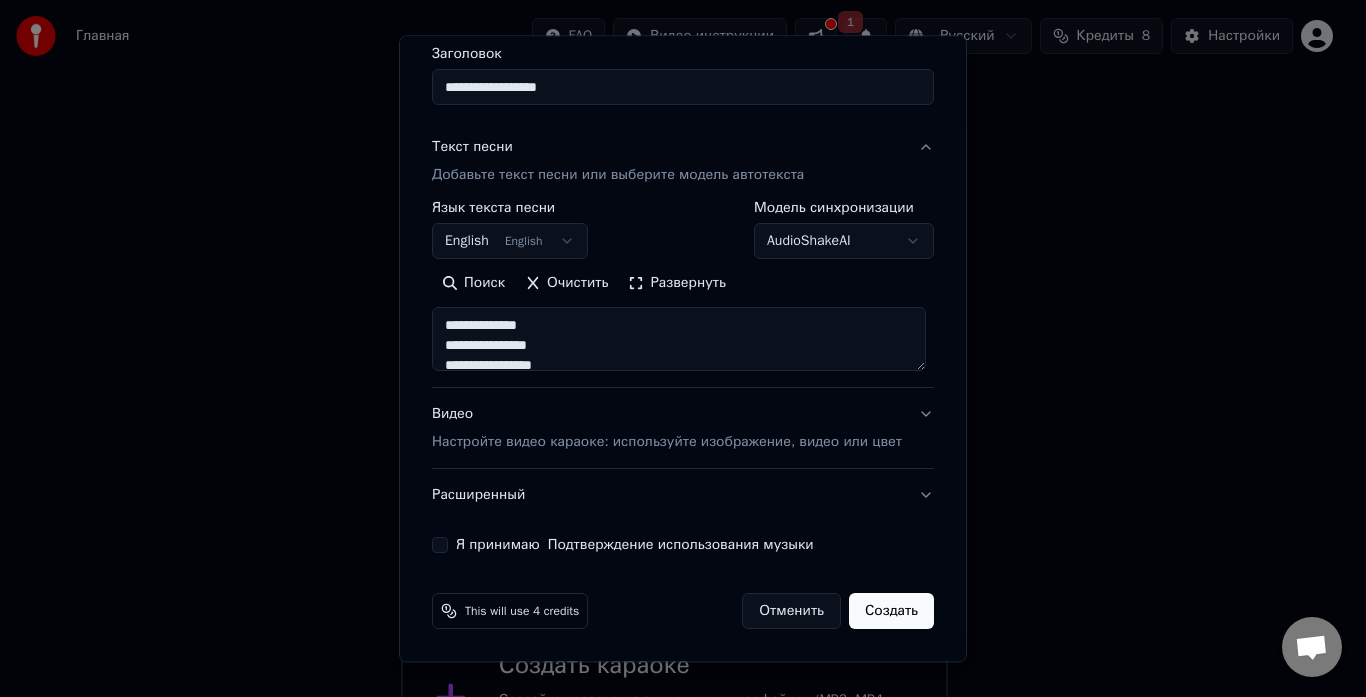 click on "Видео Настройте видео караоке: используйте изображение, видео или цвет" at bounding box center (667, 429) 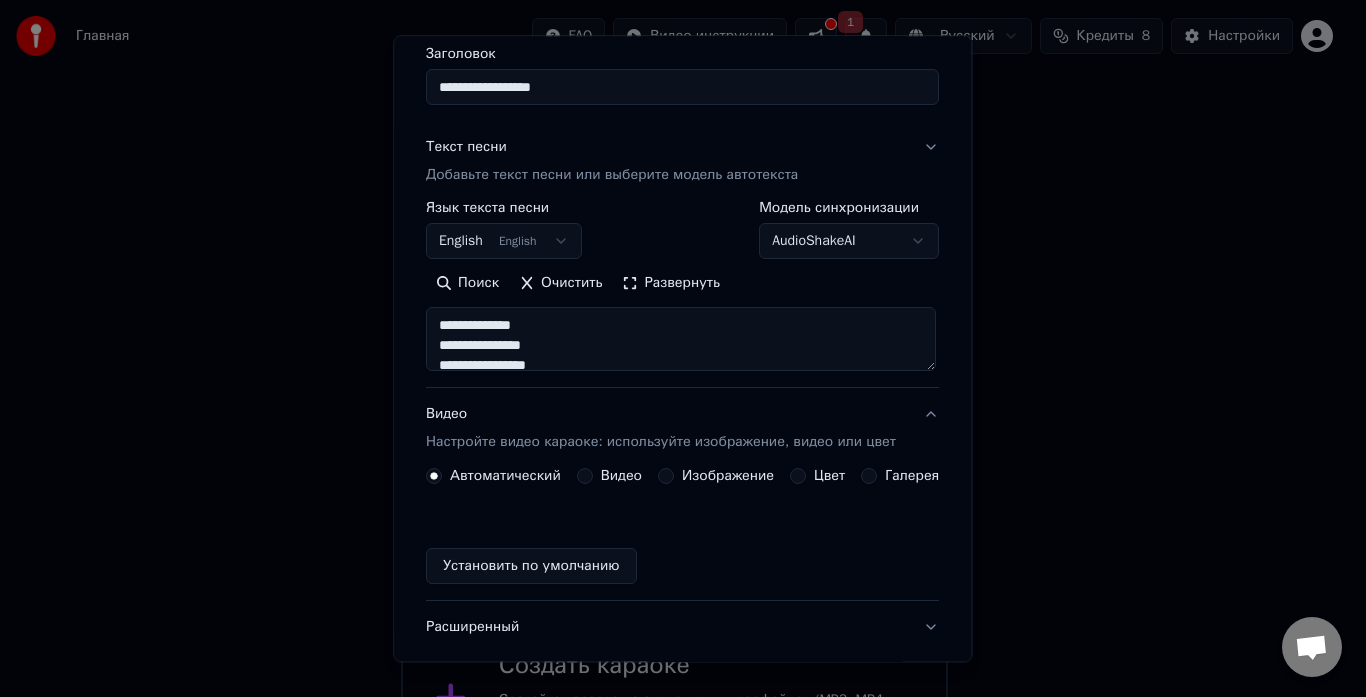 scroll, scrollTop: 111, scrollLeft: 0, axis: vertical 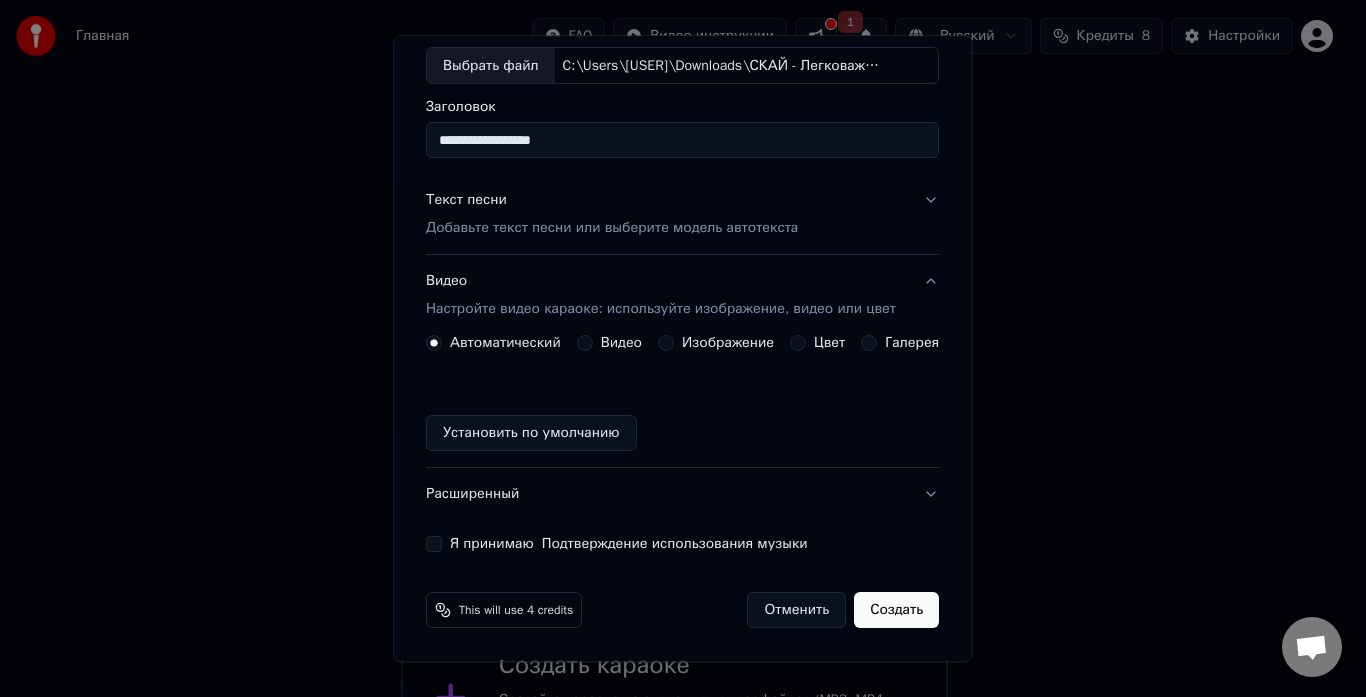 click on "Видео" at bounding box center (585, 344) 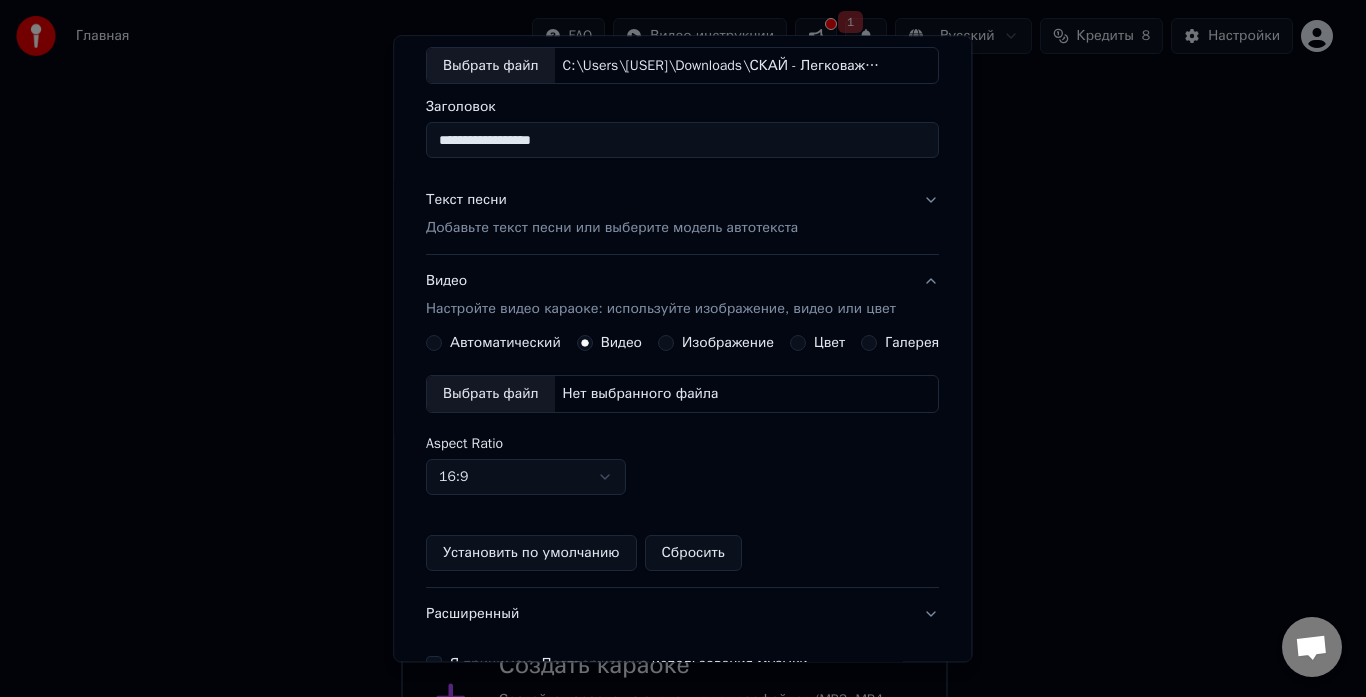click on "Выбрать файл" at bounding box center (491, 395) 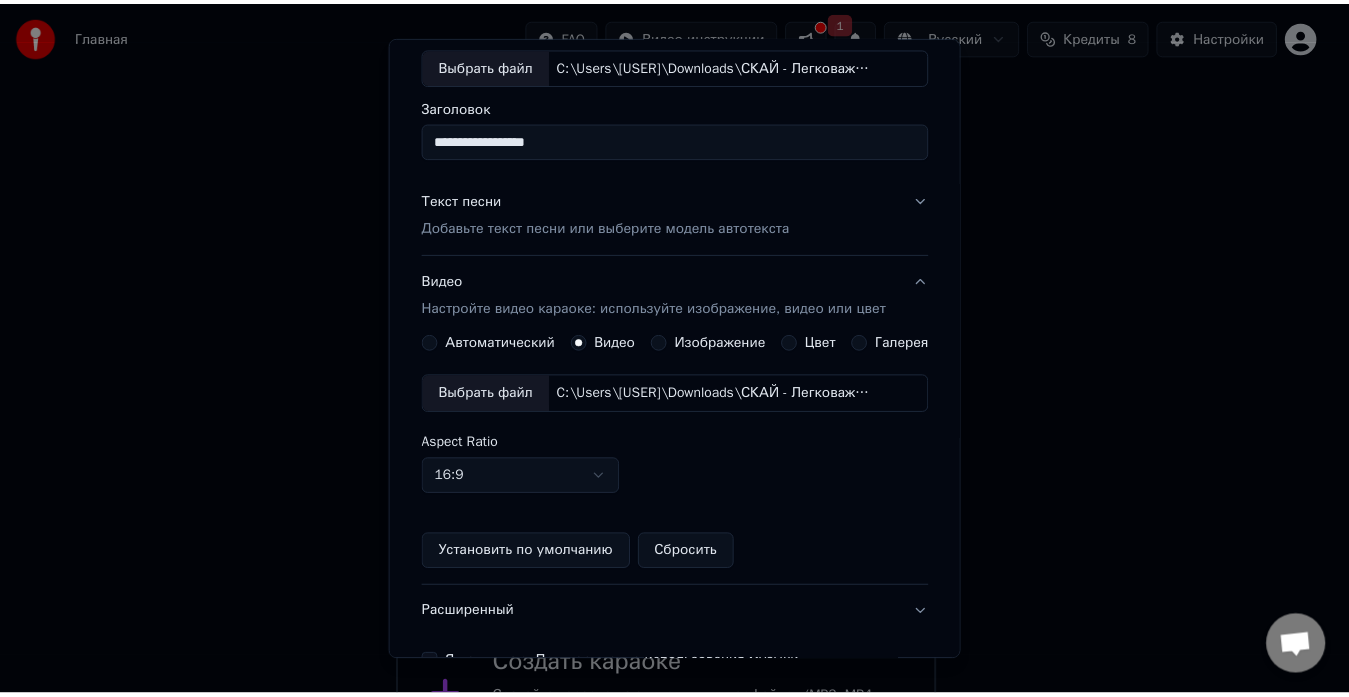scroll, scrollTop: 230, scrollLeft: 0, axis: vertical 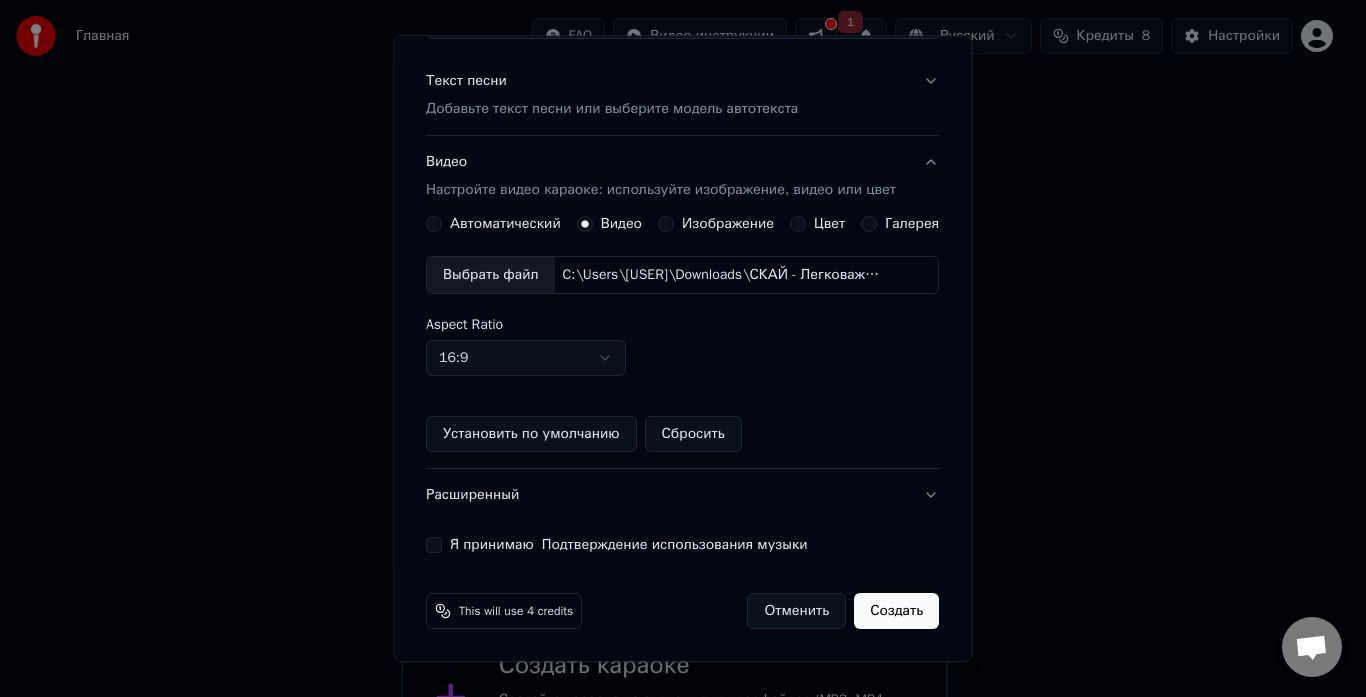 click on "Я принимаю   Подтверждение использования музыки" at bounding box center (629, 546) 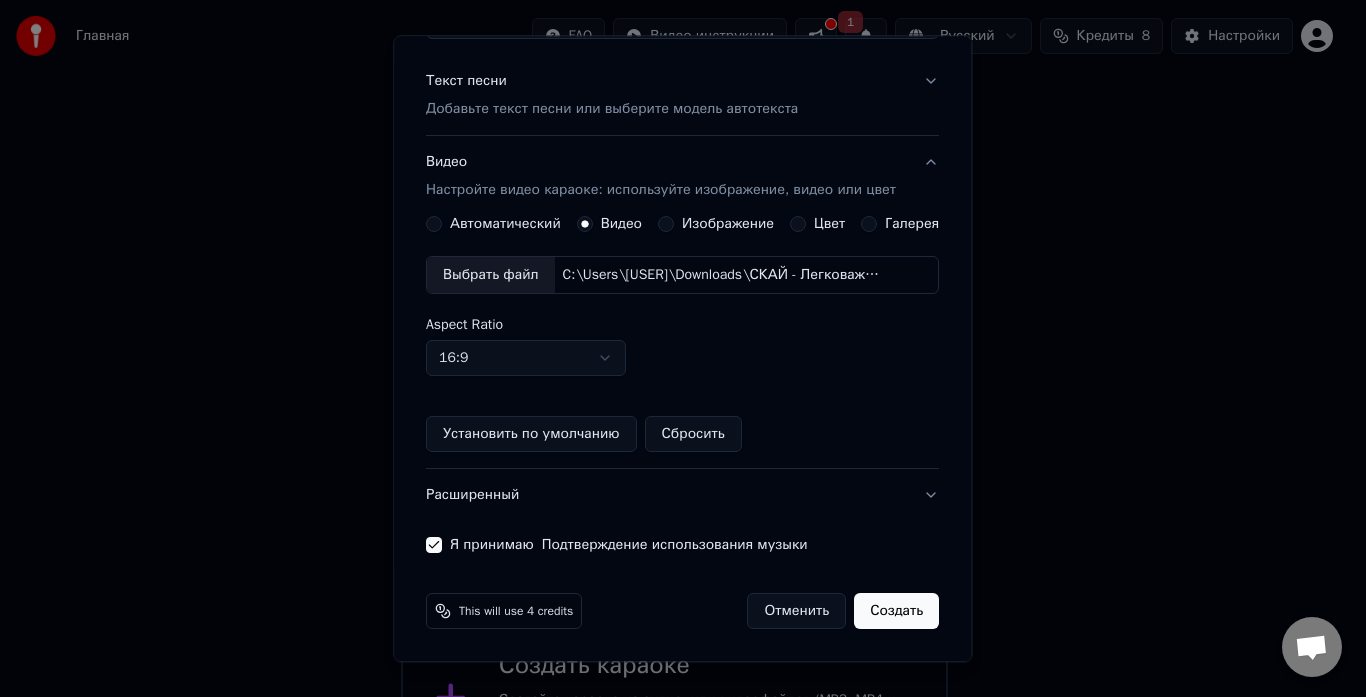 click on "Создать" at bounding box center (897, 612) 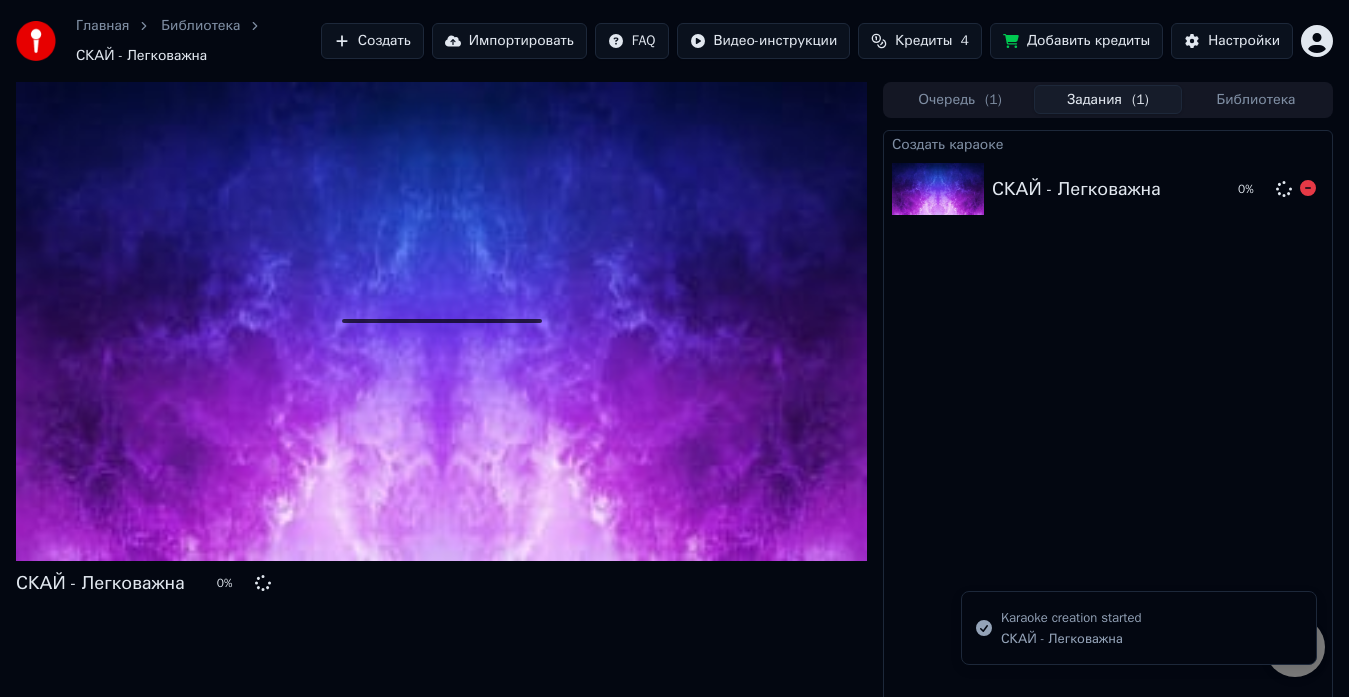 click 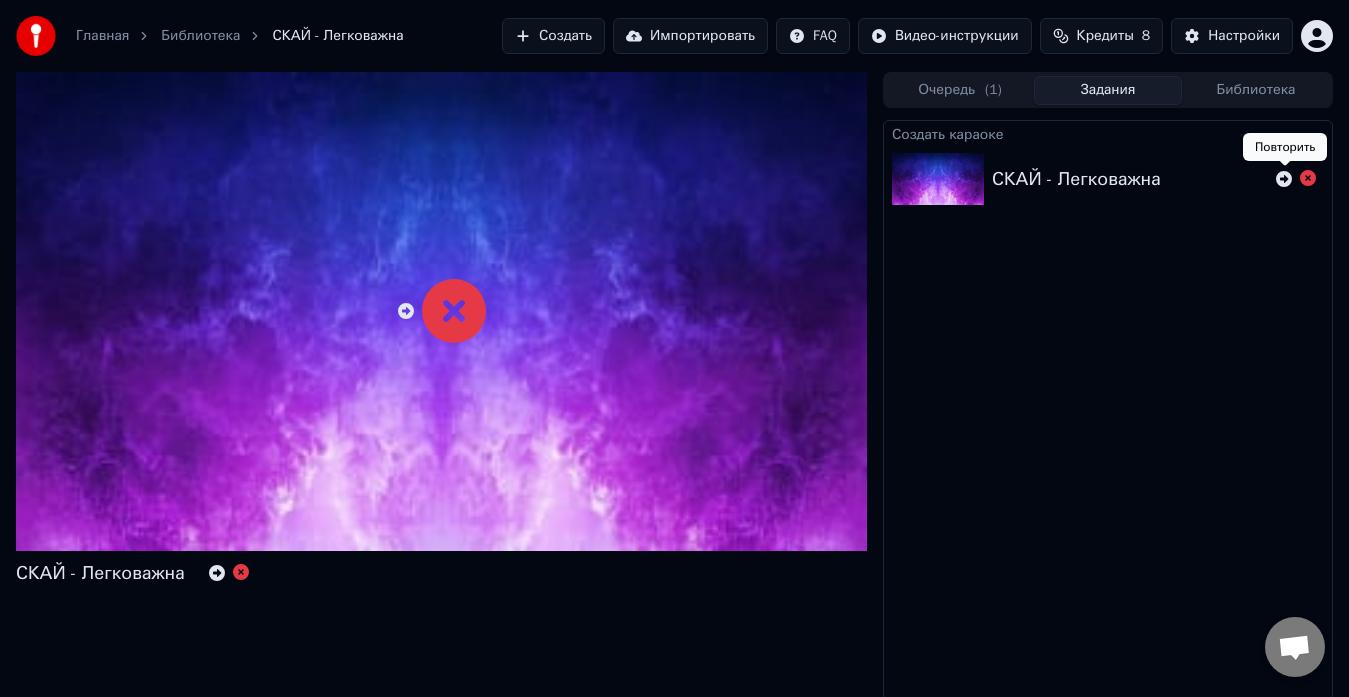 click 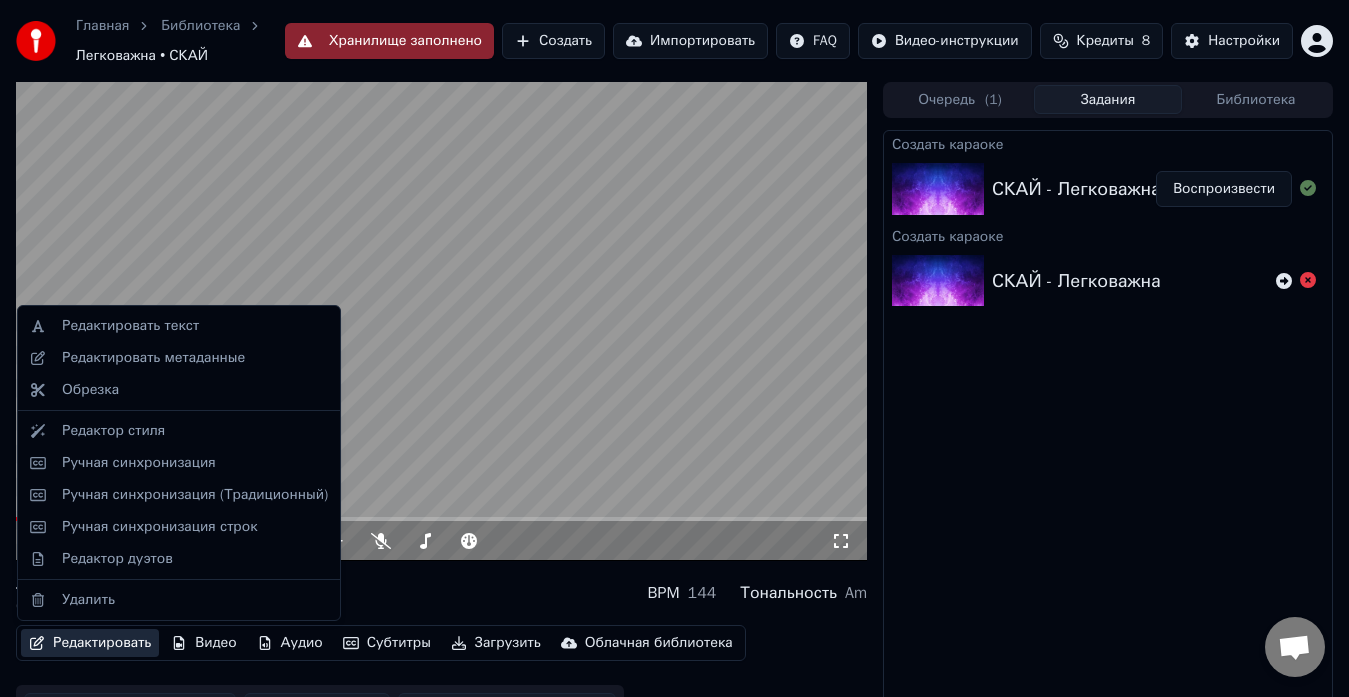 click on "Редактировать" at bounding box center [90, 643] 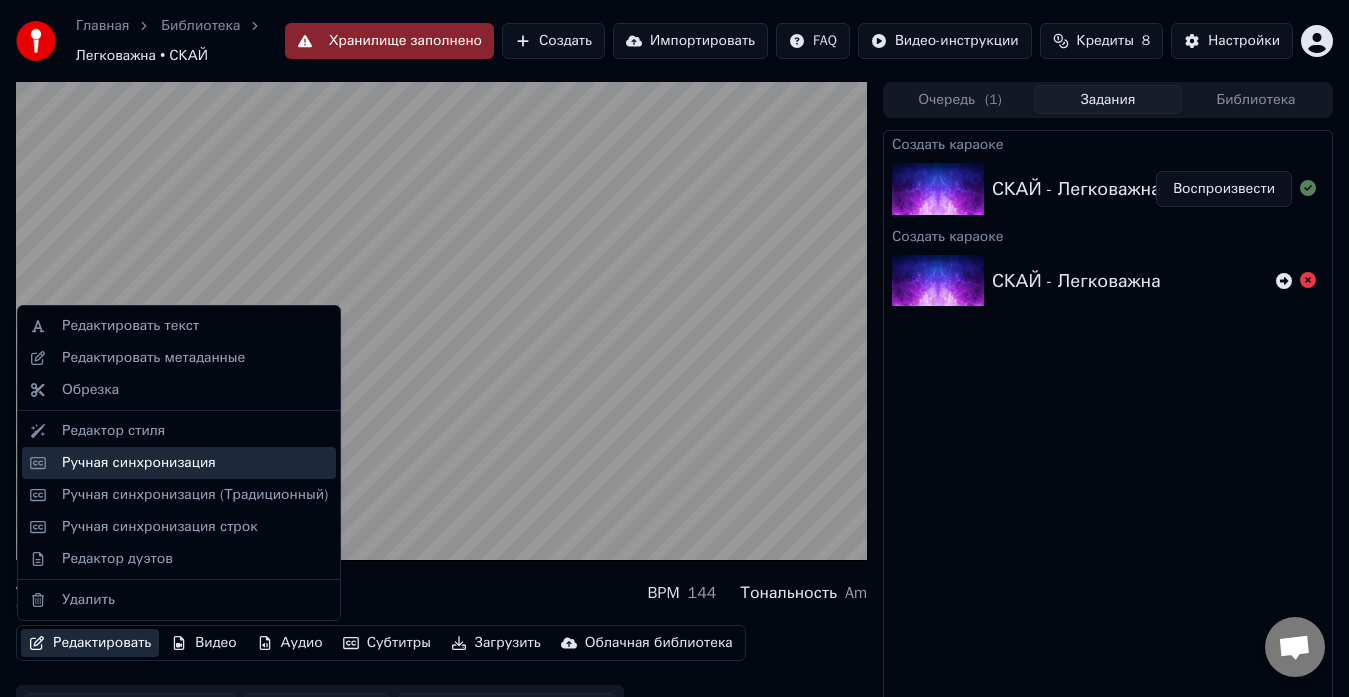 click on "Ручная синхронизация" at bounding box center [139, 463] 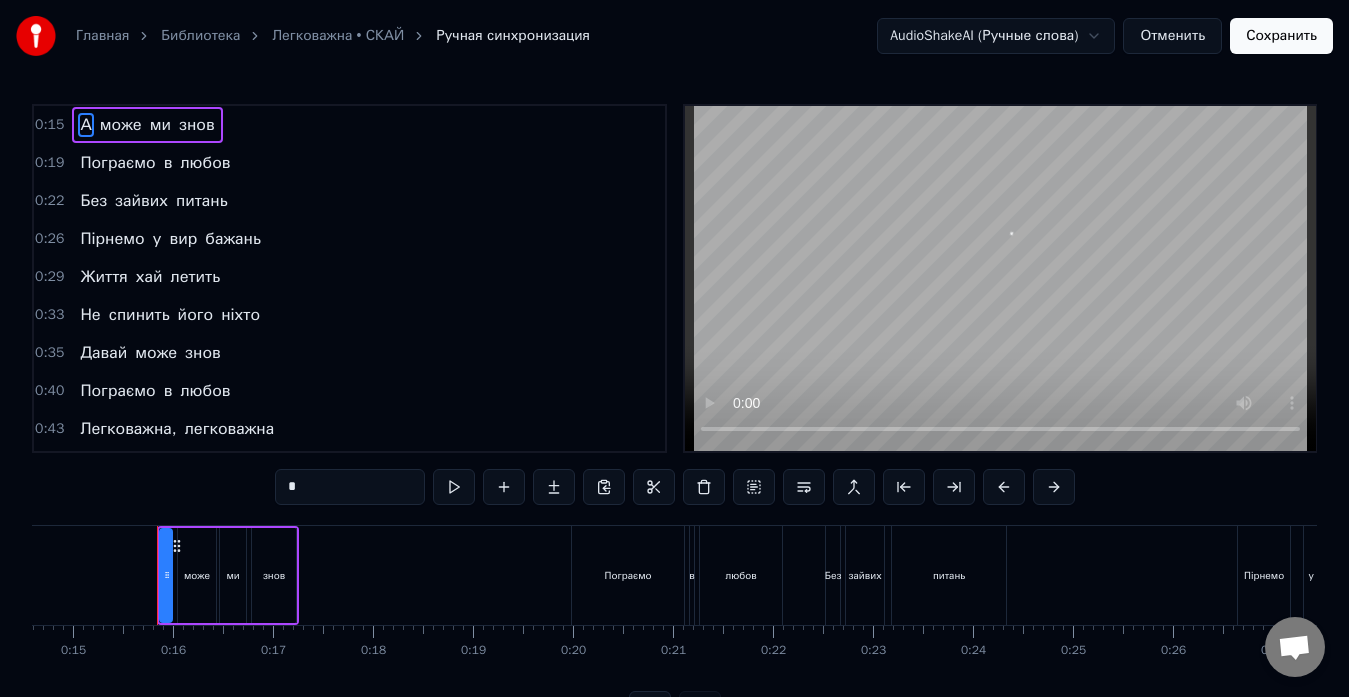 scroll, scrollTop: 0, scrollLeft: 1484, axis: horizontal 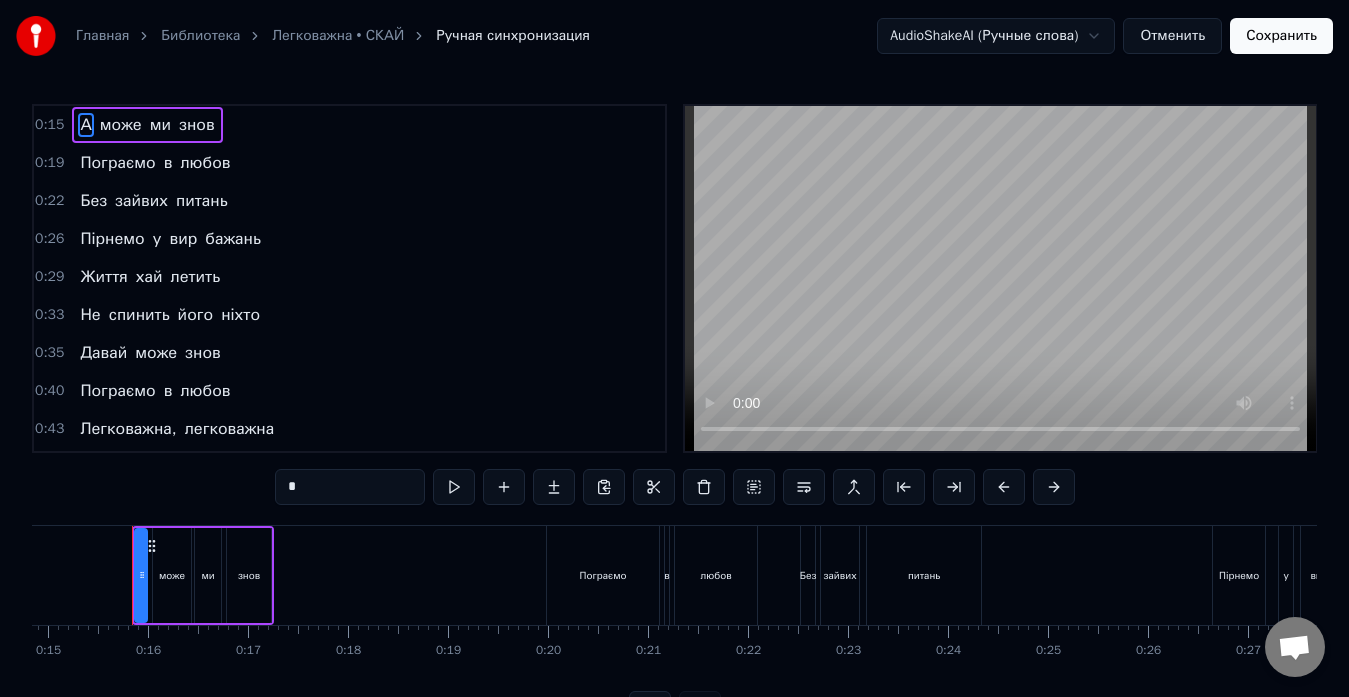 click at bounding box center (10334, 575) 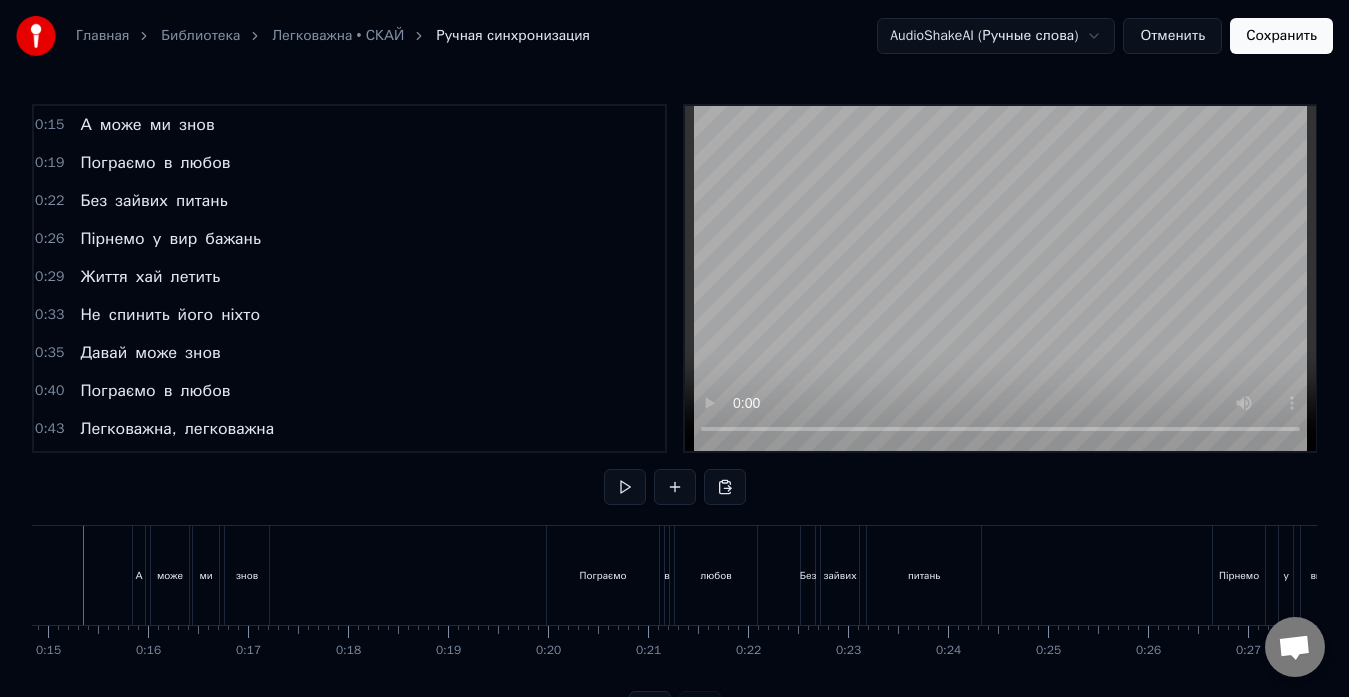scroll, scrollTop: 0, scrollLeft: 1435, axis: horizontal 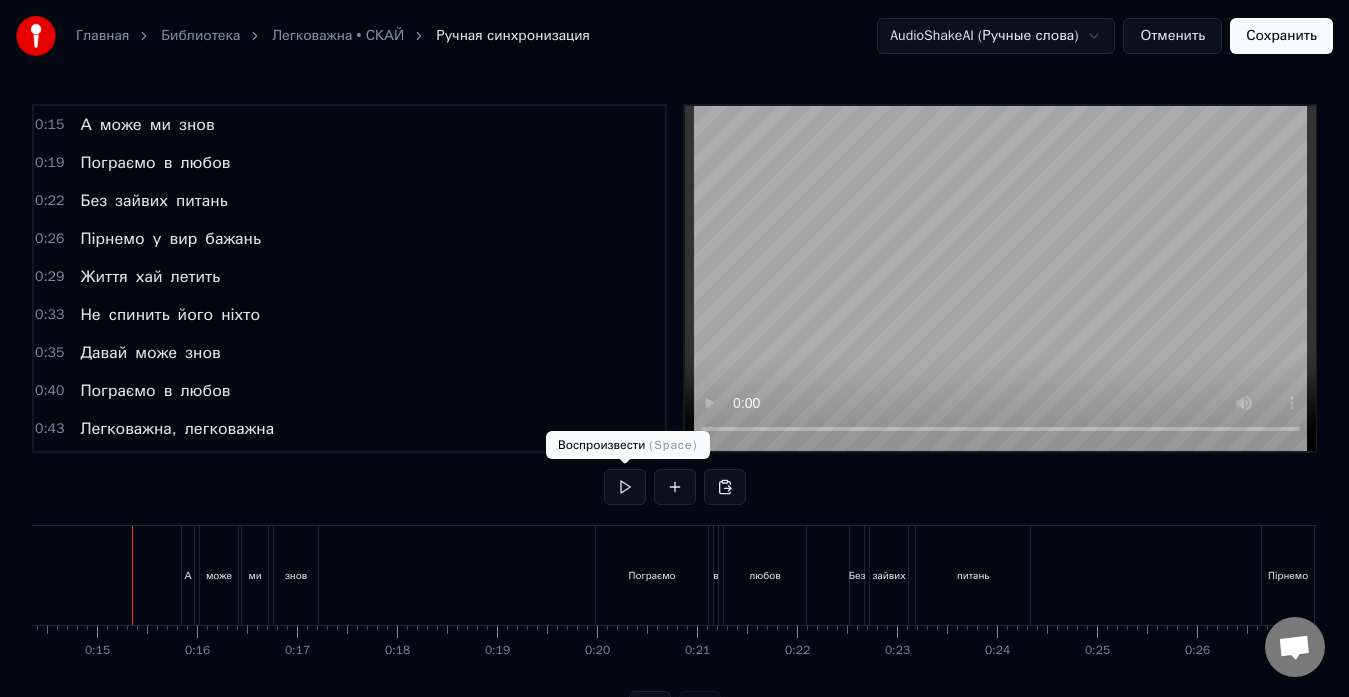 click at bounding box center [625, 487] 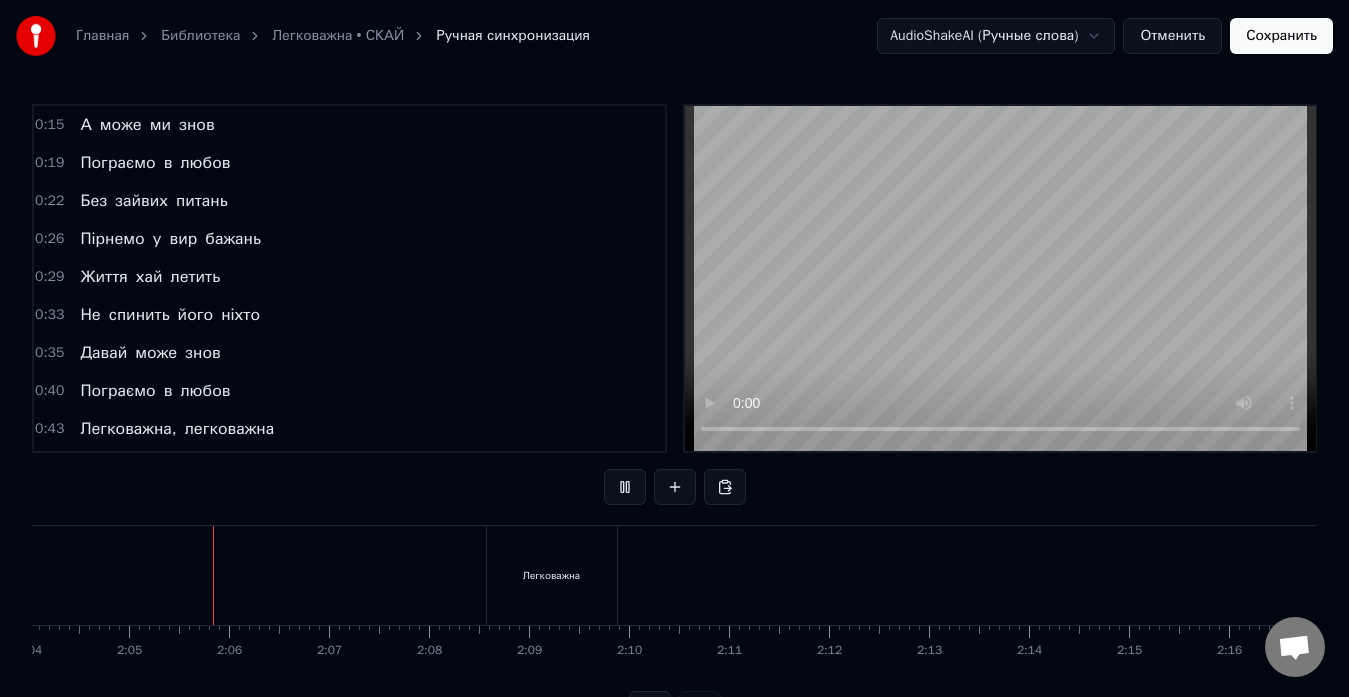scroll, scrollTop: 0, scrollLeft: 12423, axis: horizontal 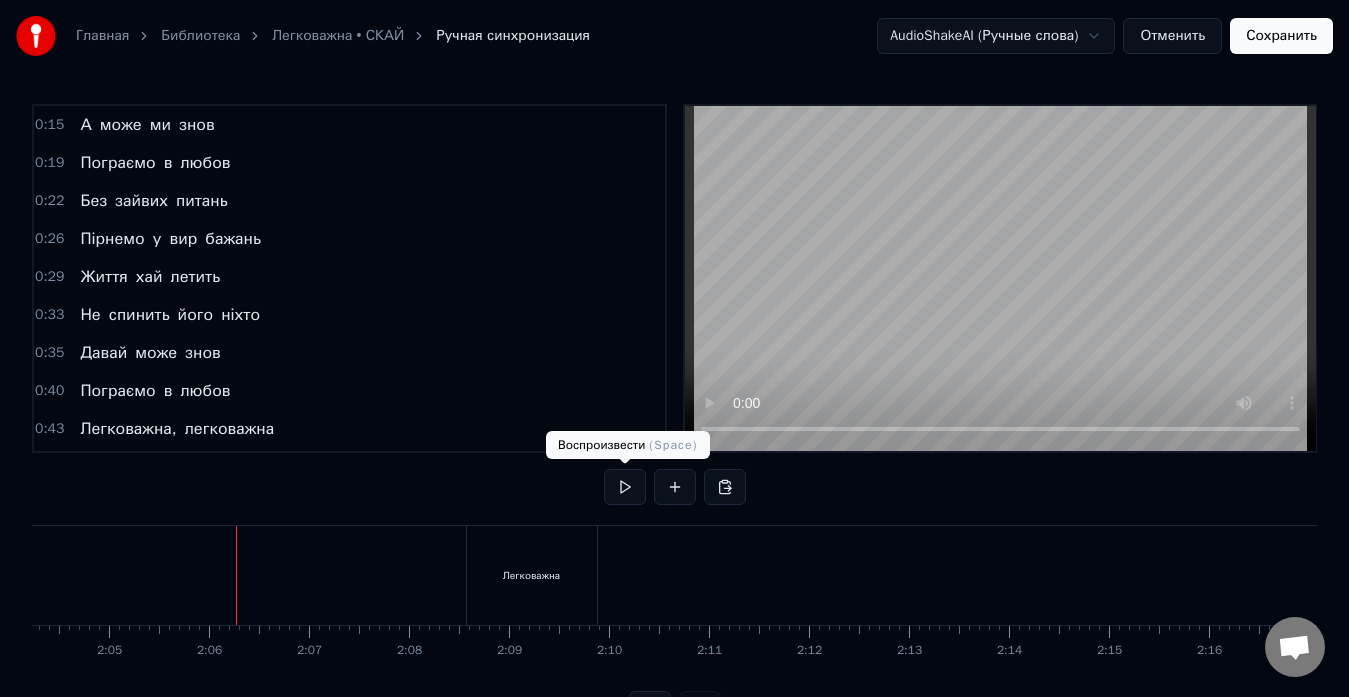click at bounding box center [625, 487] 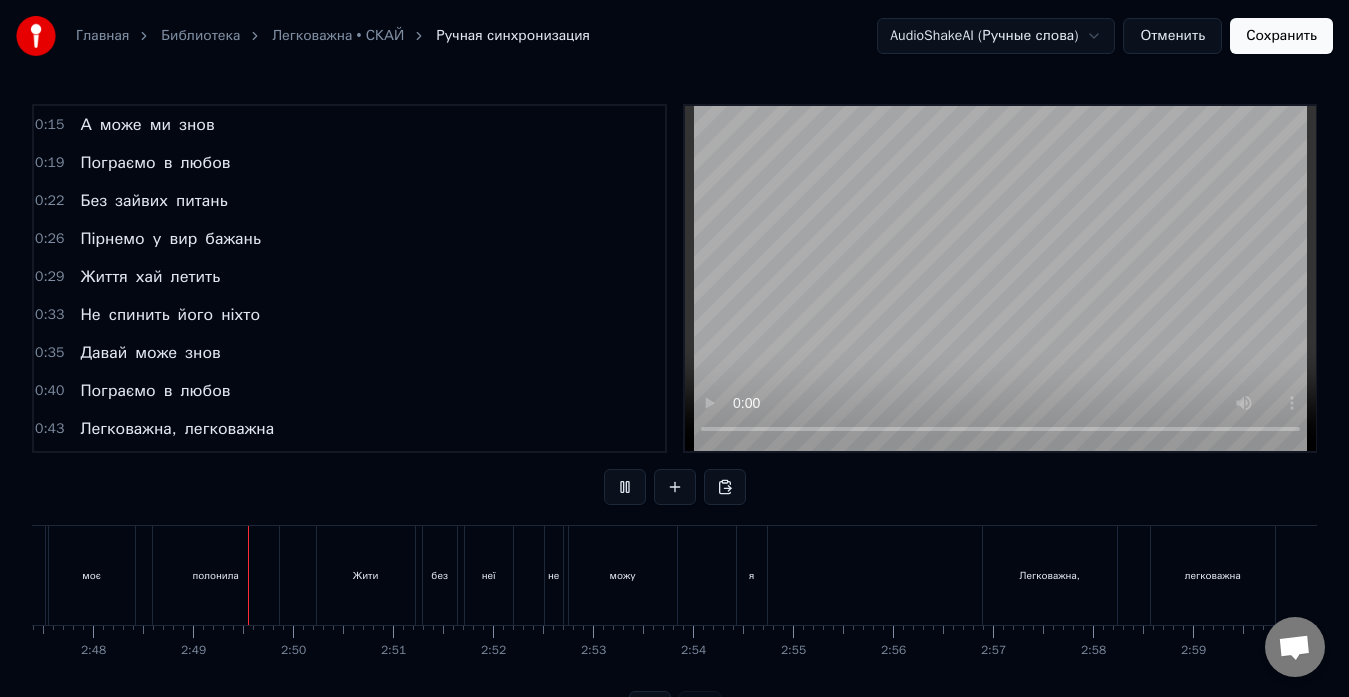 scroll, scrollTop: 0, scrollLeft: 16794, axis: horizontal 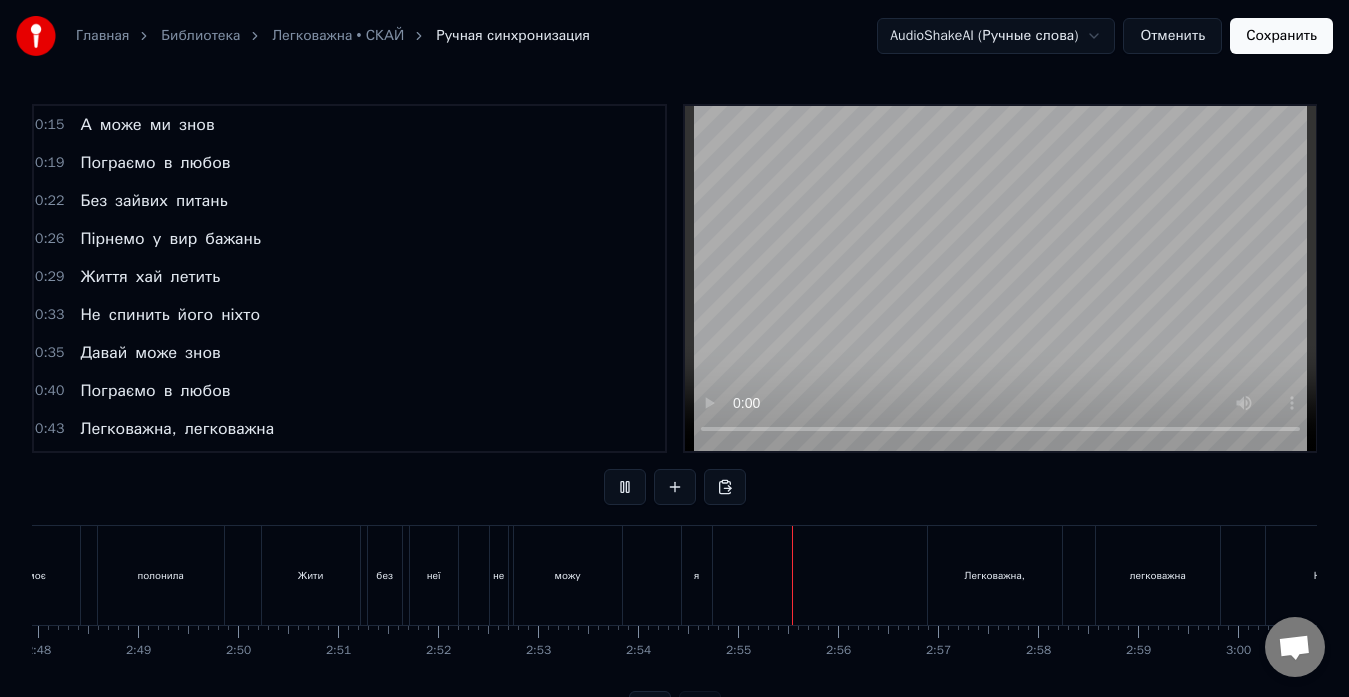 click at bounding box center [625, 487] 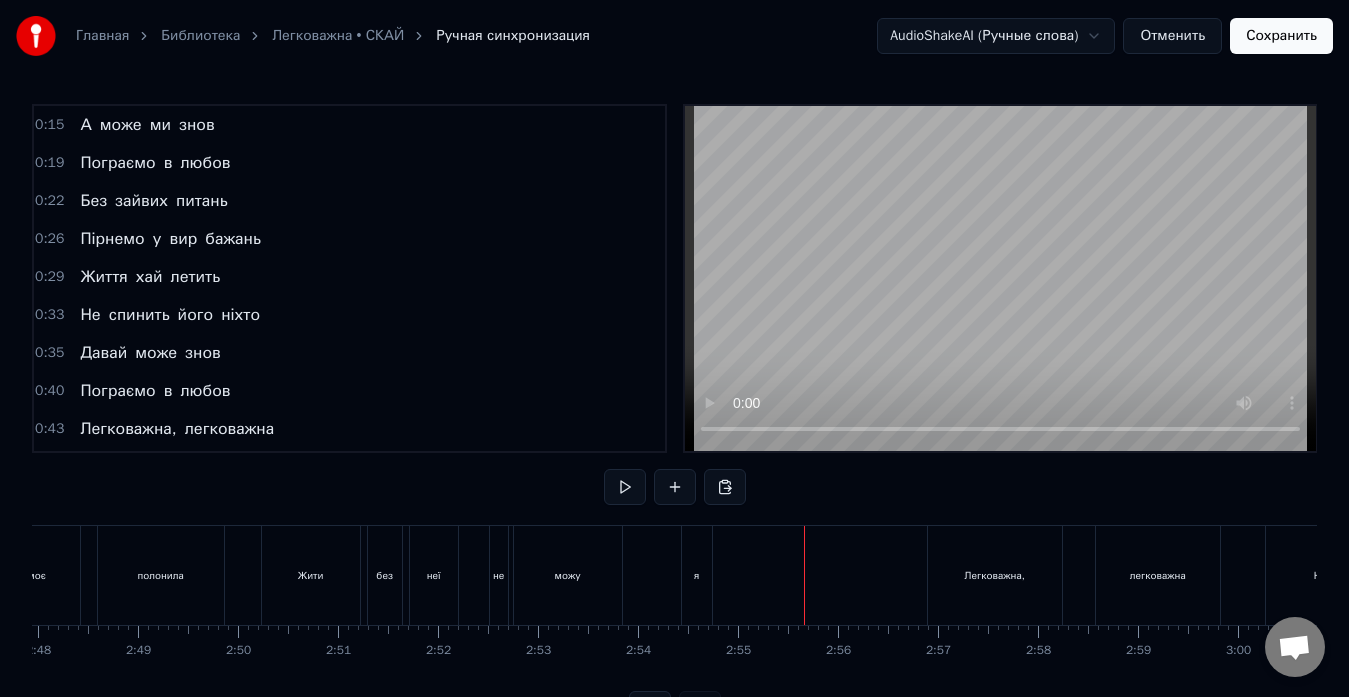 click on "я" at bounding box center [697, 575] 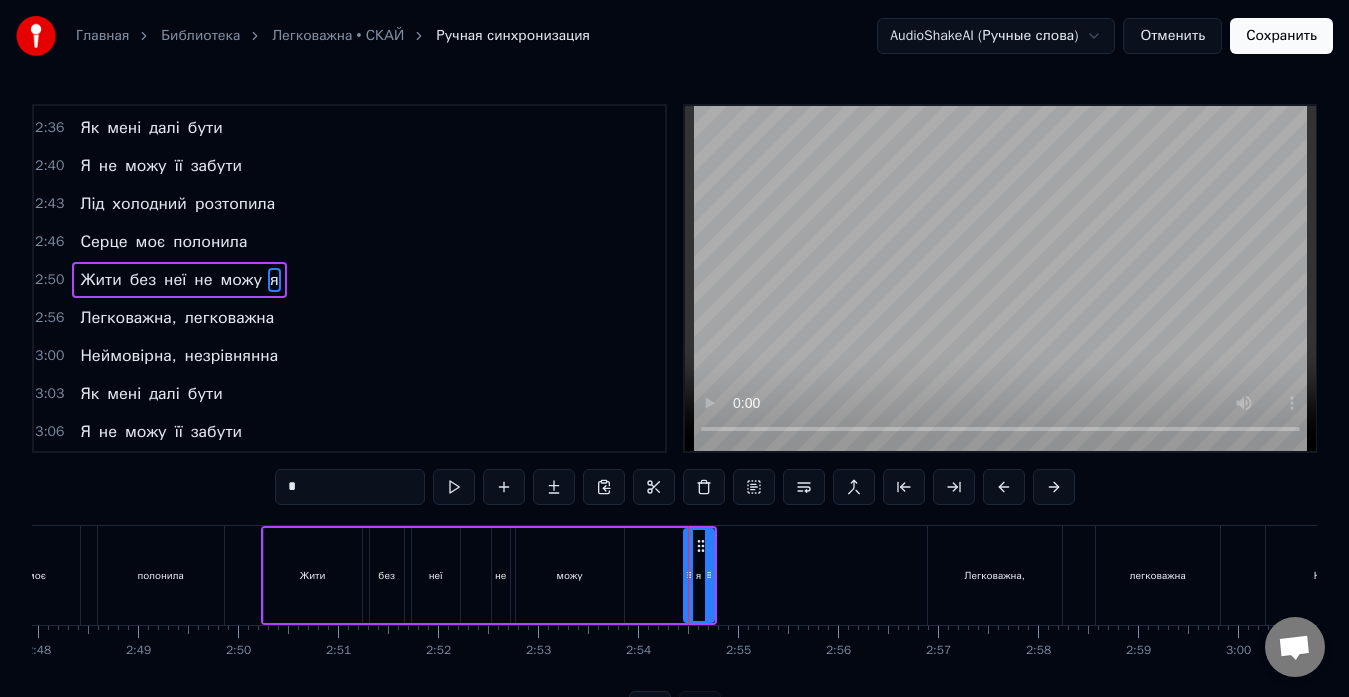 scroll, scrollTop: 1252, scrollLeft: 0, axis: vertical 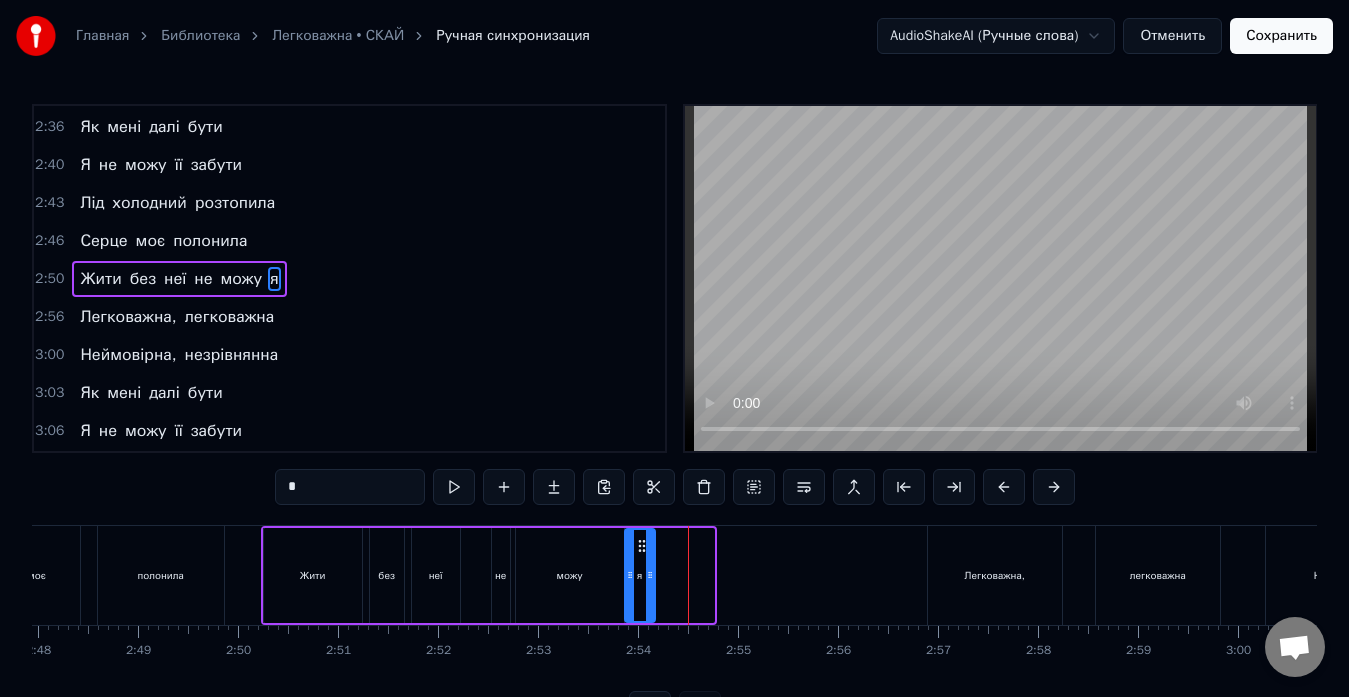 drag, startPoint x: 702, startPoint y: 541, endPoint x: 643, endPoint y: 553, distance: 60.207973 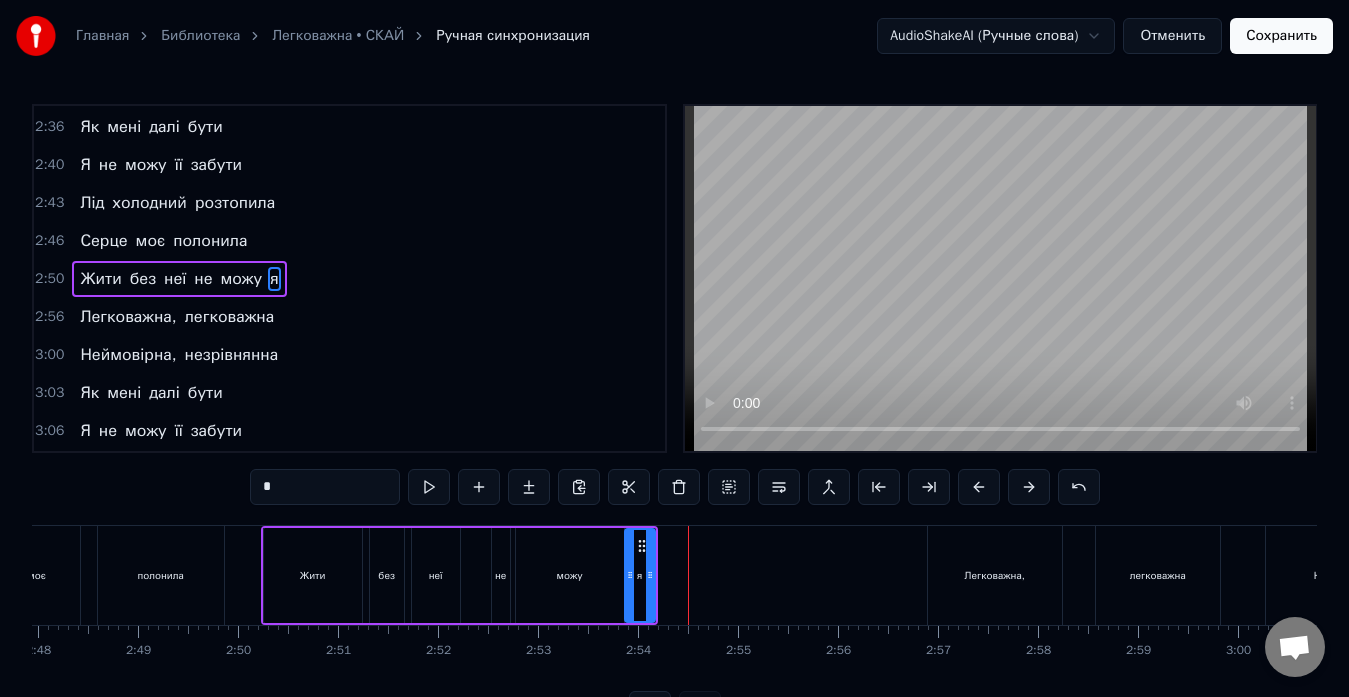 click on "Серце моє полонила" at bounding box center [77, 575] 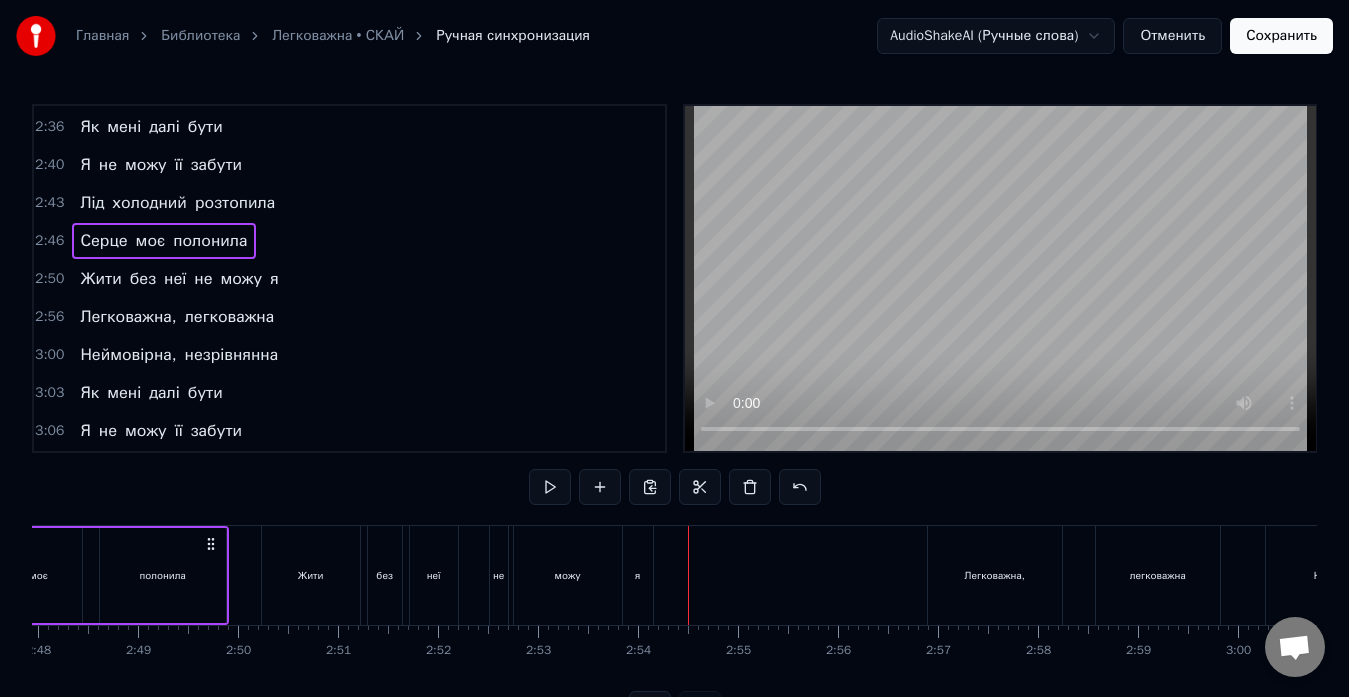 scroll, scrollTop: 0, scrollLeft: 16747, axis: horizontal 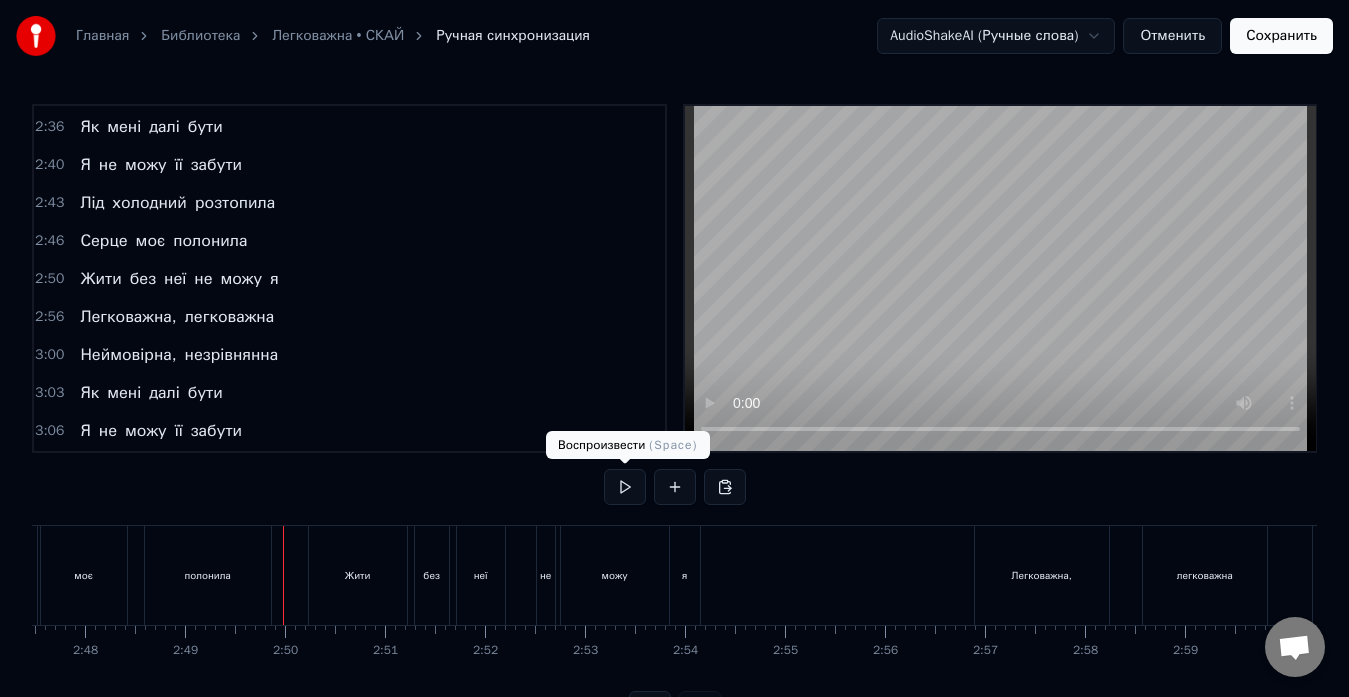 click at bounding box center (625, 487) 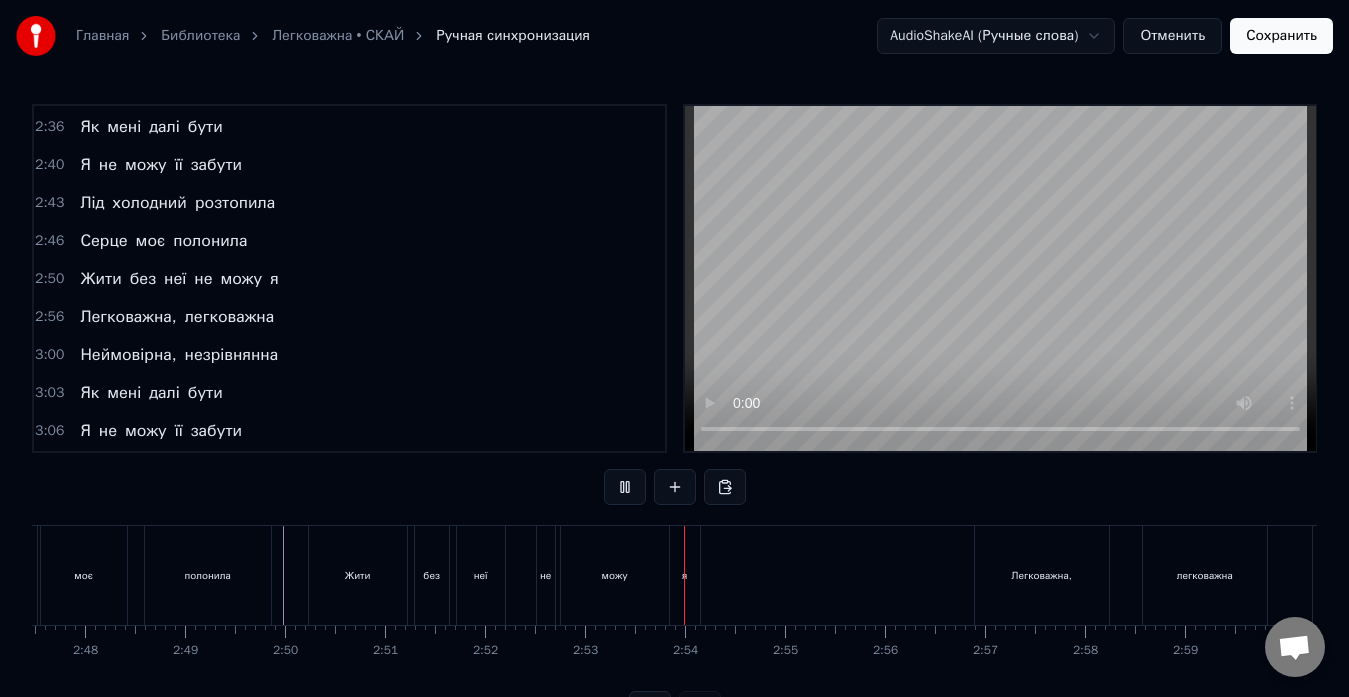 click at bounding box center [625, 487] 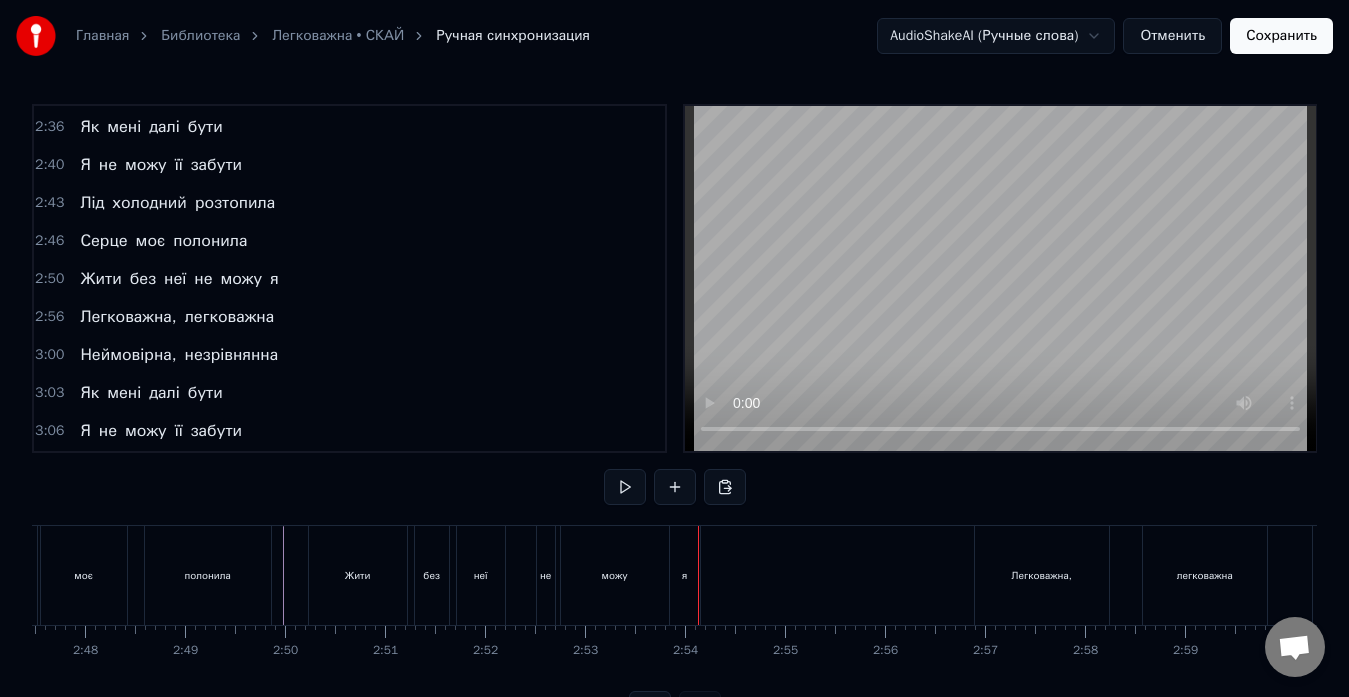 click on "можу" at bounding box center (615, 575) 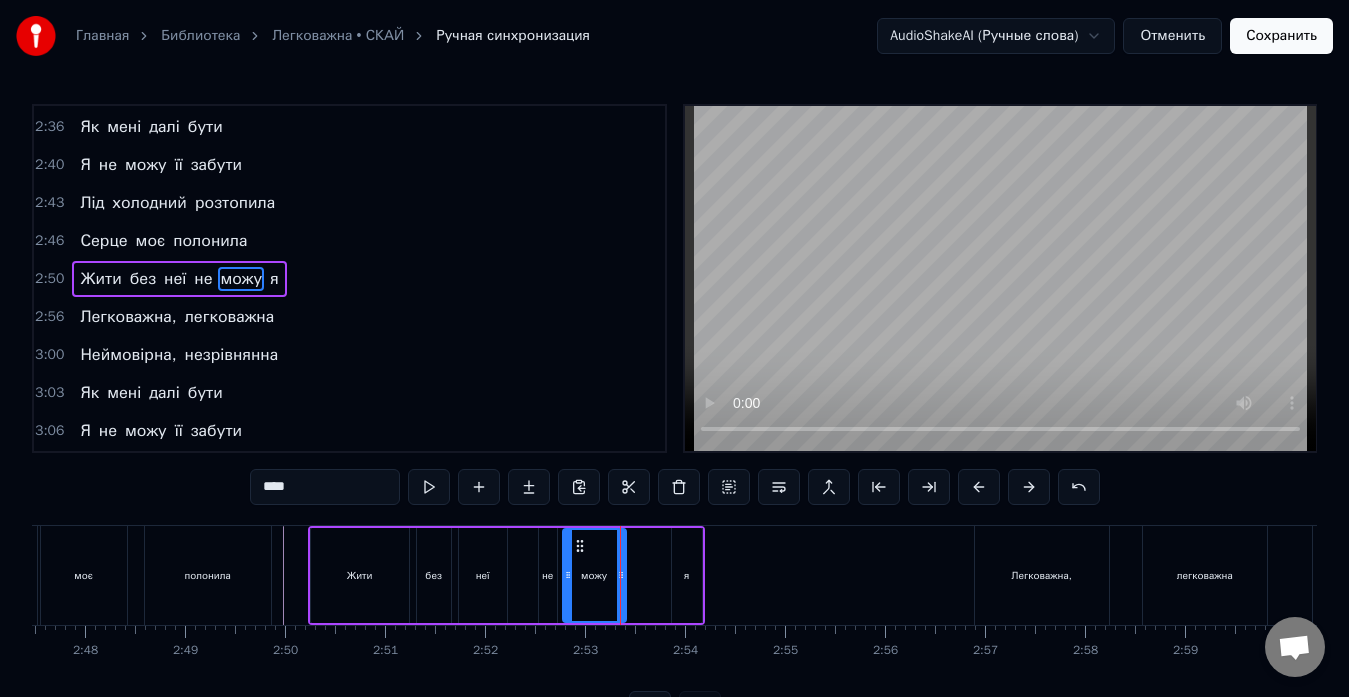 drag, startPoint x: 665, startPoint y: 569, endPoint x: 620, endPoint y: 576, distance: 45.54119 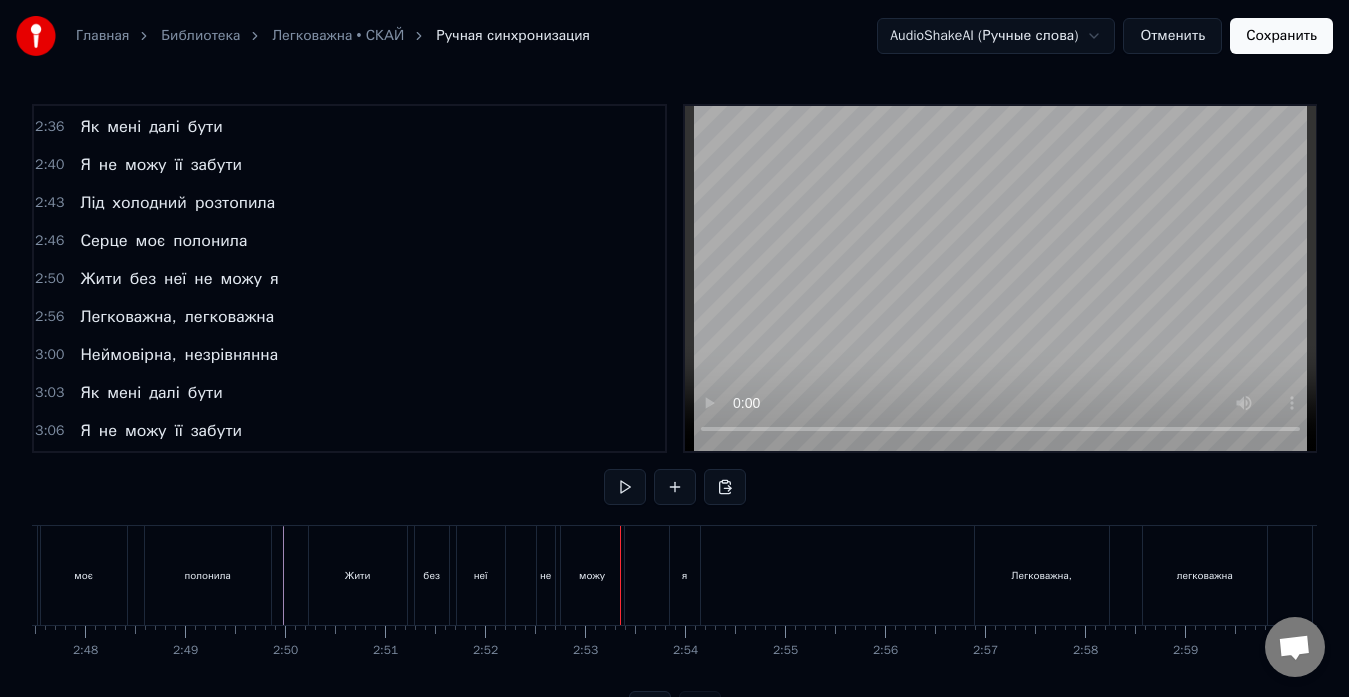 click on "я" at bounding box center (685, 575) 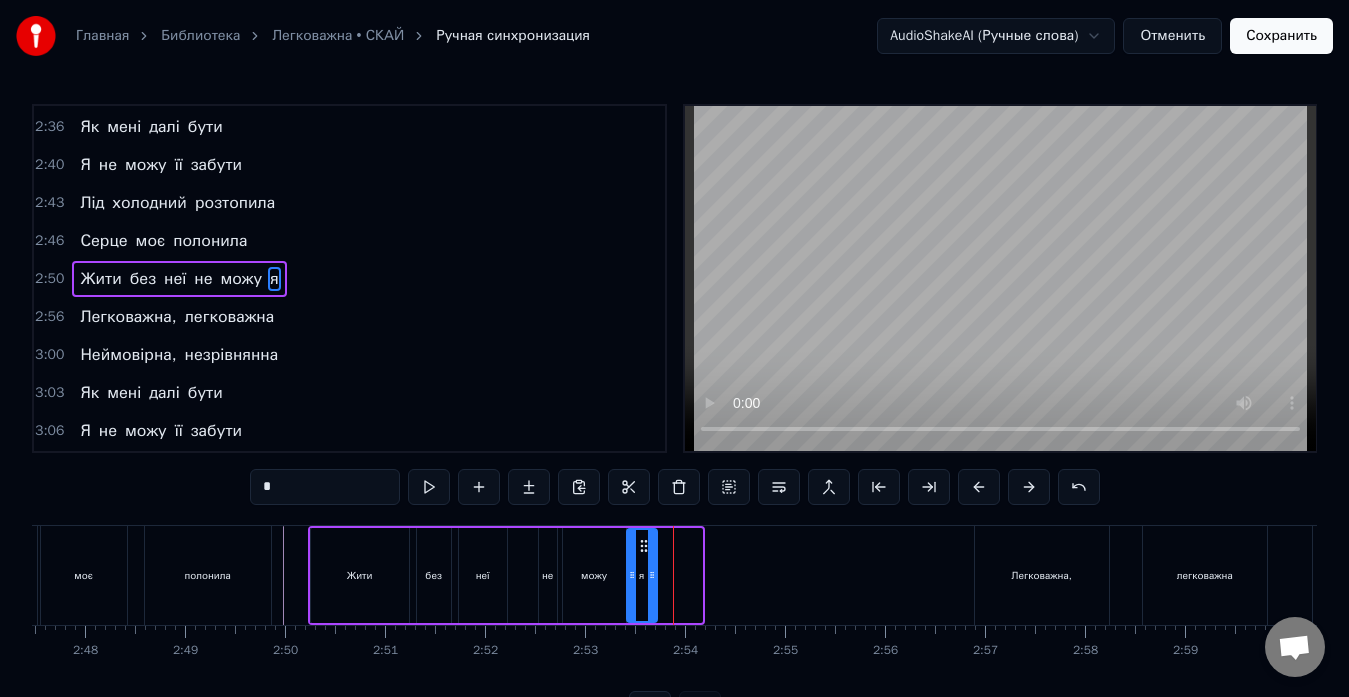 drag, startPoint x: 687, startPoint y: 544, endPoint x: 644, endPoint y: 546, distance: 43.046486 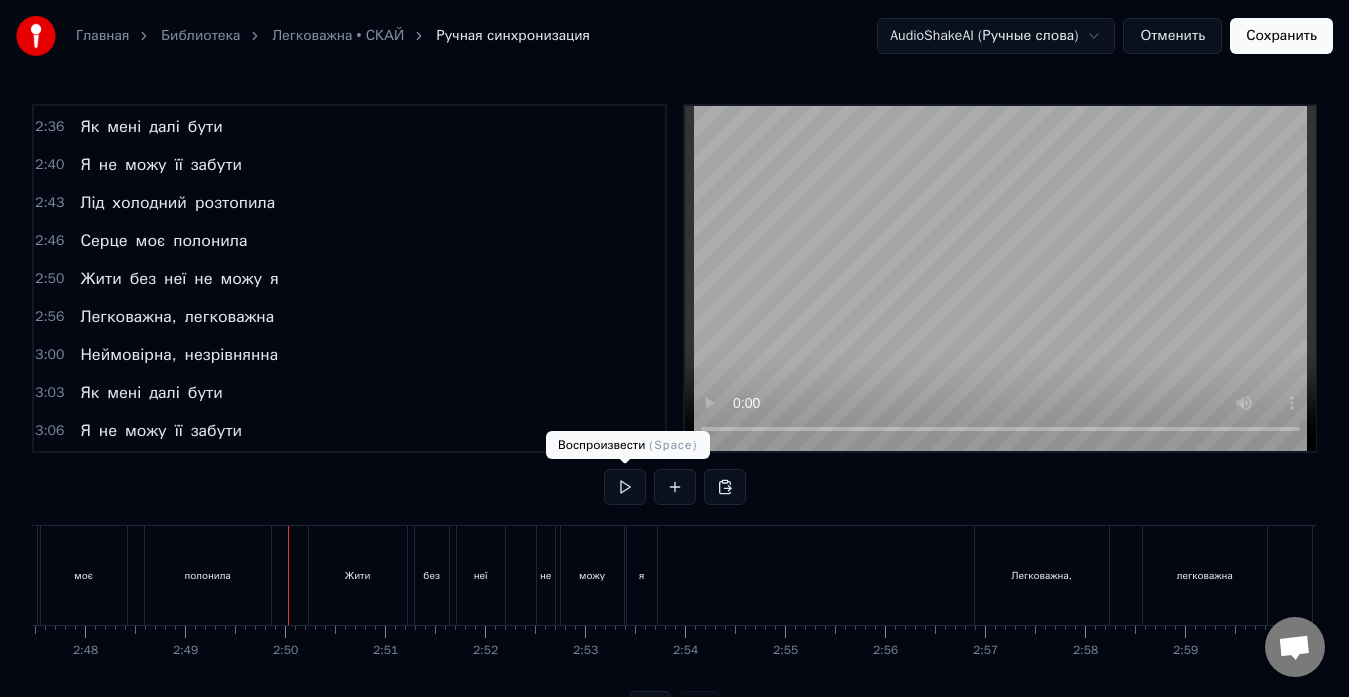 click at bounding box center (625, 487) 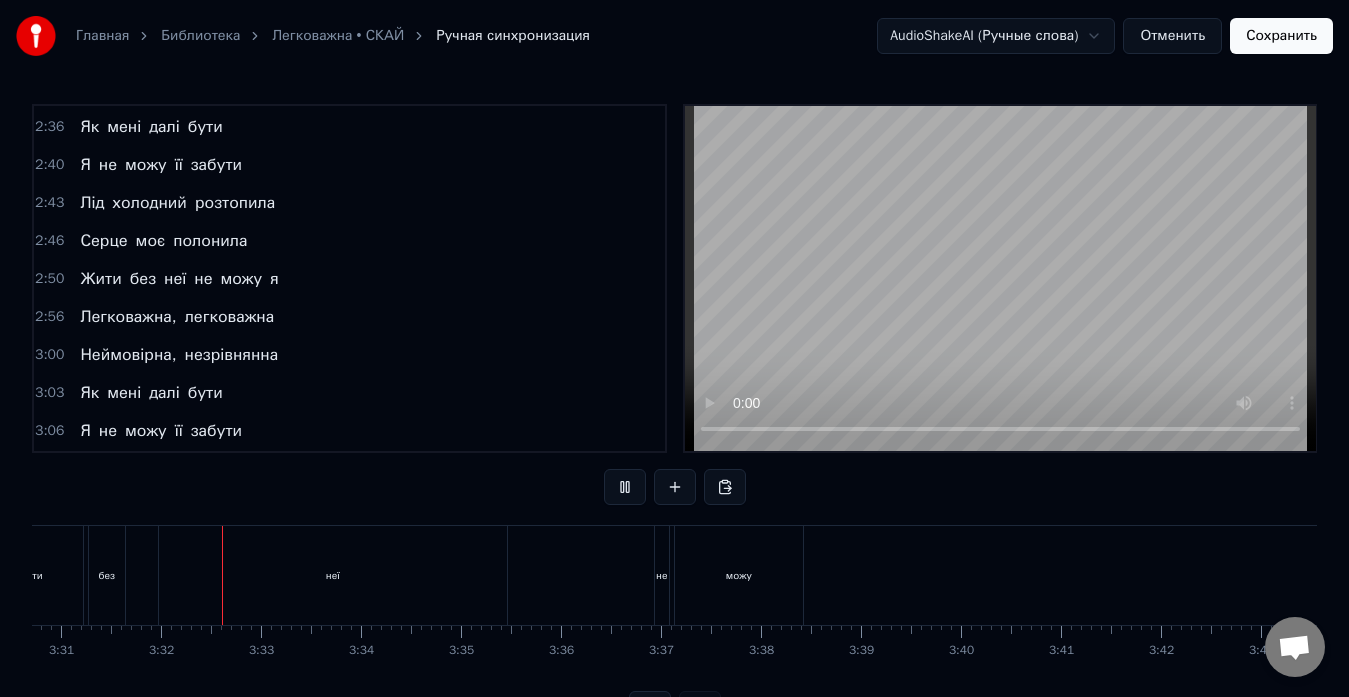 scroll, scrollTop: 0, scrollLeft: 21123, axis: horizontal 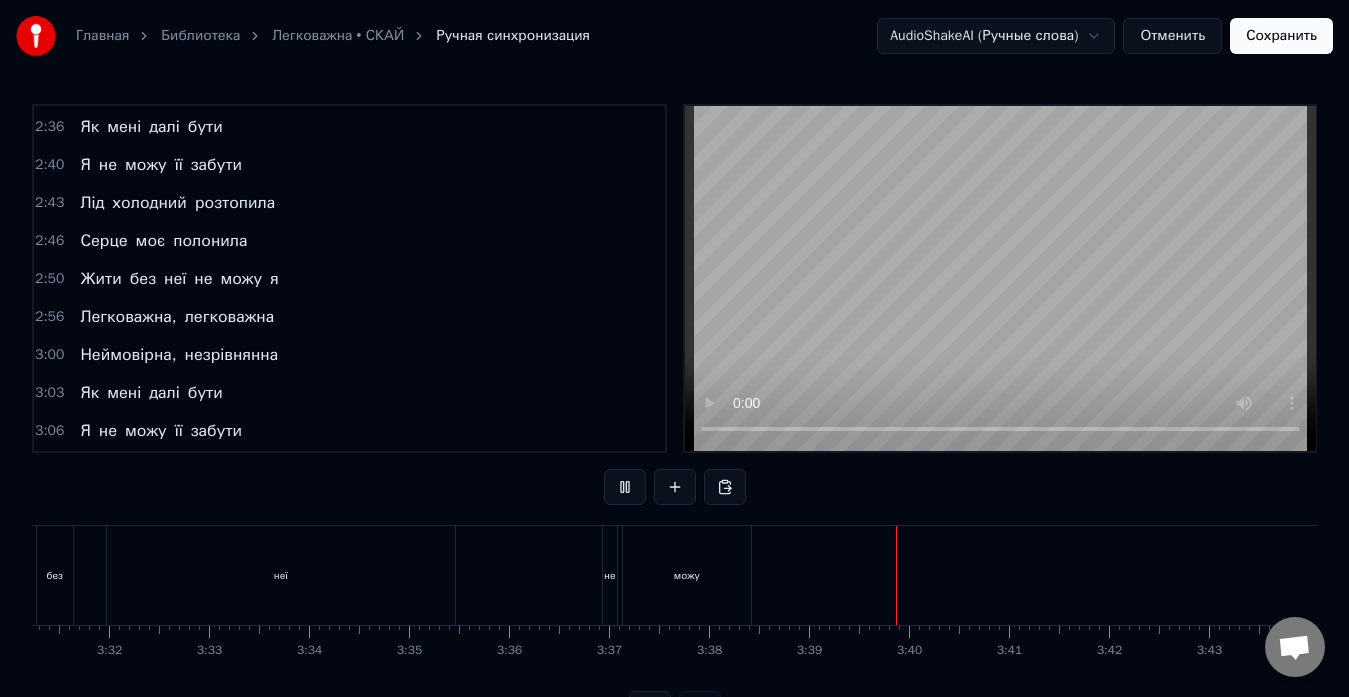 click at bounding box center [625, 487] 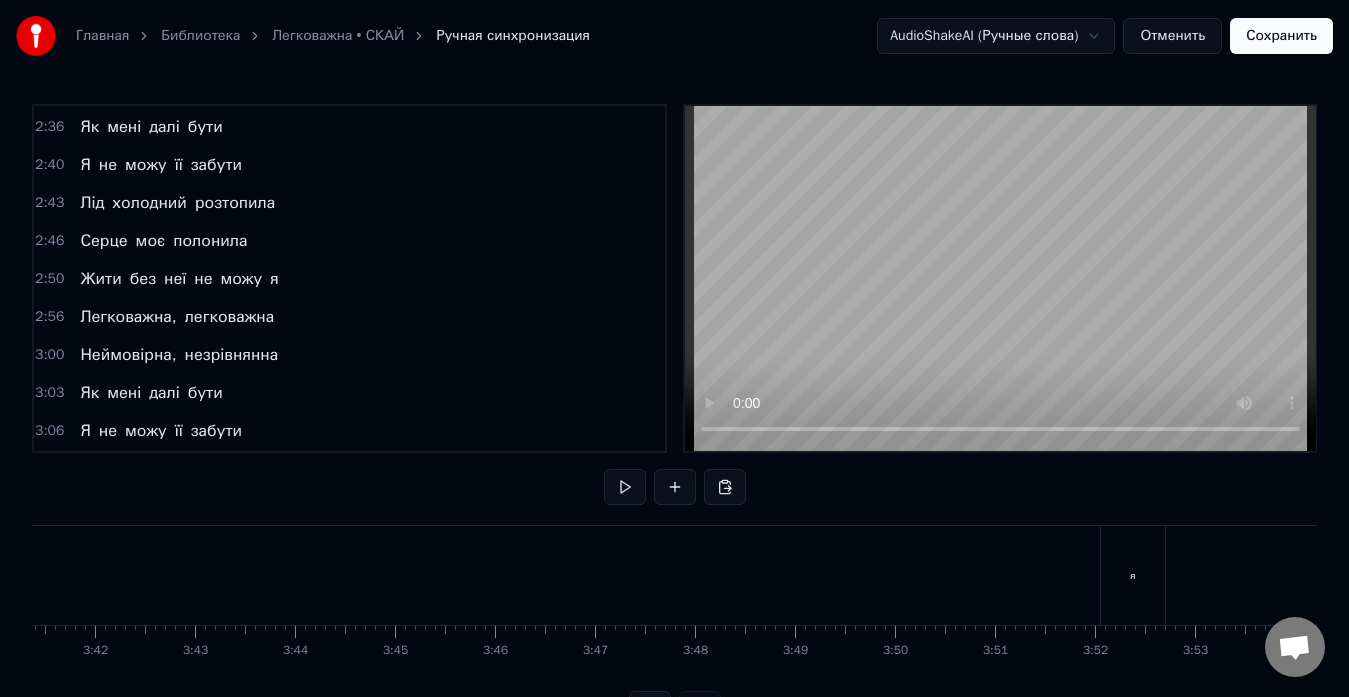 scroll, scrollTop: 0, scrollLeft: 22138, axis: horizontal 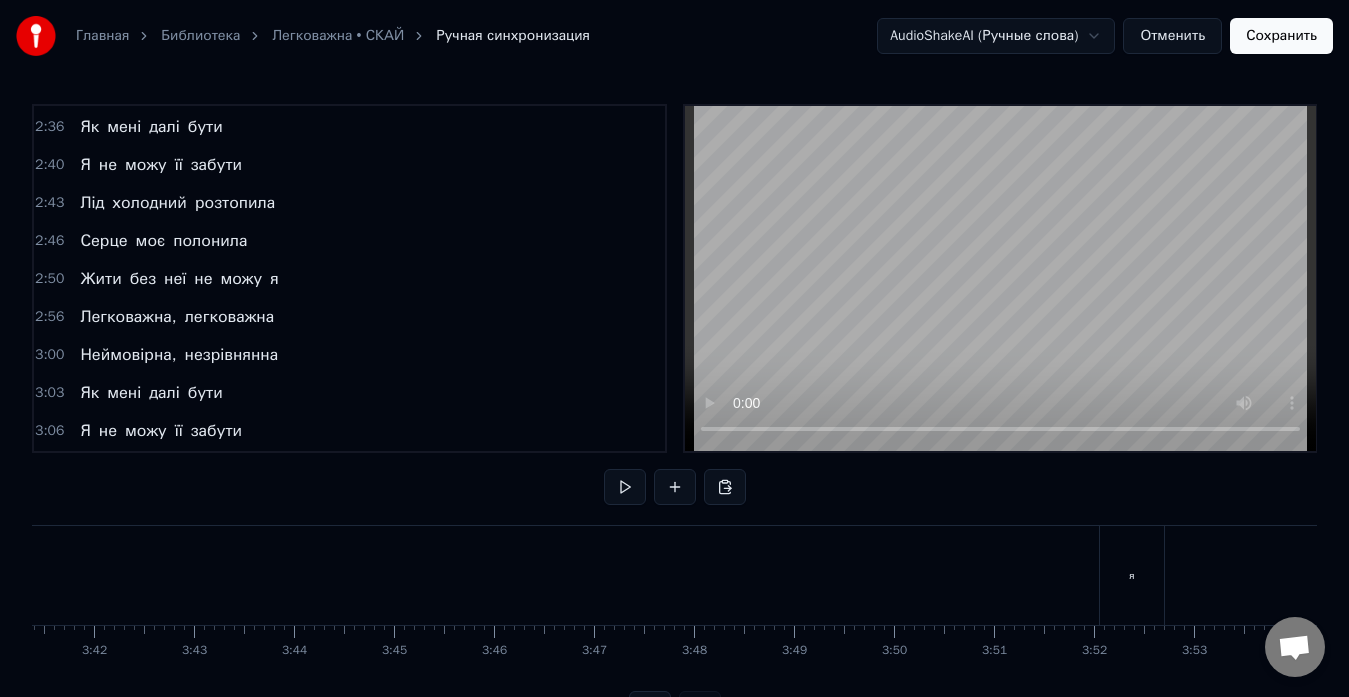 click on "я" at bounding box center [1132, 575] 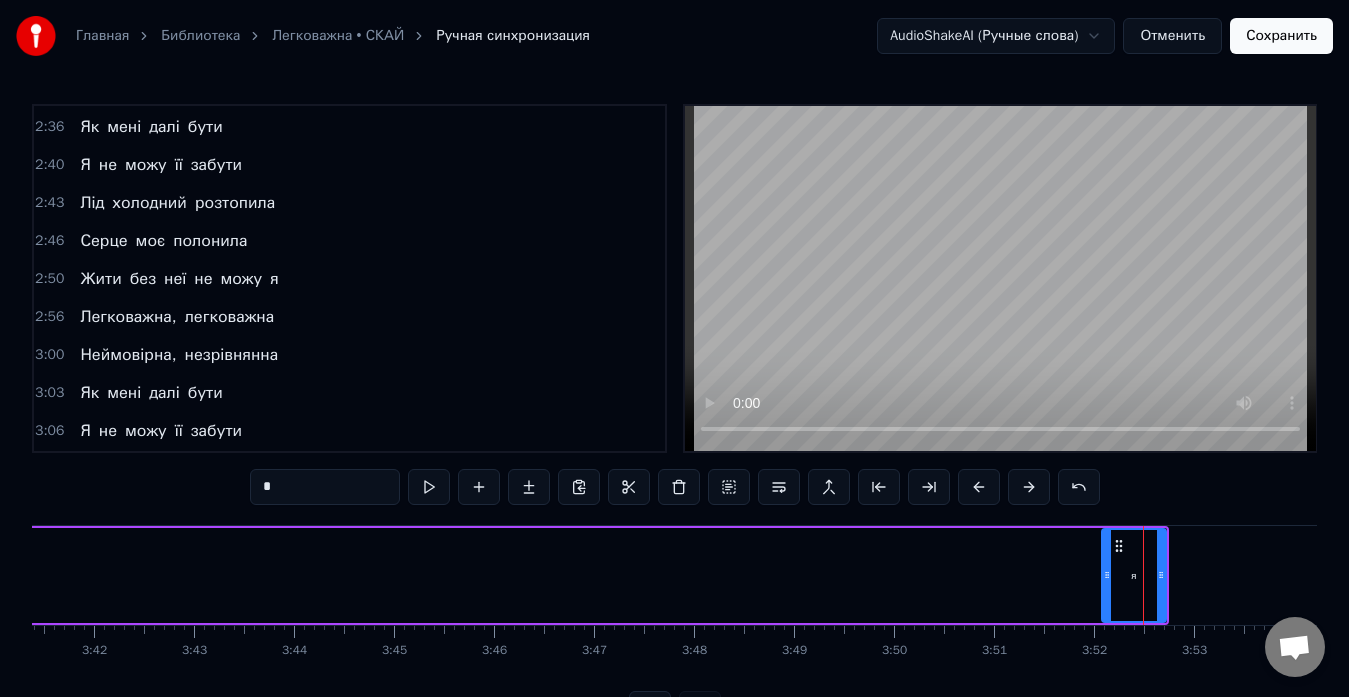 scroll, scrollTop: 79, scrollLeft: 0, axis: vertical 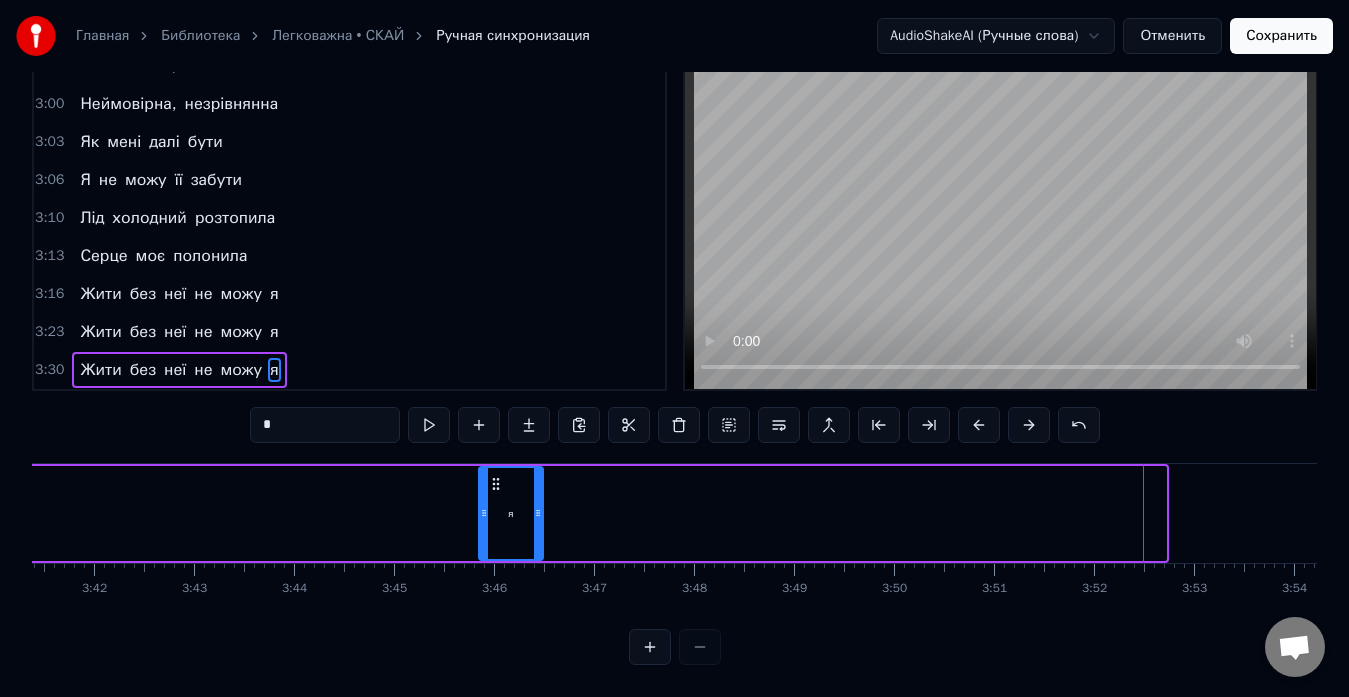 drag, startPoint x: 1120, startPoint y: 469, endPoint x: 476, endPoint y: 510, distance: 645.30383 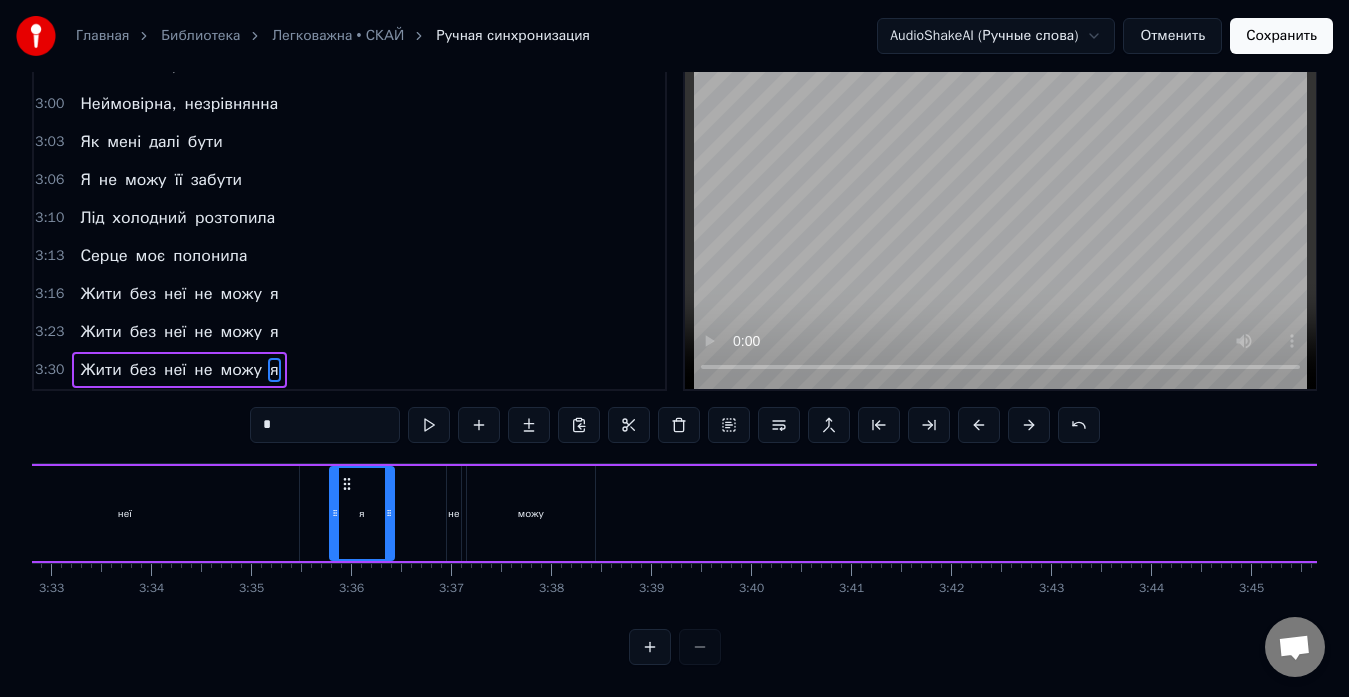 scroll, scrollTop: 0, scrollLeft: 21281, axis: horizontal 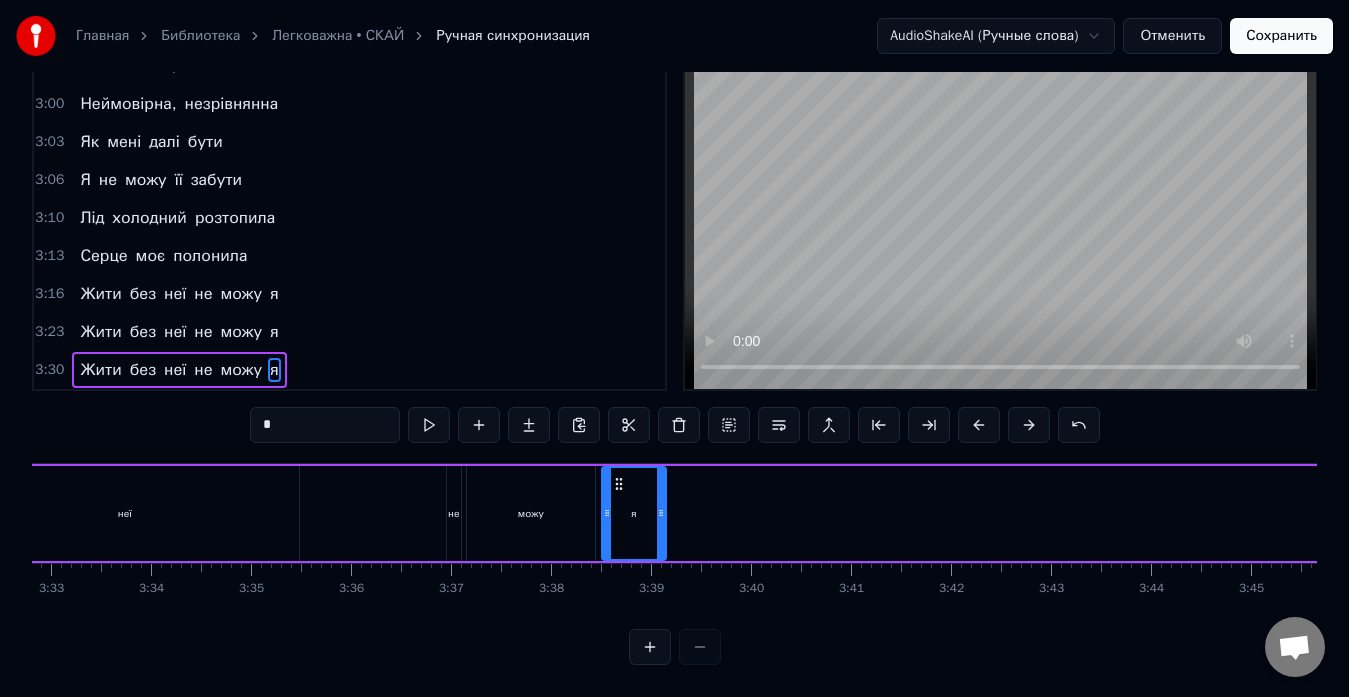 drag, startPoint x: 475, startPoint y: 462, endPoint x: 617, endPoint y: 498, distance: 146.49232 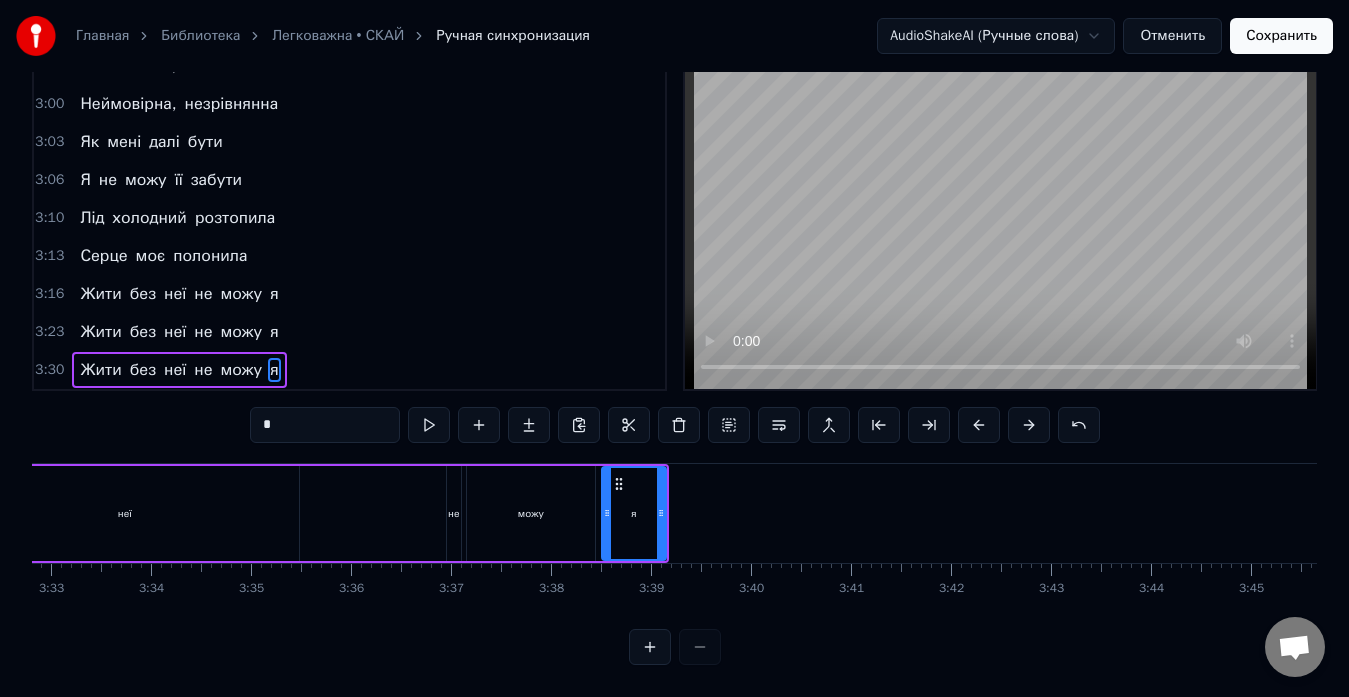 click on "можу" at bounding box center (531, 513) 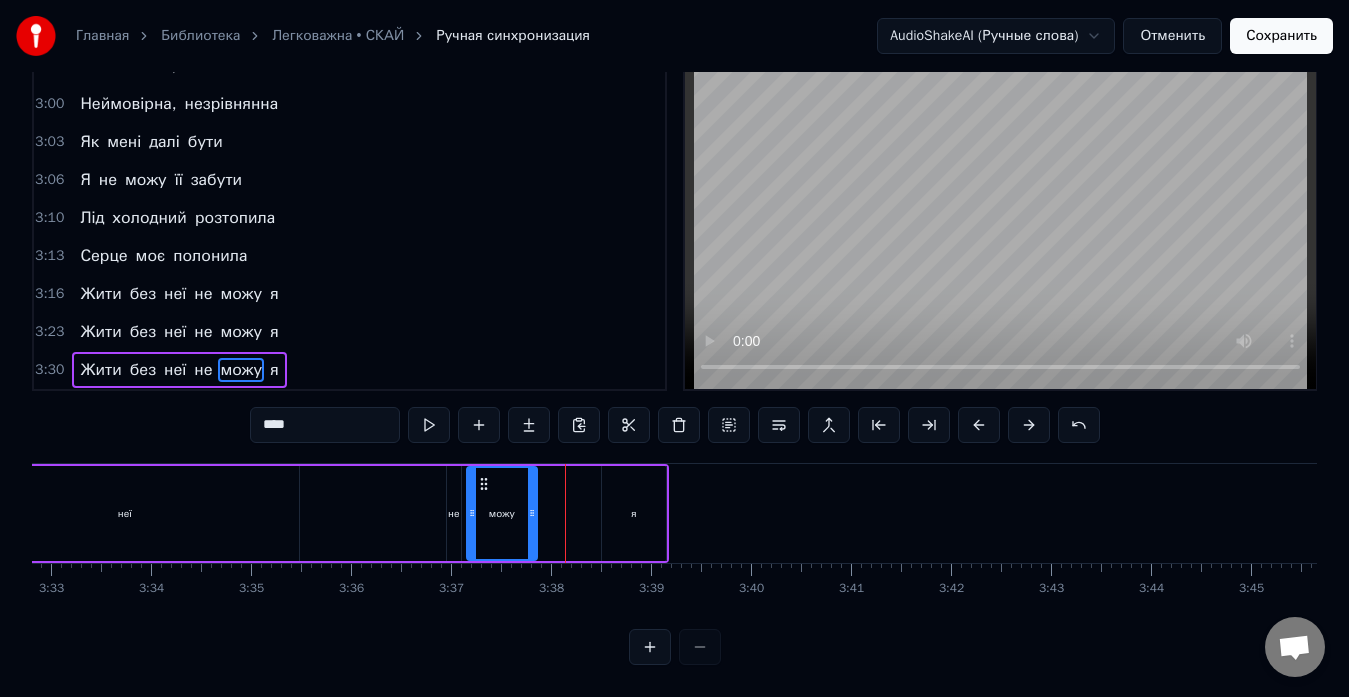 drag, startPoint x: 589, startPoint y: 464, endPoint x: 531, endPoint y: 471, distance: 58.420887 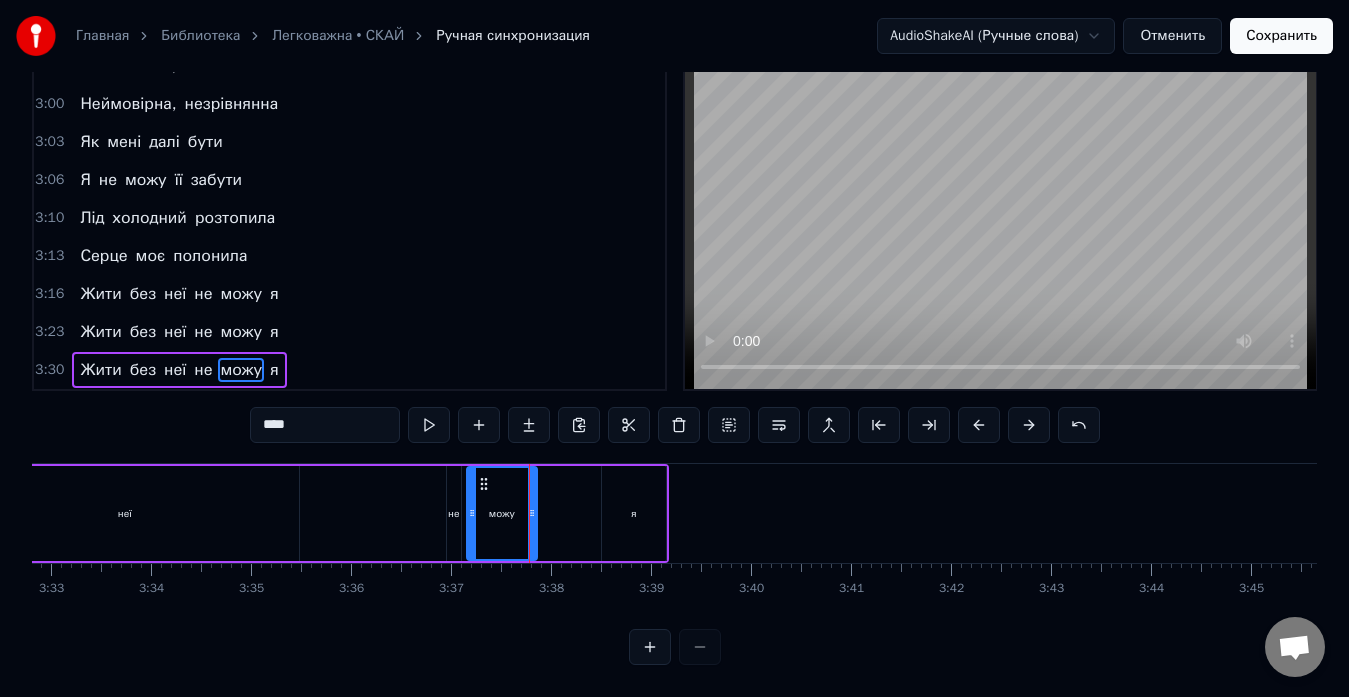 click on "я" at bounding box center [634, 513] 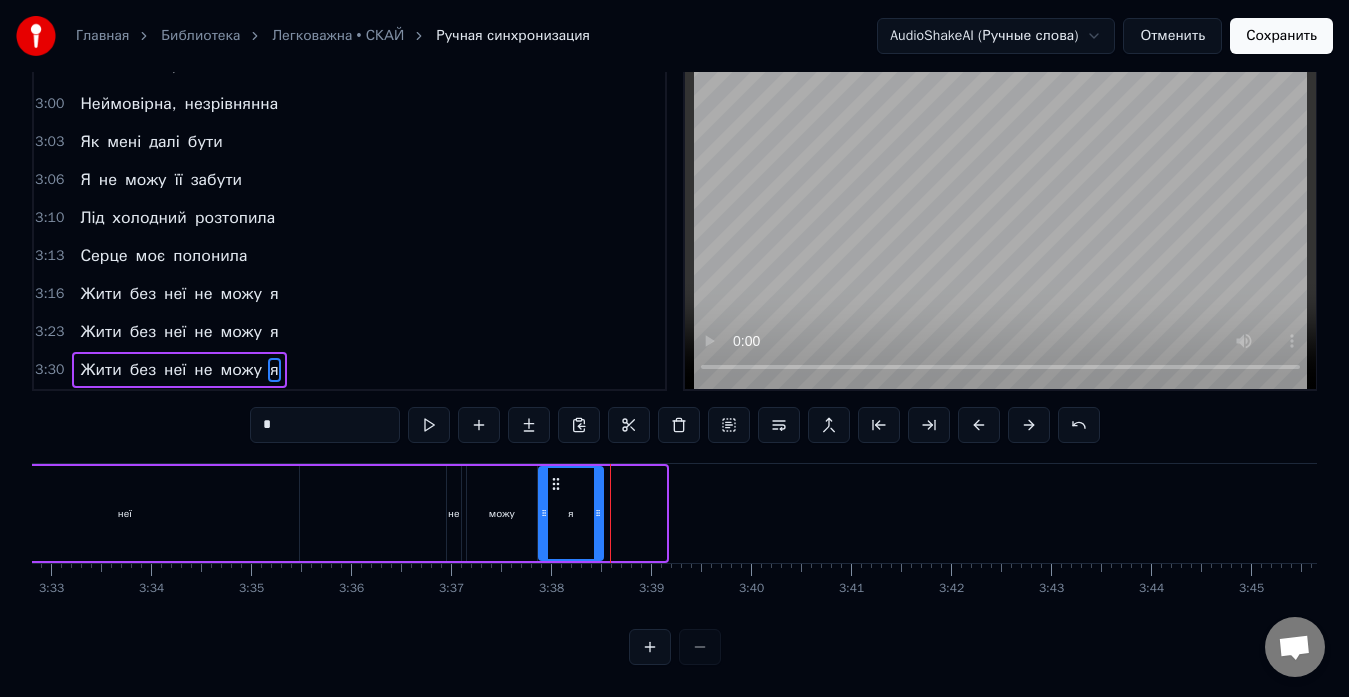 drag, startPoint x: 619, startPoint y: 466, endPoint x: 556, endPoint y: 475, distance: 63.63961 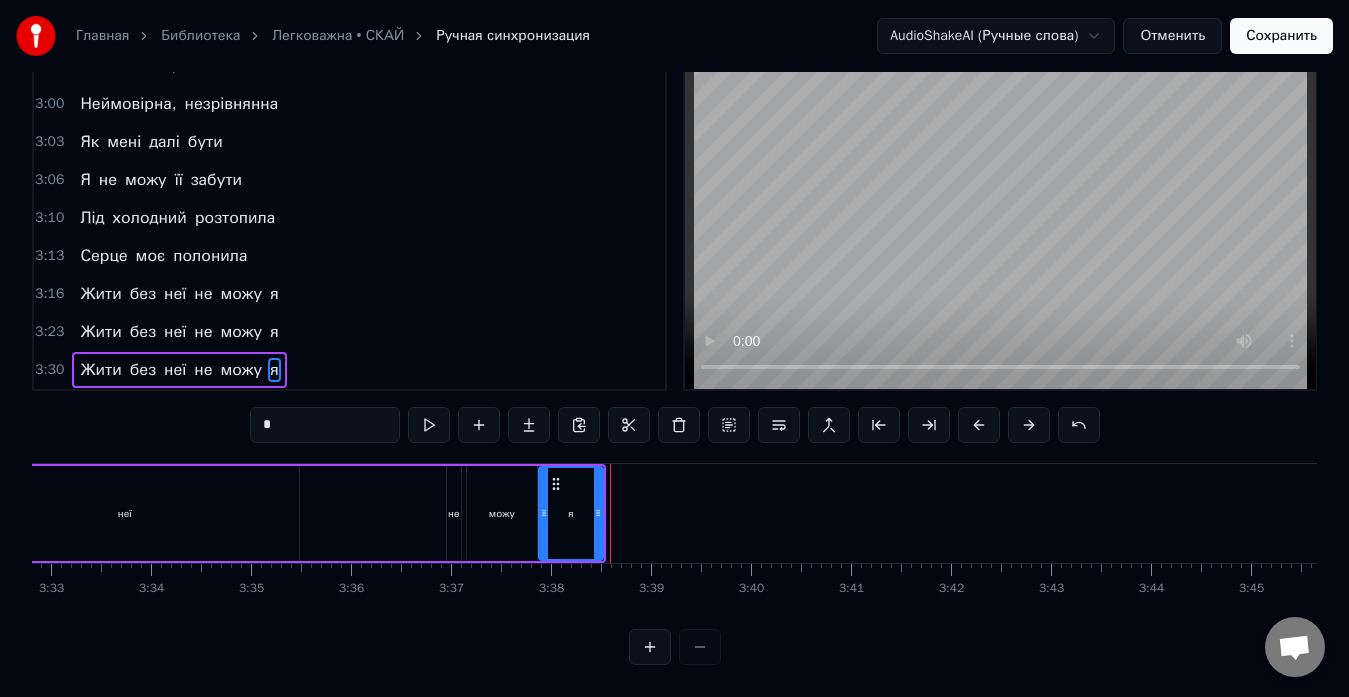 click on "Жити без неї не можу я" at bounding box center (186, 513) 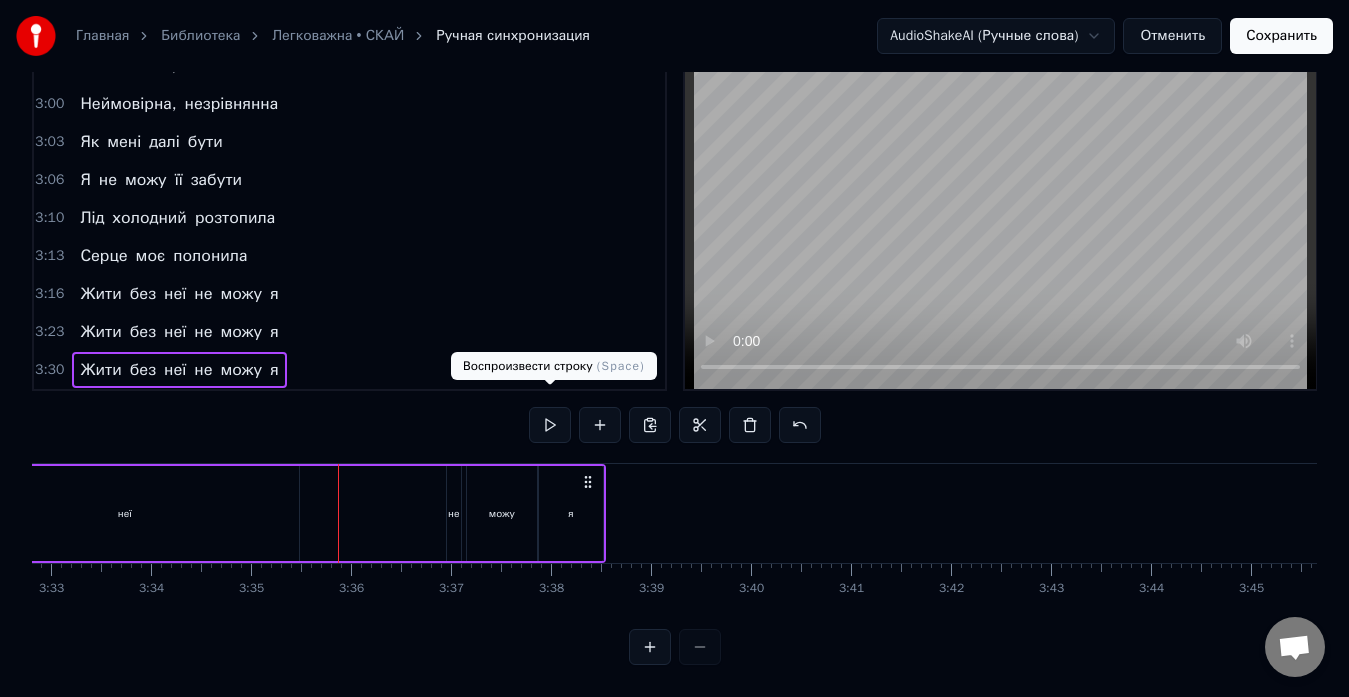 click at bounding box center [550, 425] 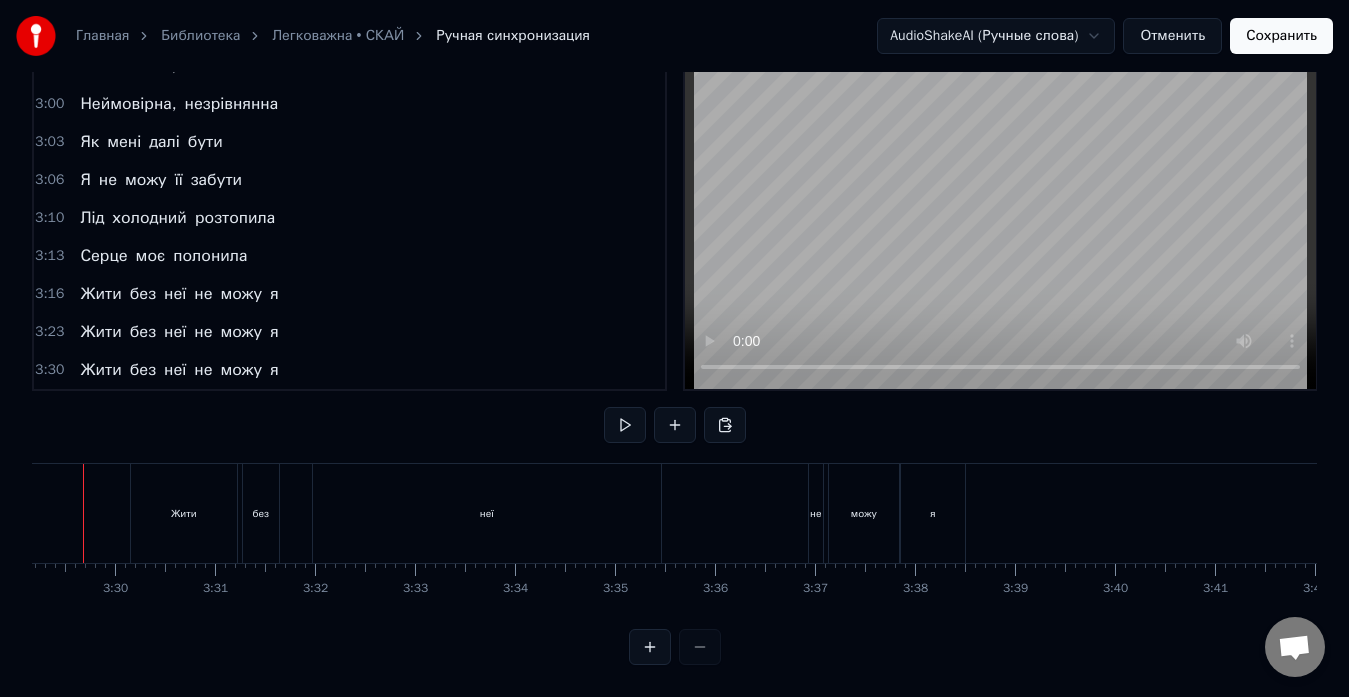 scroll, scrollTop: 0, scrollLeft: 20868, axis: horizontal 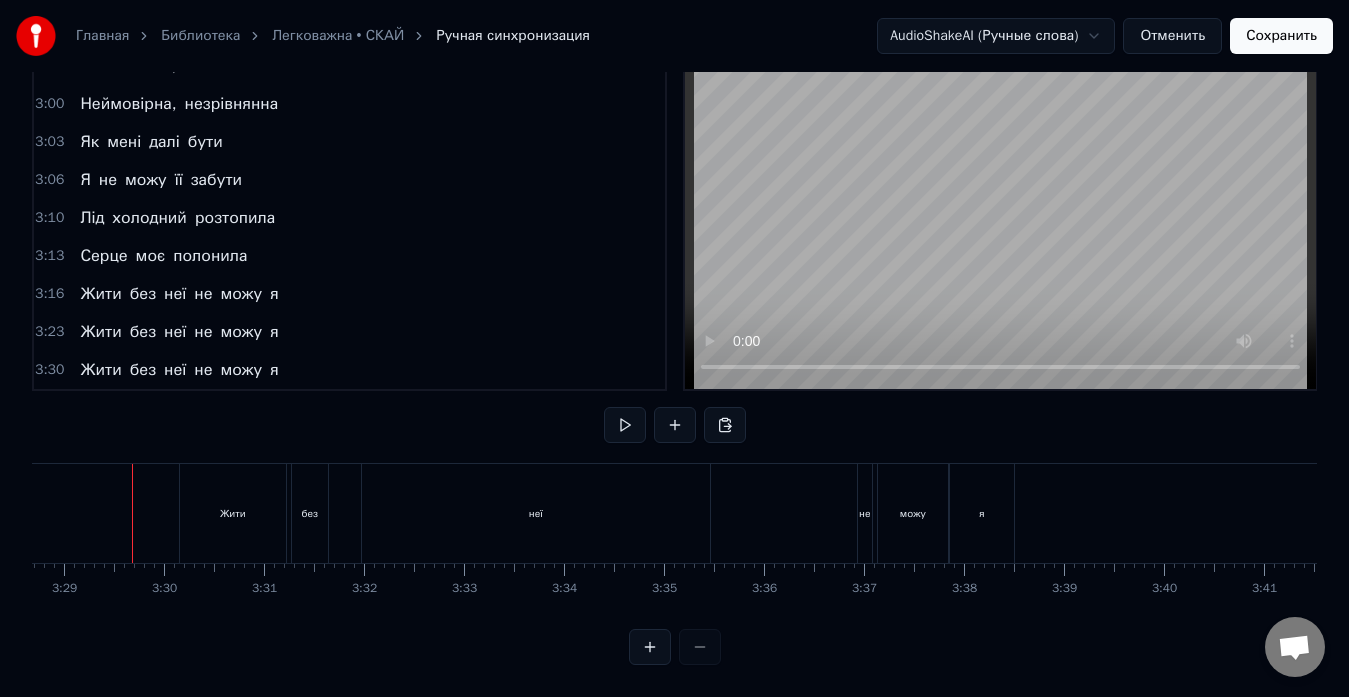 click at bounding box center (625, 425) 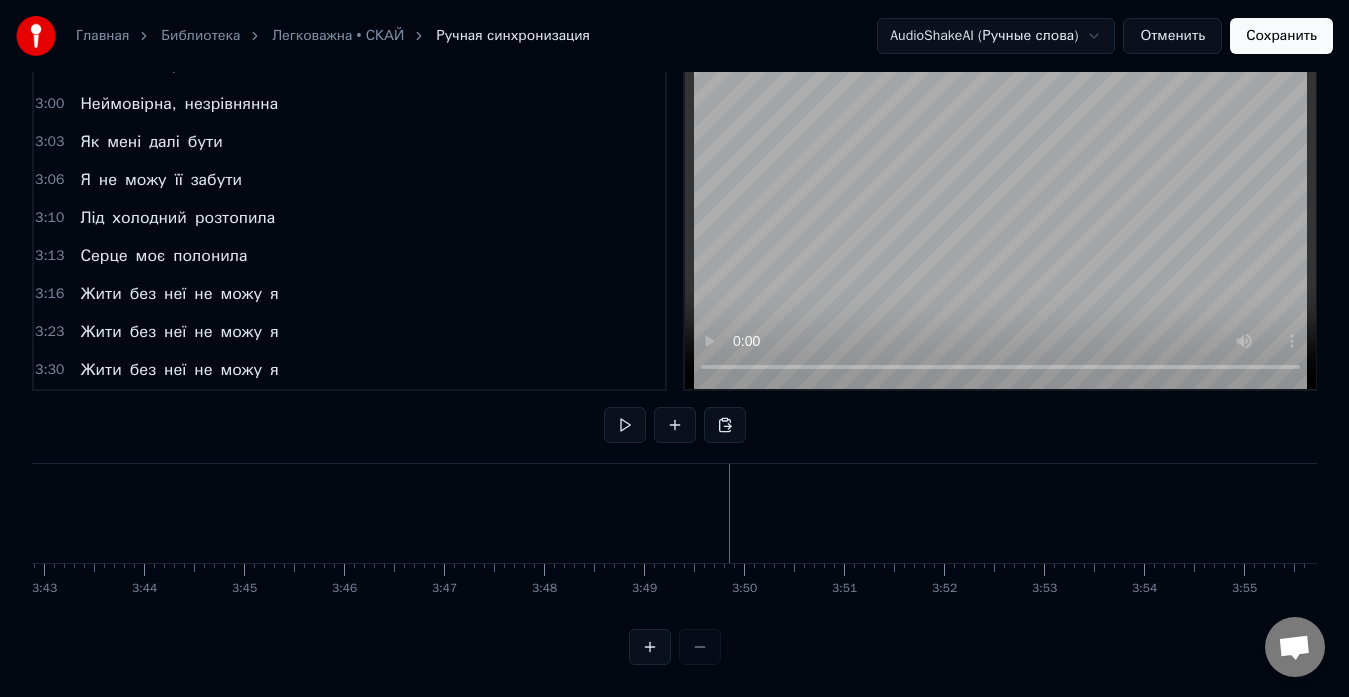 scroll, scrollTop: 0, scrollLeft: 22288, axis: horizontal 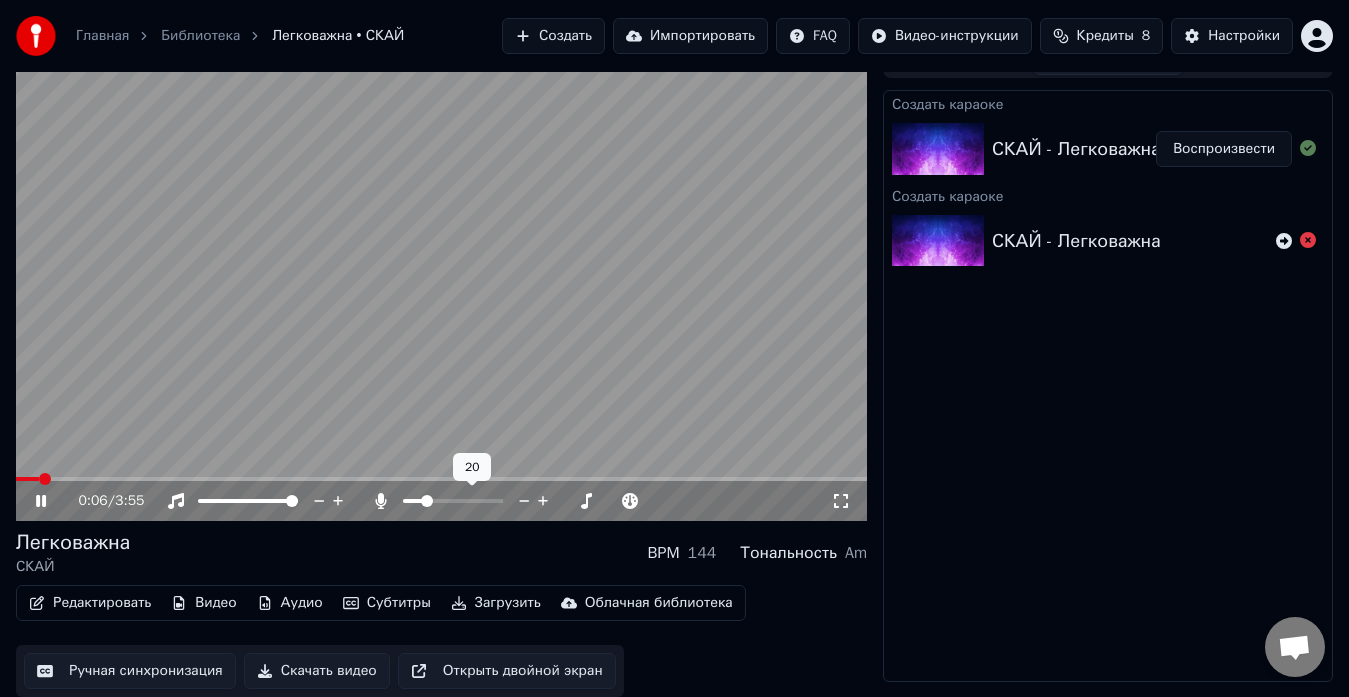 click at bounding box center (427, 501) 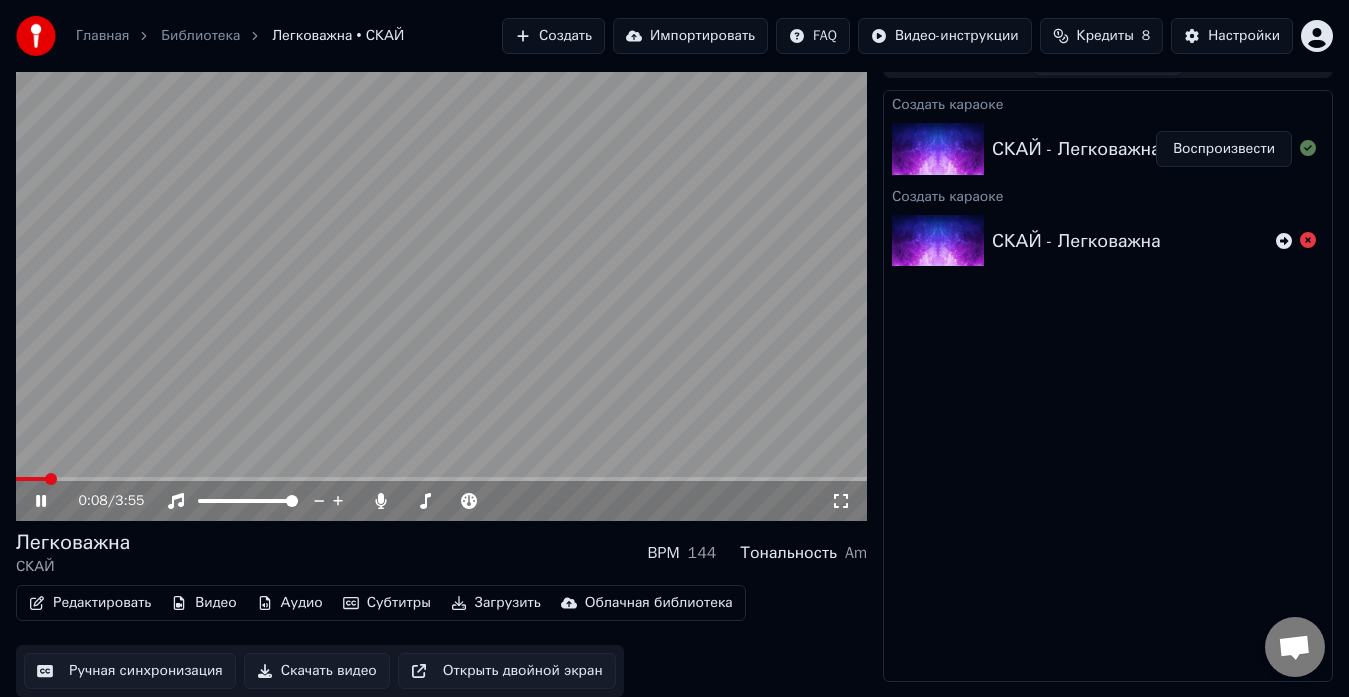click on "0:08  /  3:55" at bounding box center [441, 501] 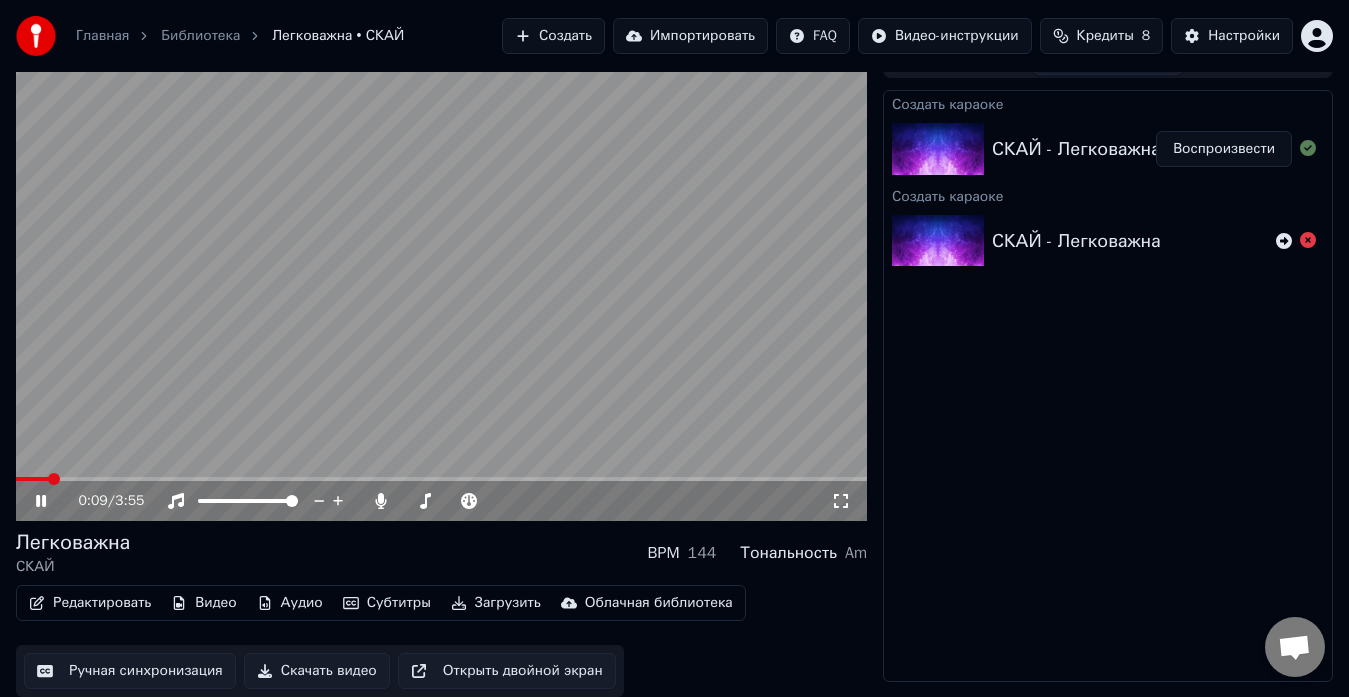click on "0:09  /  3:55" at bounding box center [441, 501] 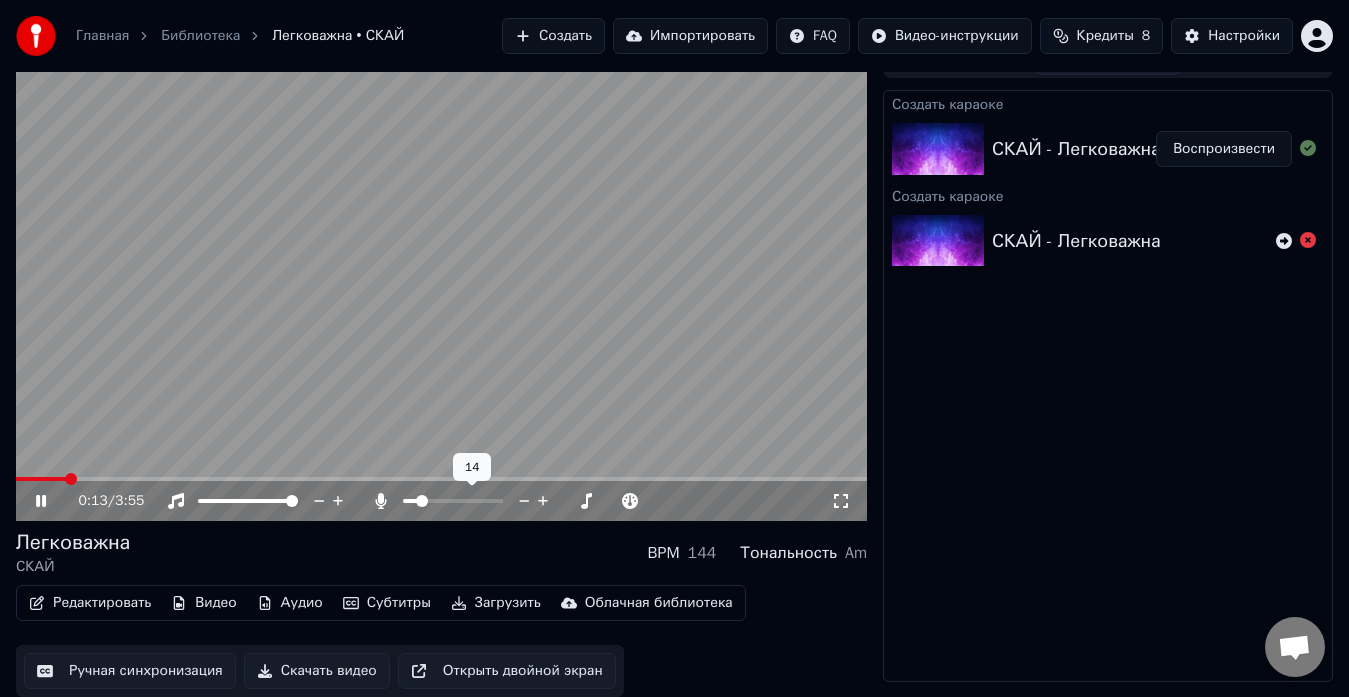 click at bounding box center (422, 501) 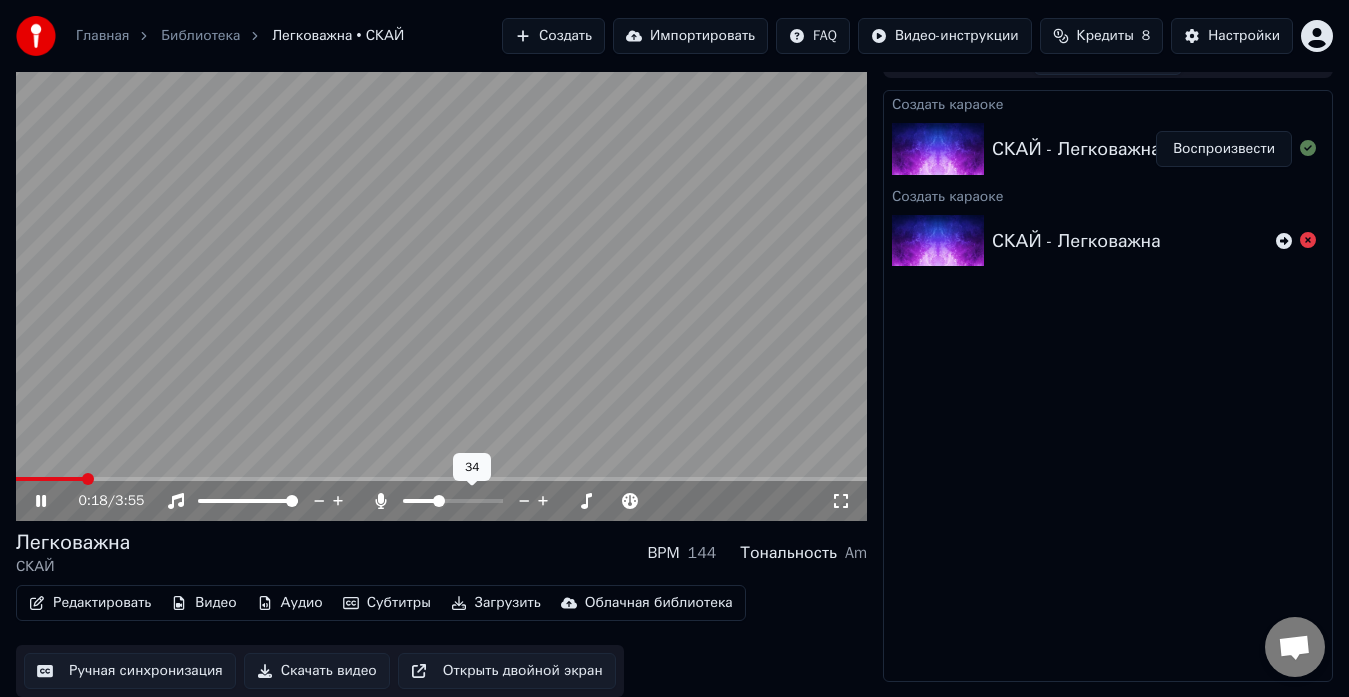 click at bounding box center (439, 501) 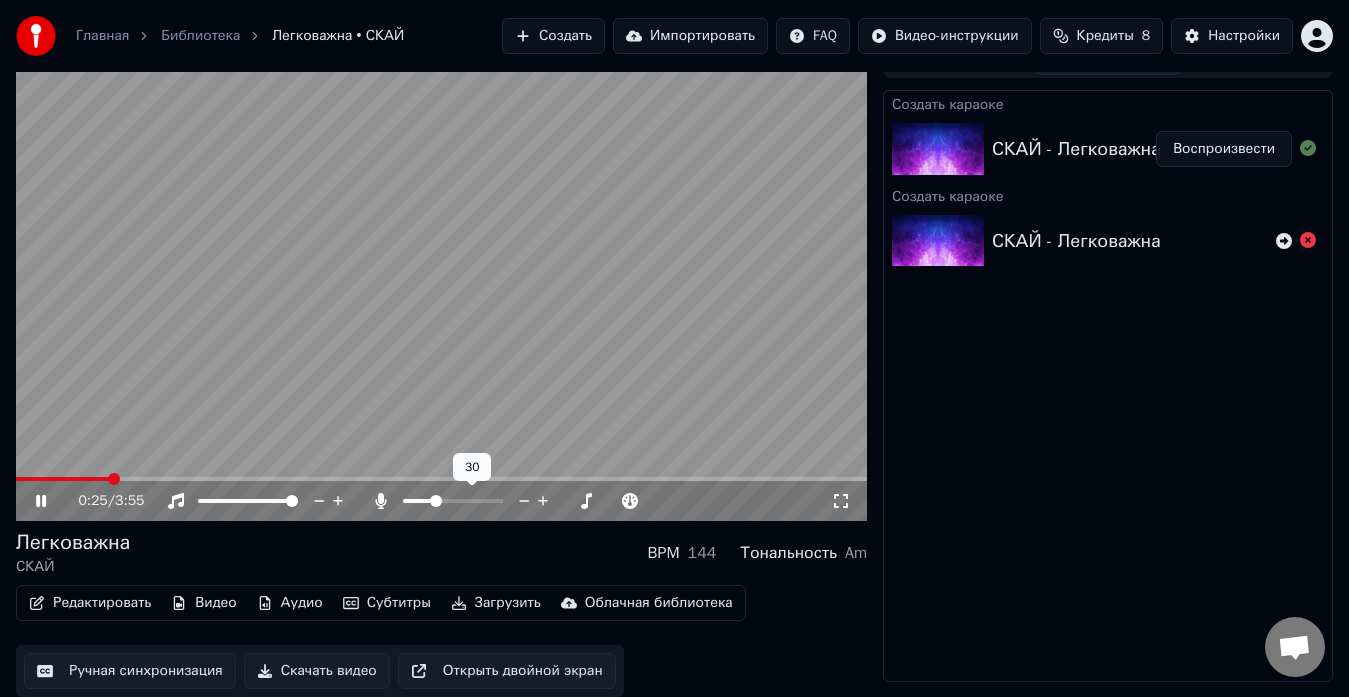 click at bounding box center (436, 501) 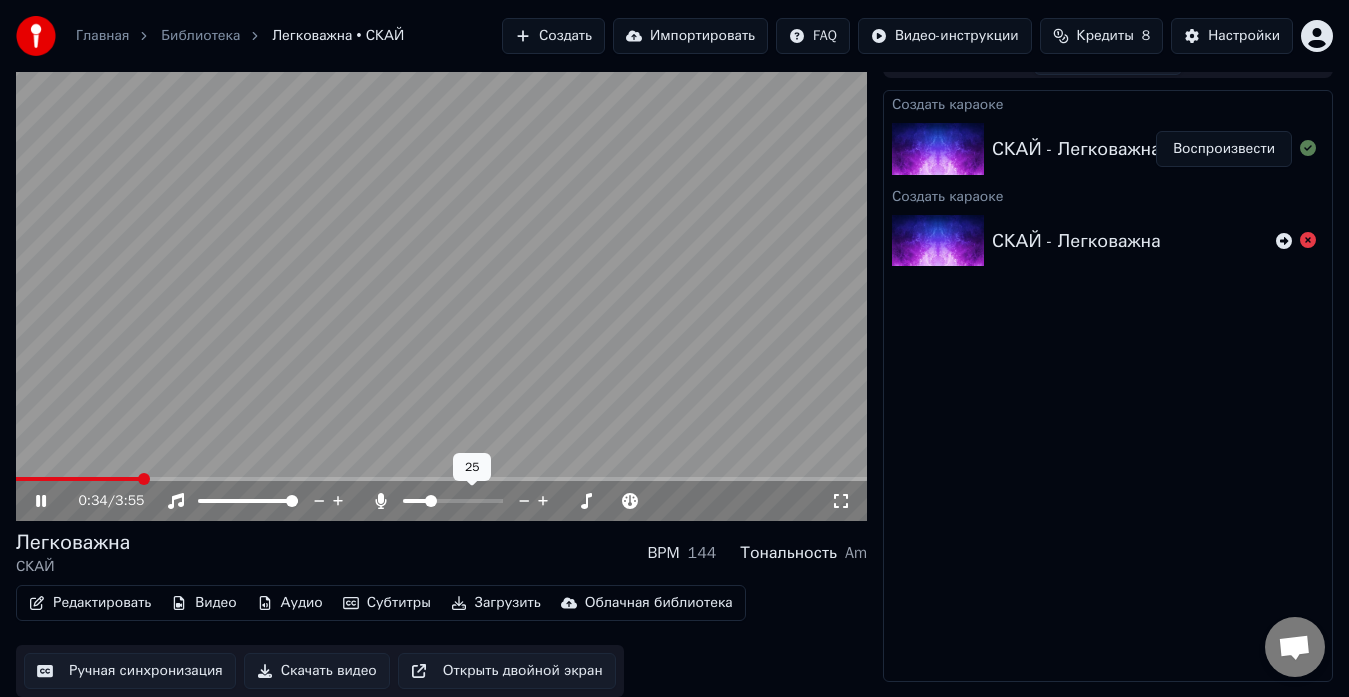 click at bounding box center [431, 501] 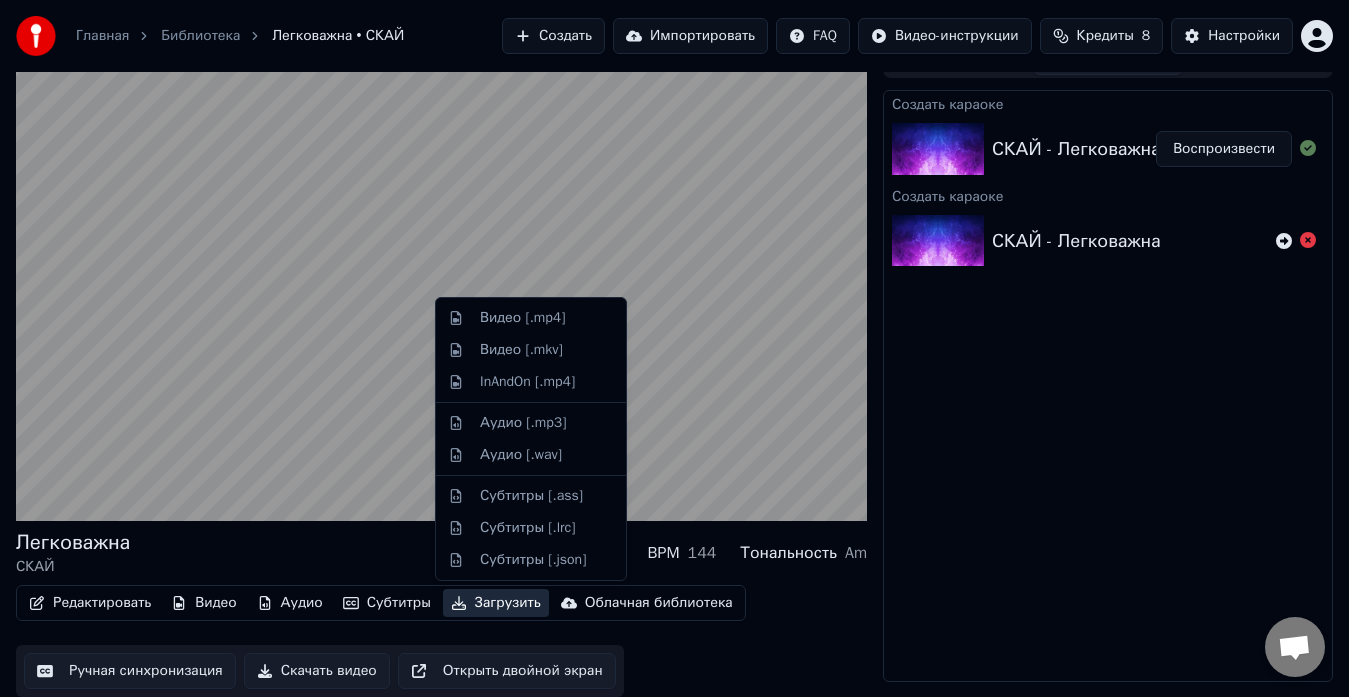 click on "Загрузить" at bounding box center [496, 603] 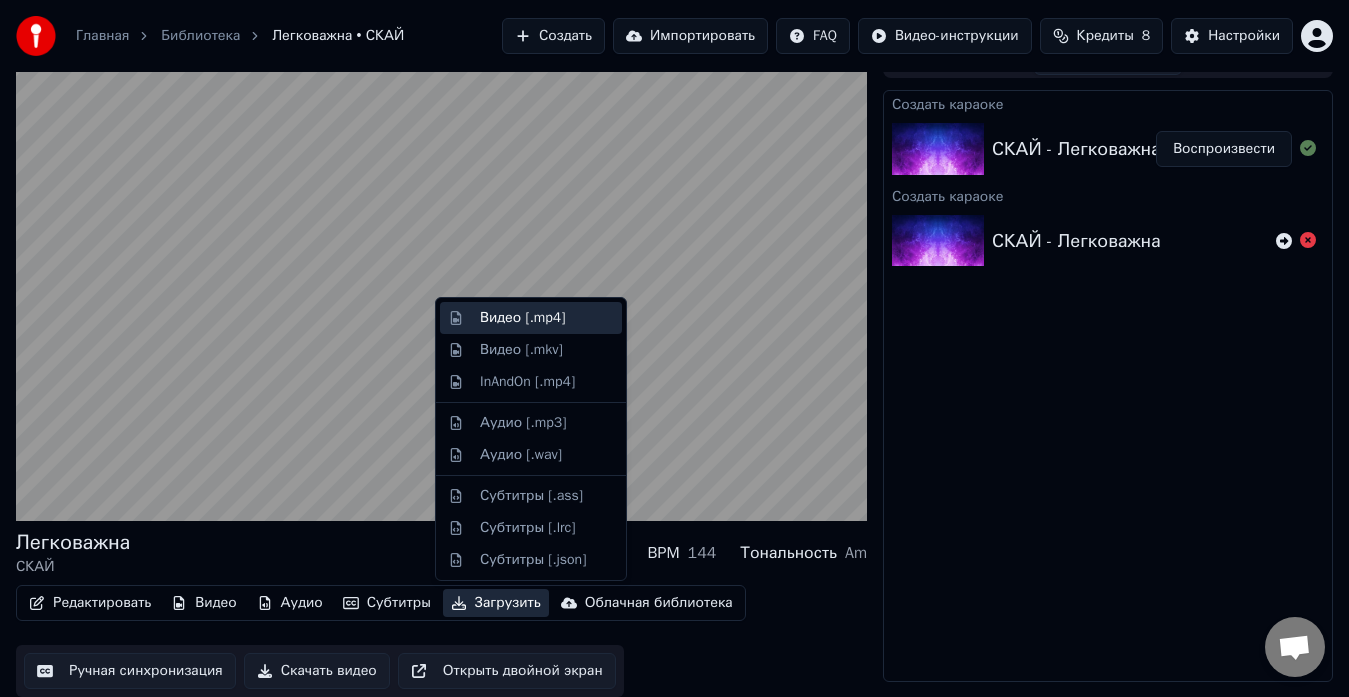 click on "Видео [.mp4]" at bounding box center (531, 318) 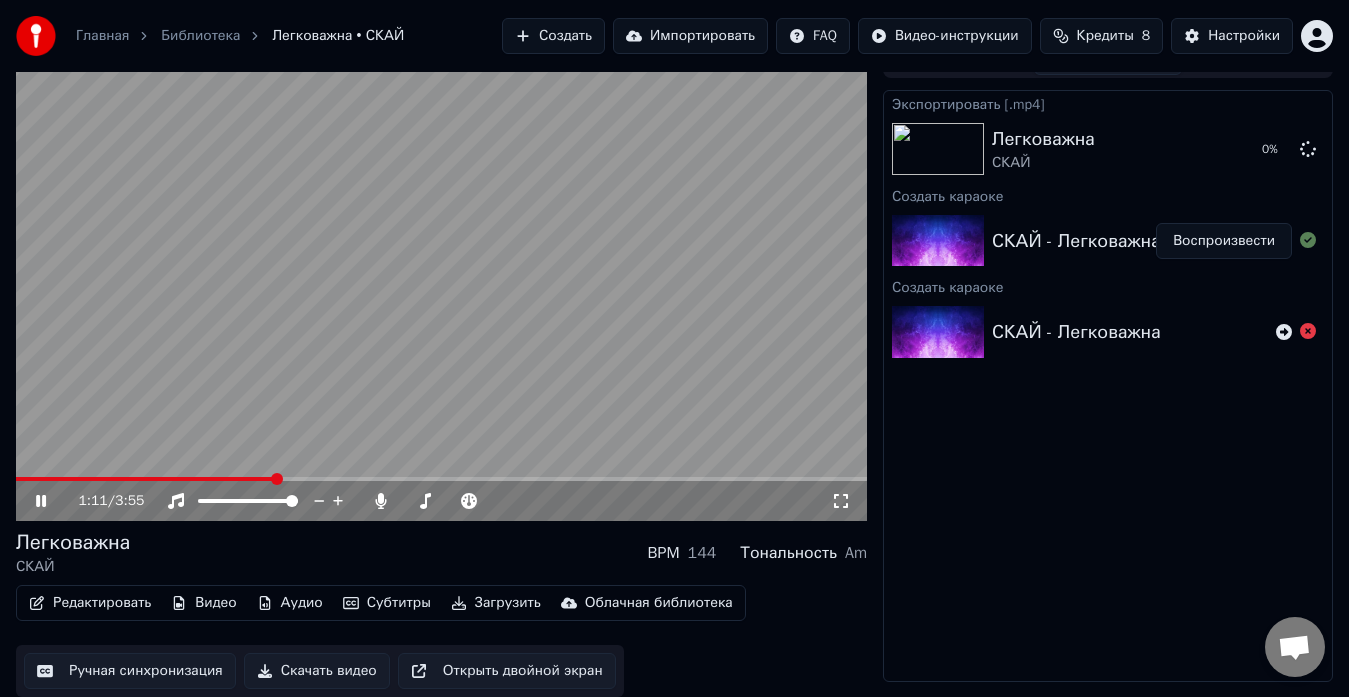 click 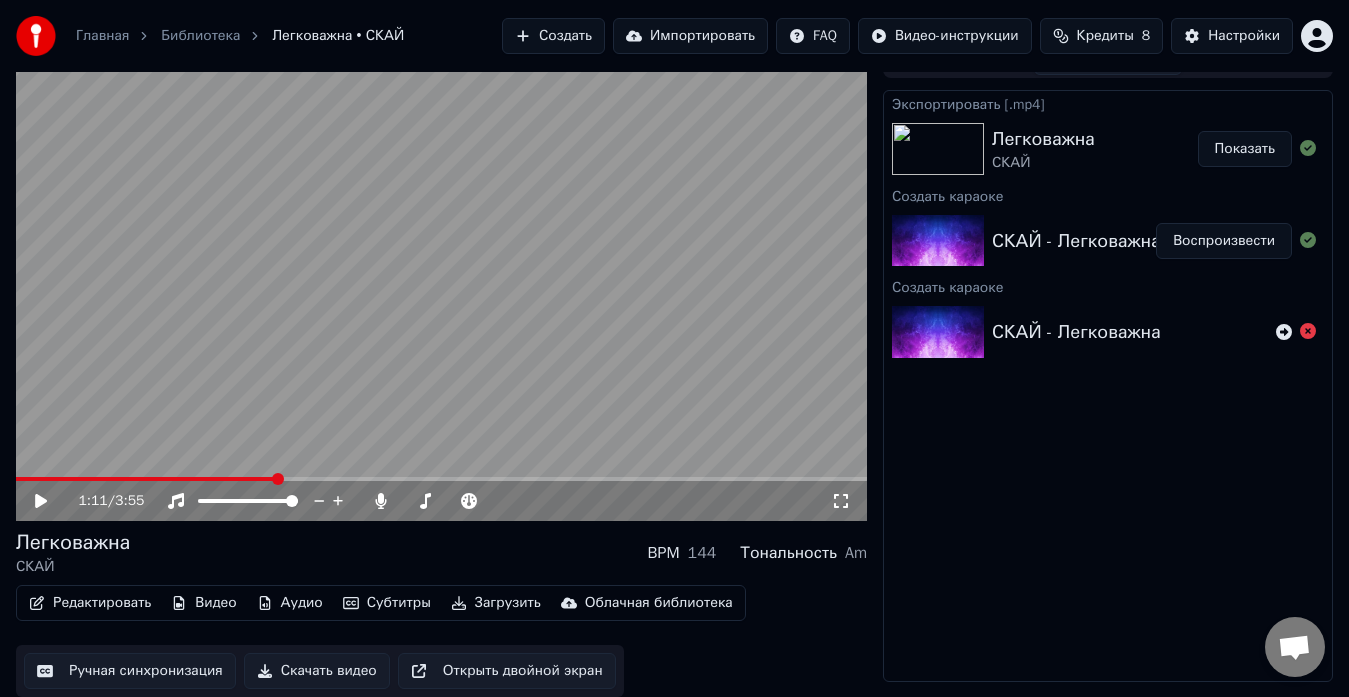 click on "Показать" at bounding box center [1245, 149] 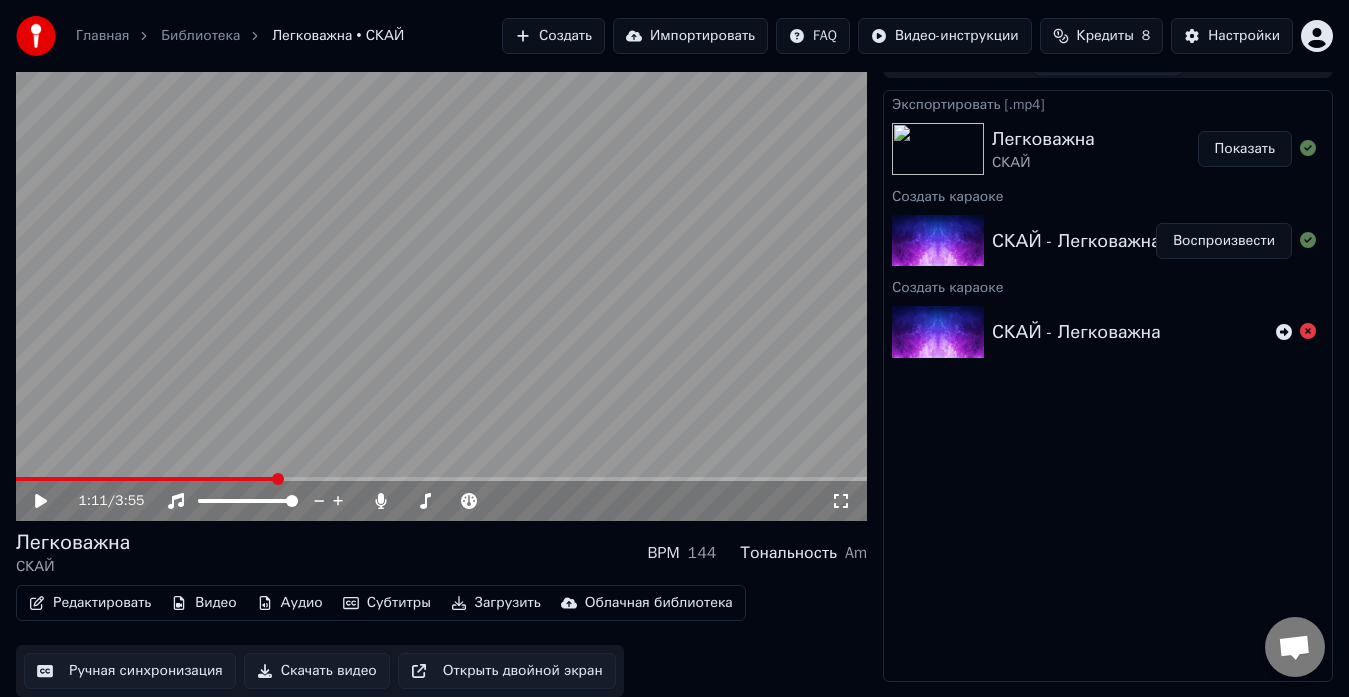 click on "Создать" at bounding box center (553, 36) 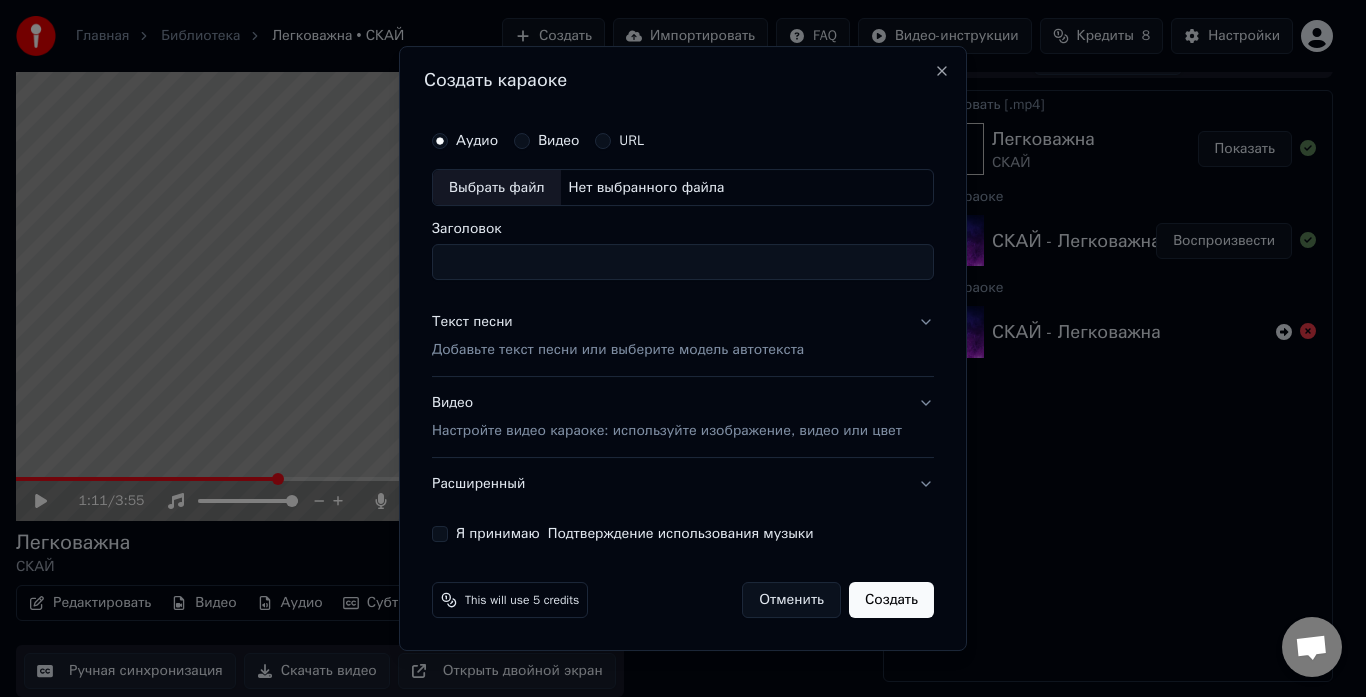 click on "Выбрать файл" at bounding box center (497, 188) 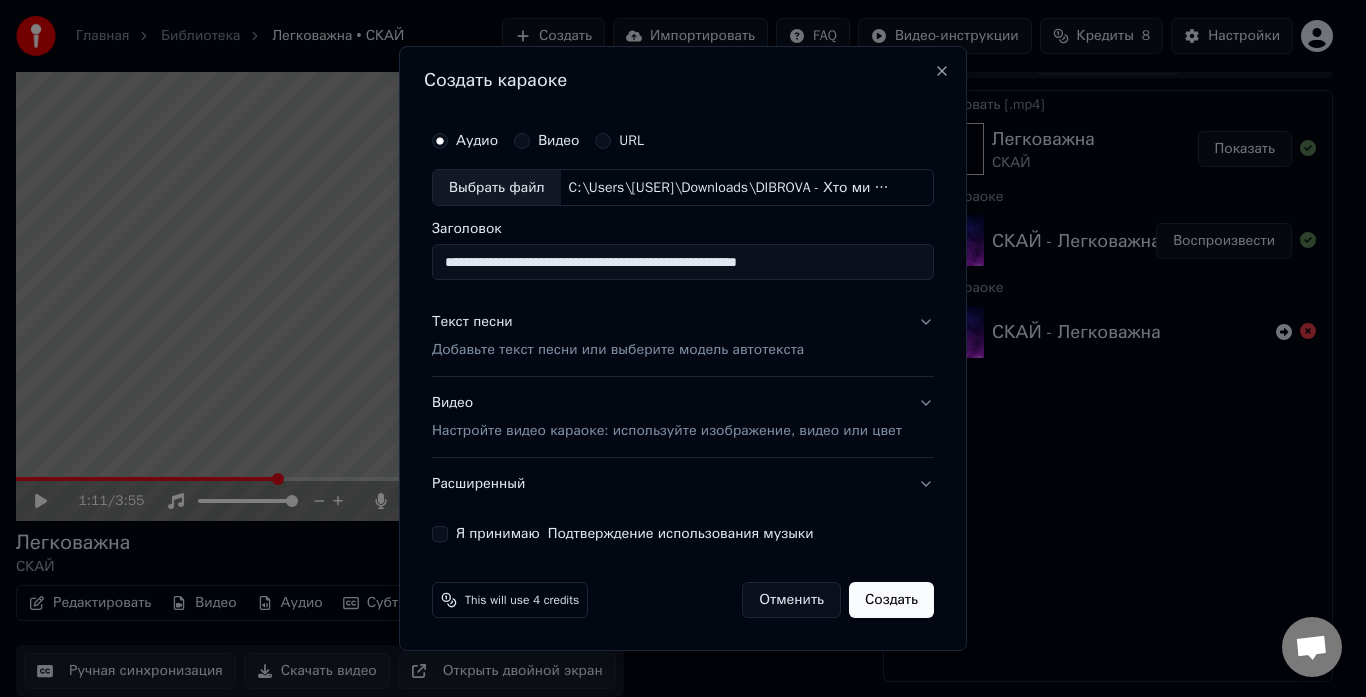 click on "**********" at bounding box center (683, 263) 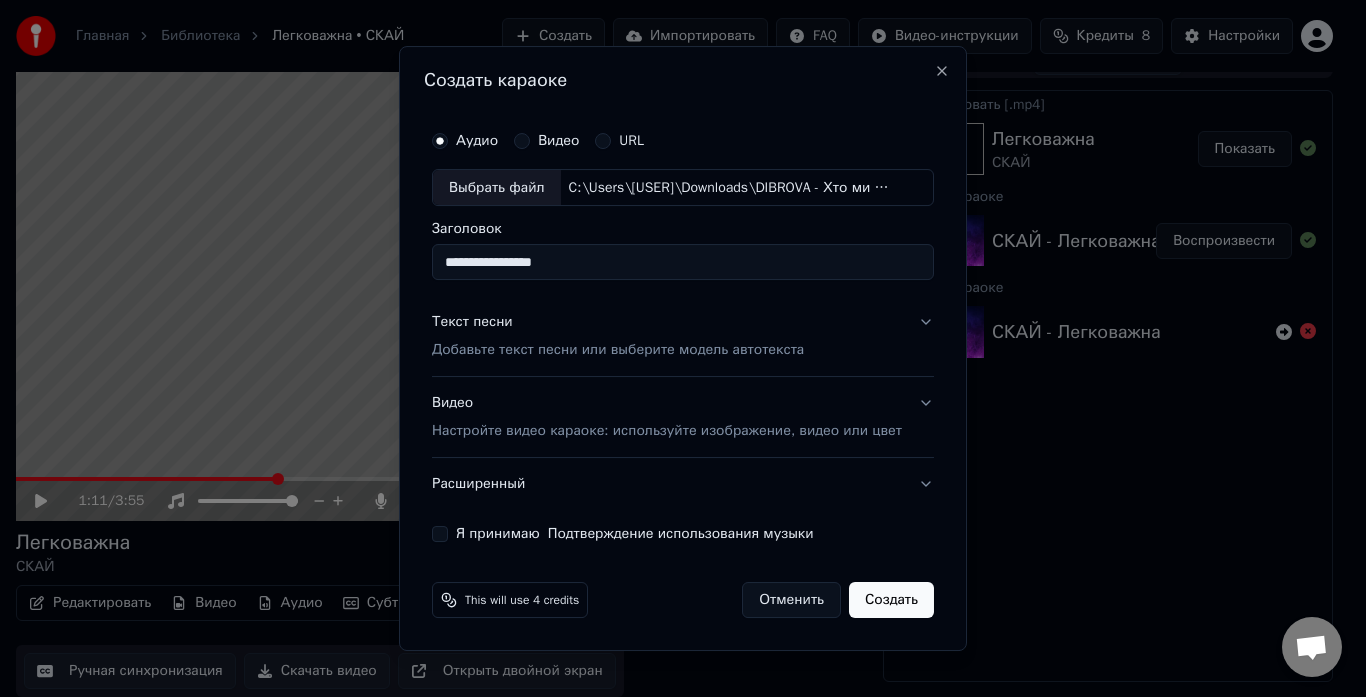 type on "**********" 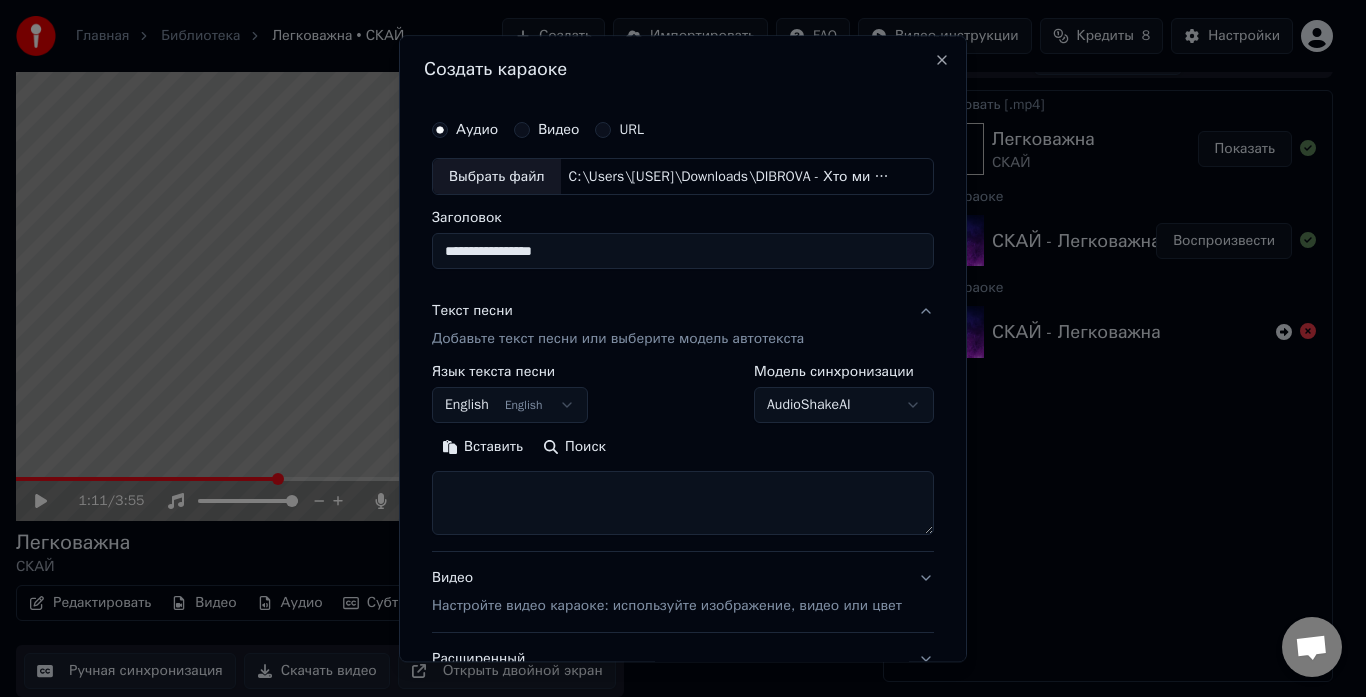 click on "Вставить" at bounding box center [482, 448] 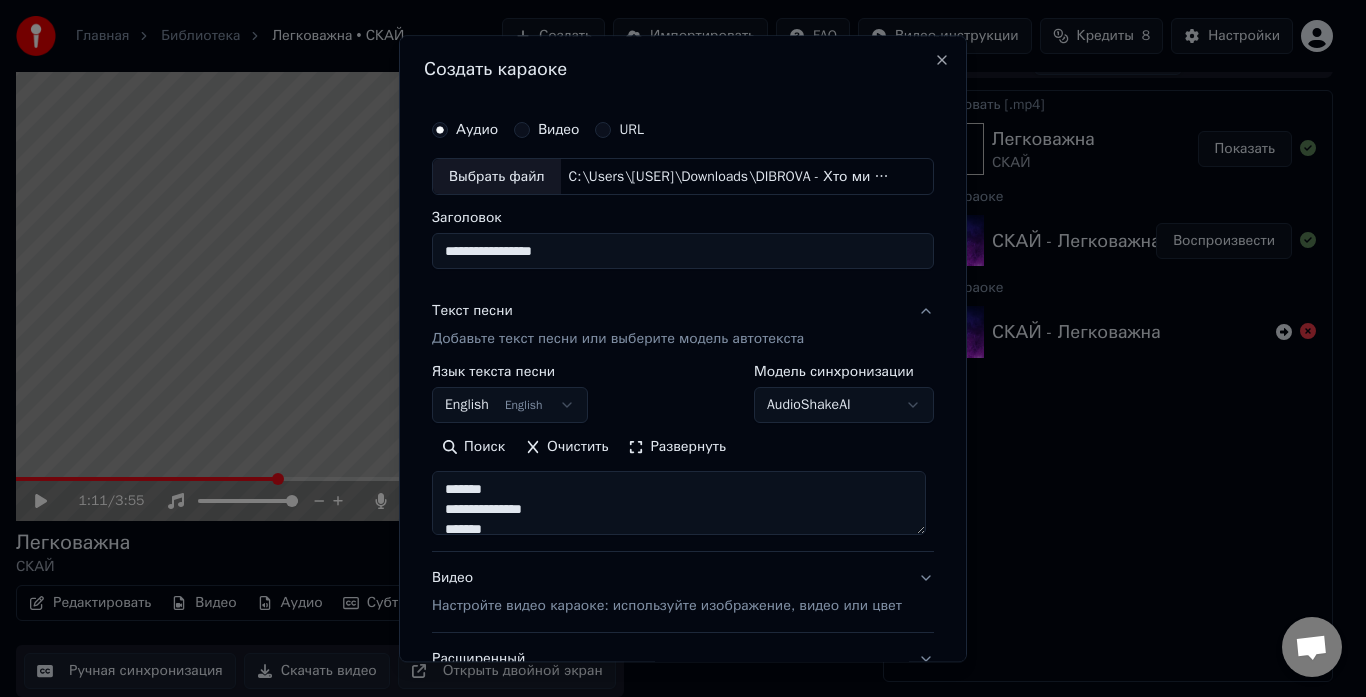 click on "Видео Настройте видео караоке: используйте изображение, видео или цвет" at bounding box center (667, 593) 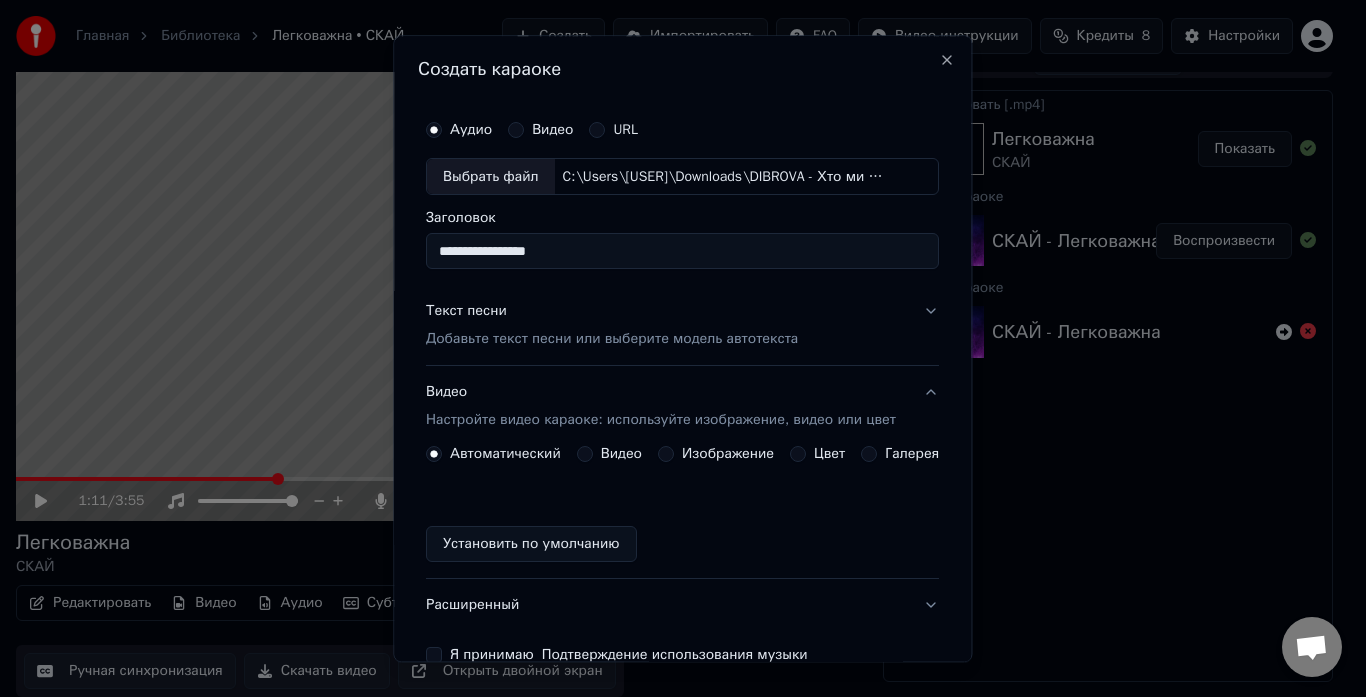 click on "Видео" at bounding box center [585, 455] 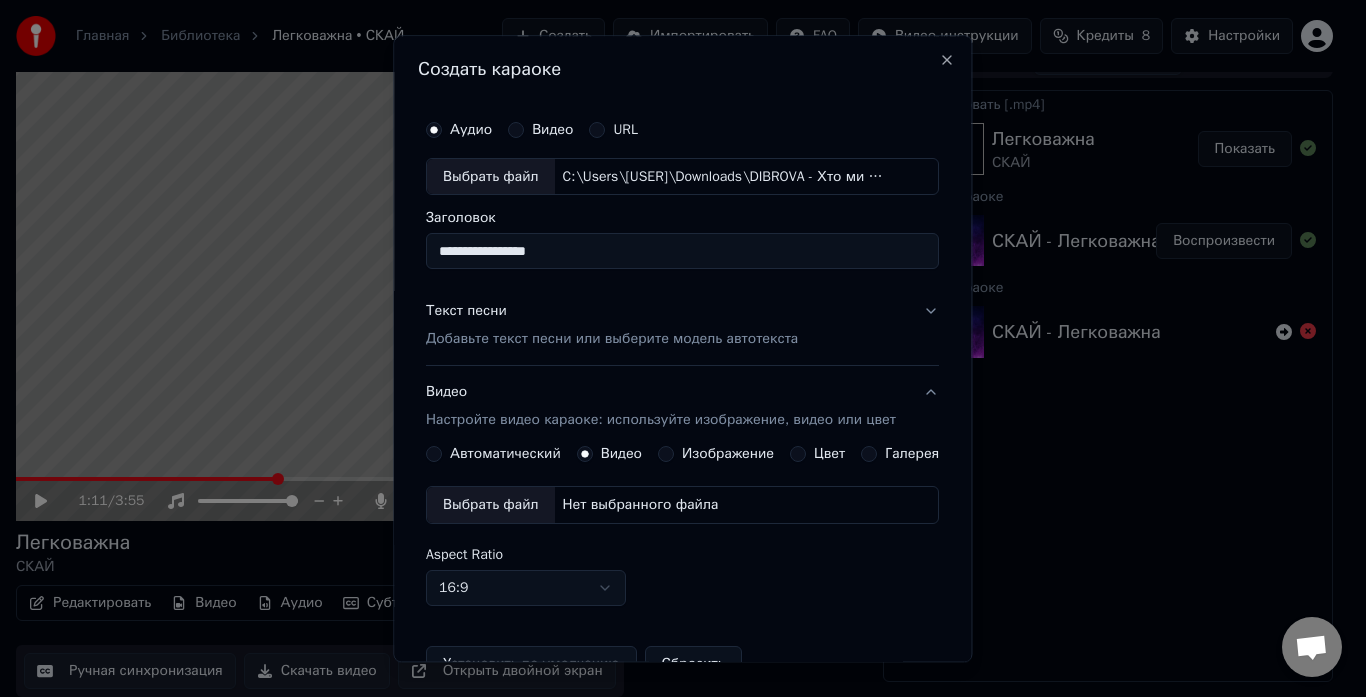 click on "Выбрать файл" at bounding box center [491, 506] 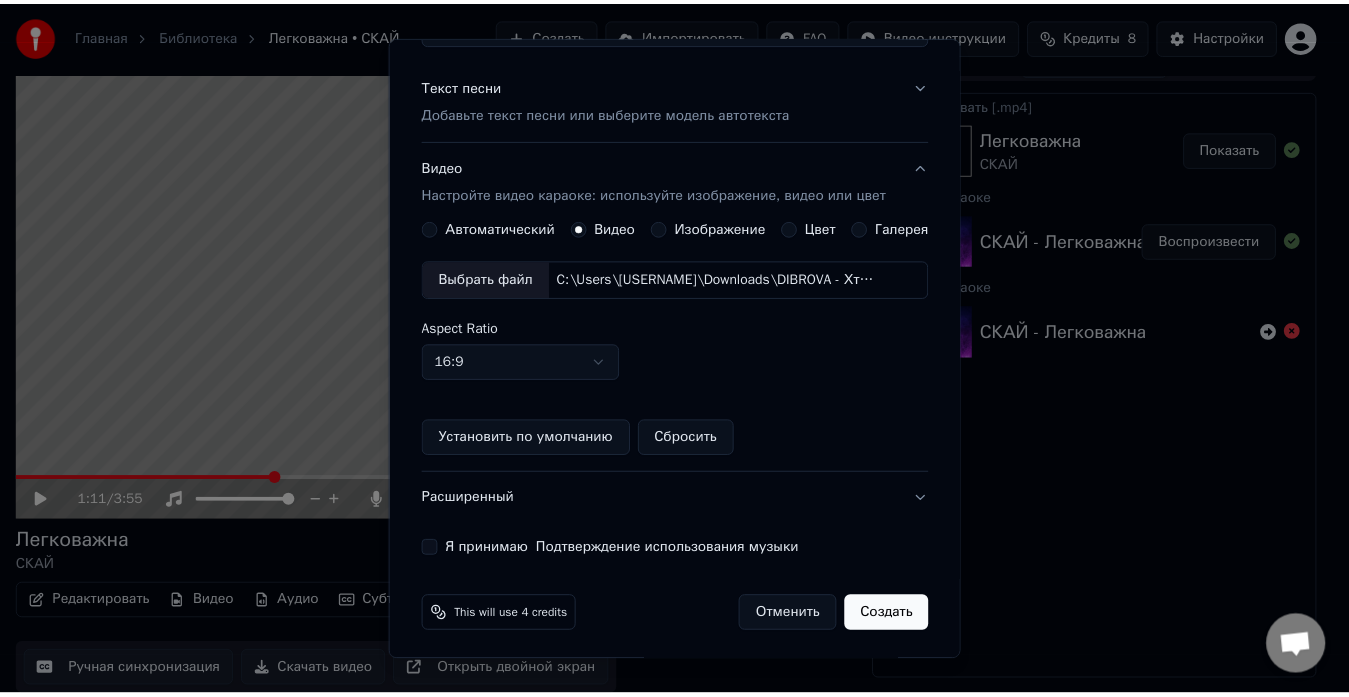scroll, scrollTop: 230, scrollLeft: 0, axis: vertical 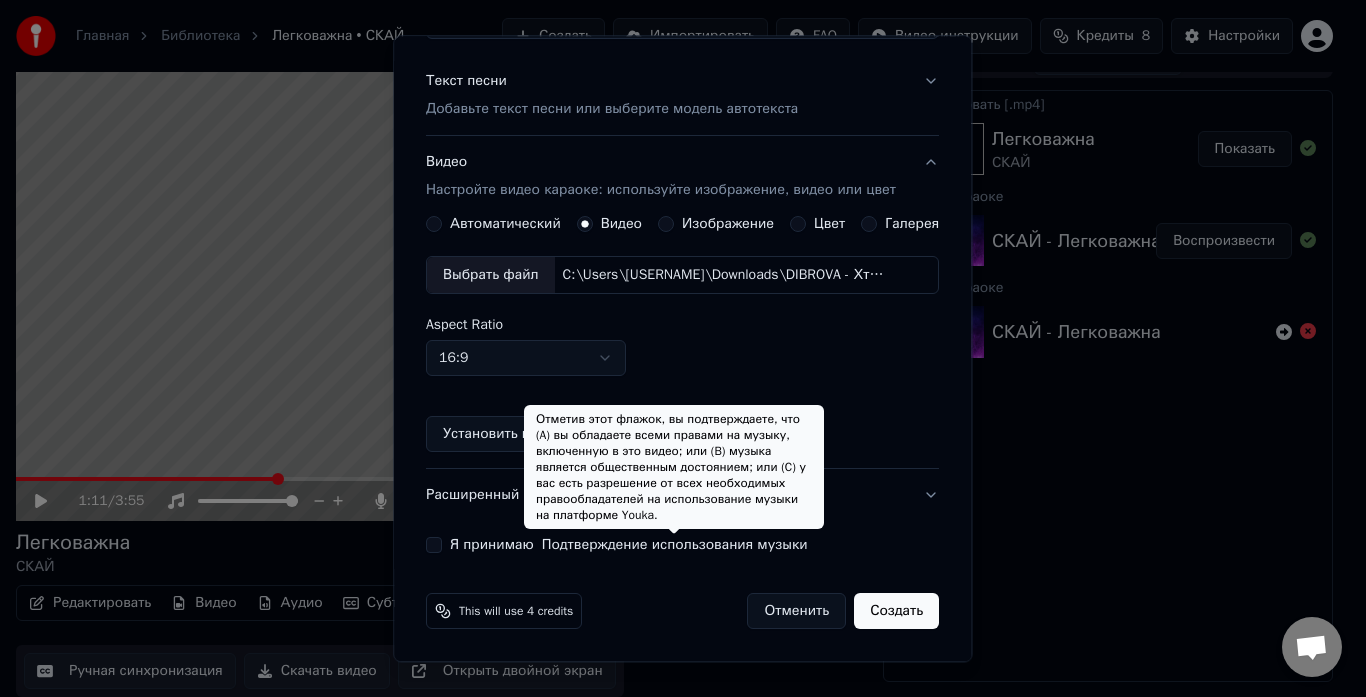 click on "Подтверждение использования музыки" at bounding box center [675, 546] 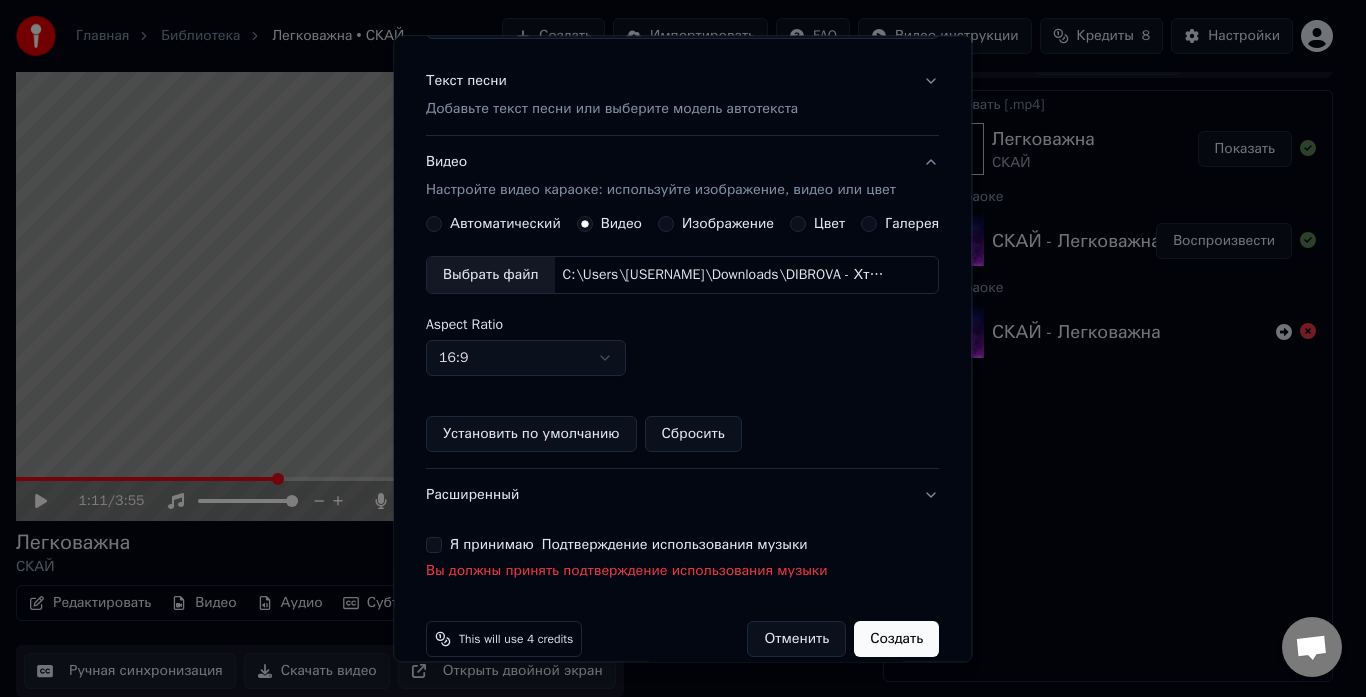 click on "Подтверждение использования музыки" at bounding box center (675, 546) 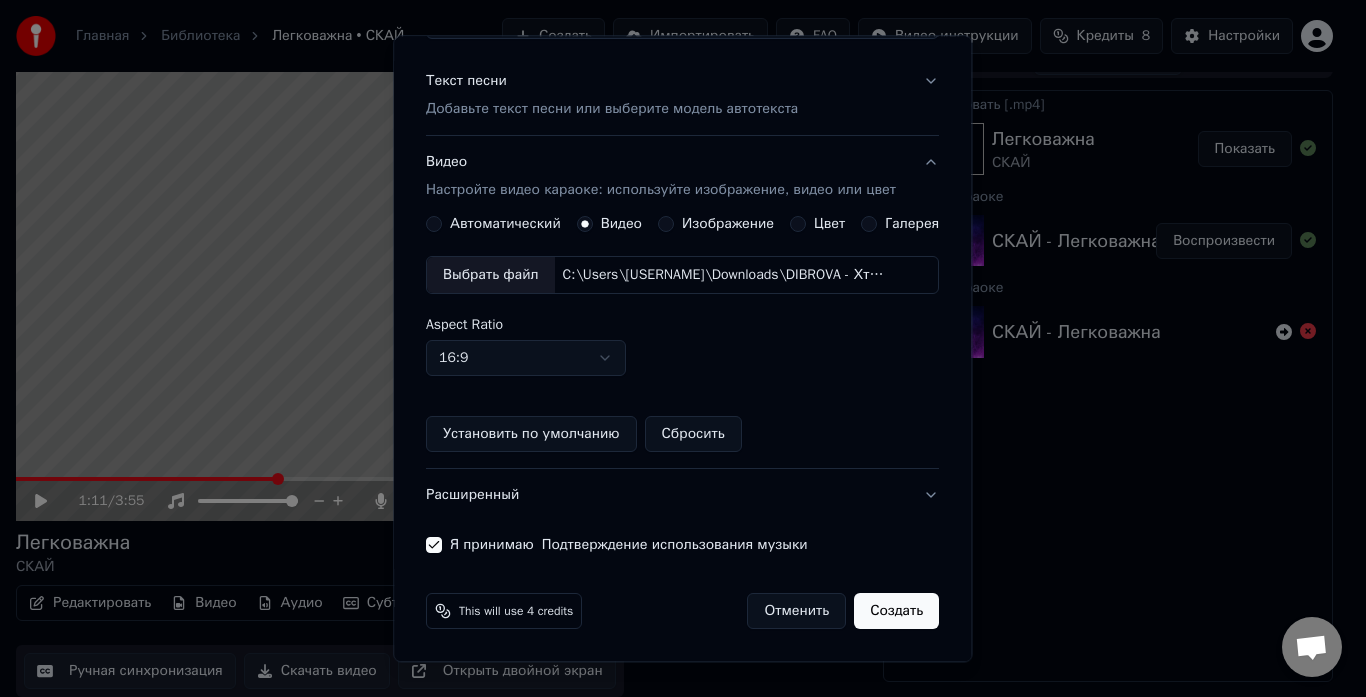 click on "Создать" at bounding box center (897, 612) 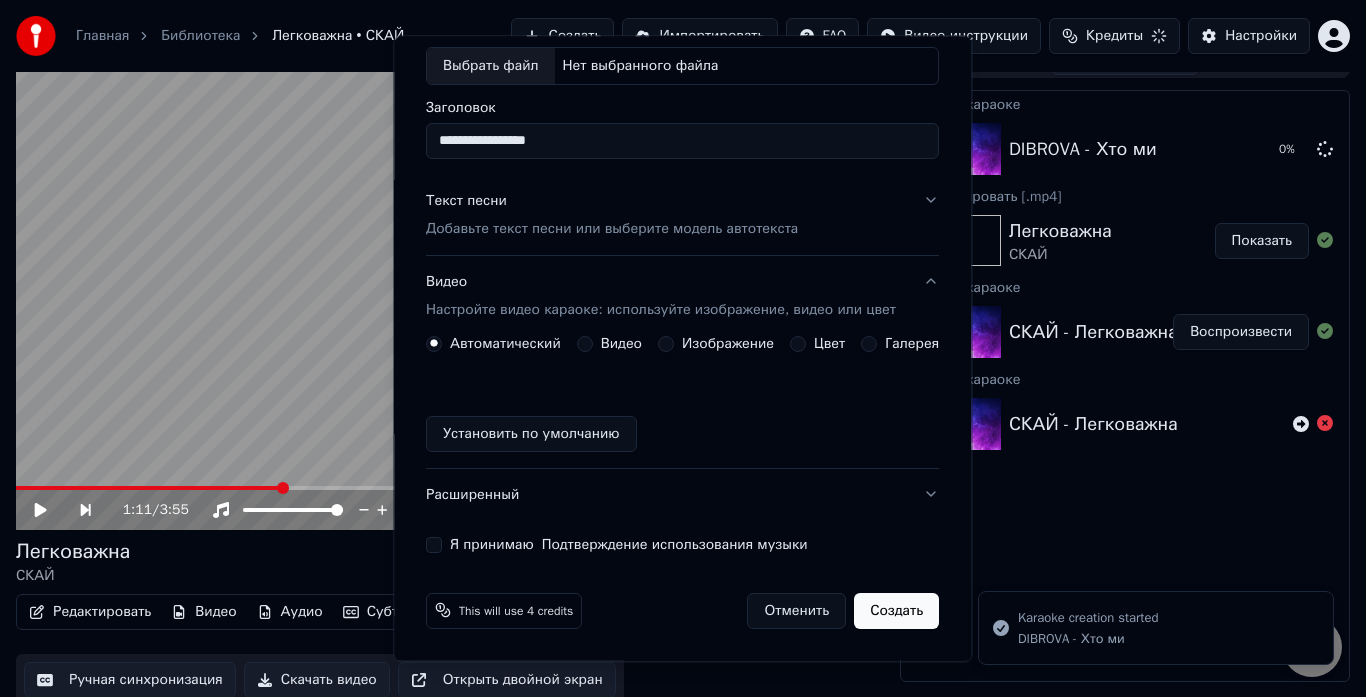 type 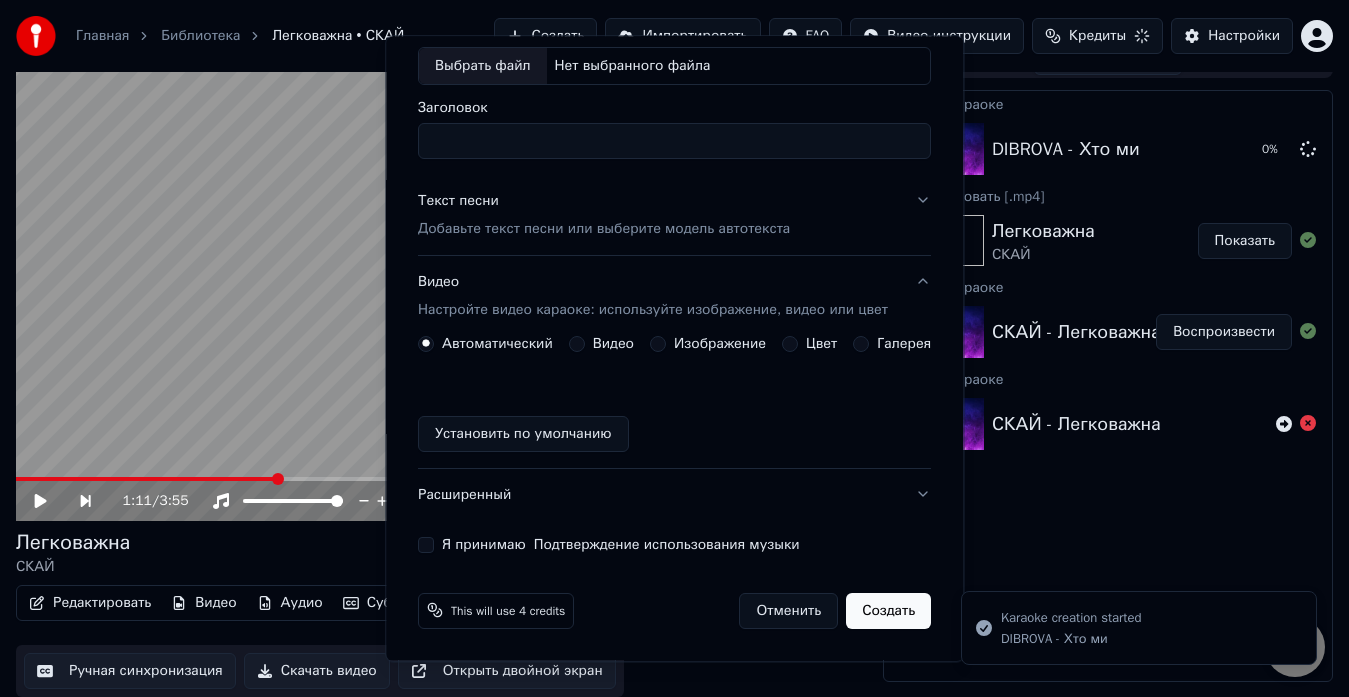 scroll, scrollTop: 111, scrollLeft: 0, axis: vertical 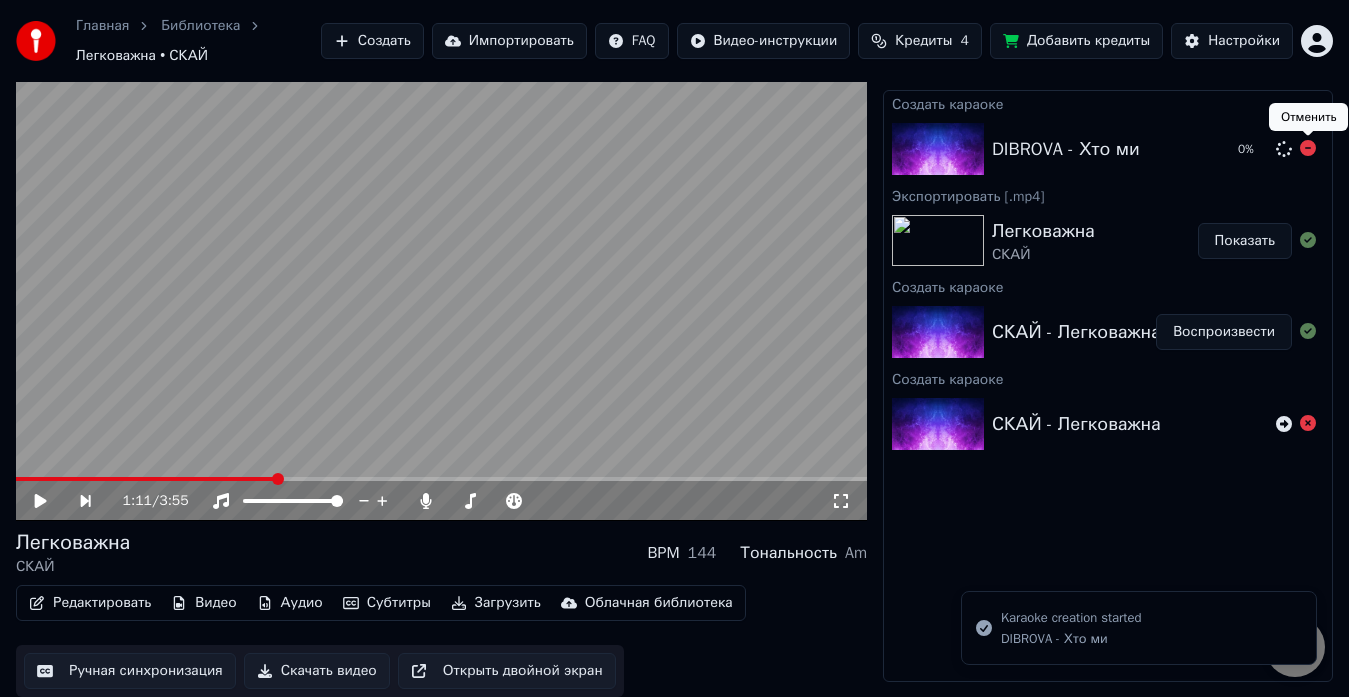 click 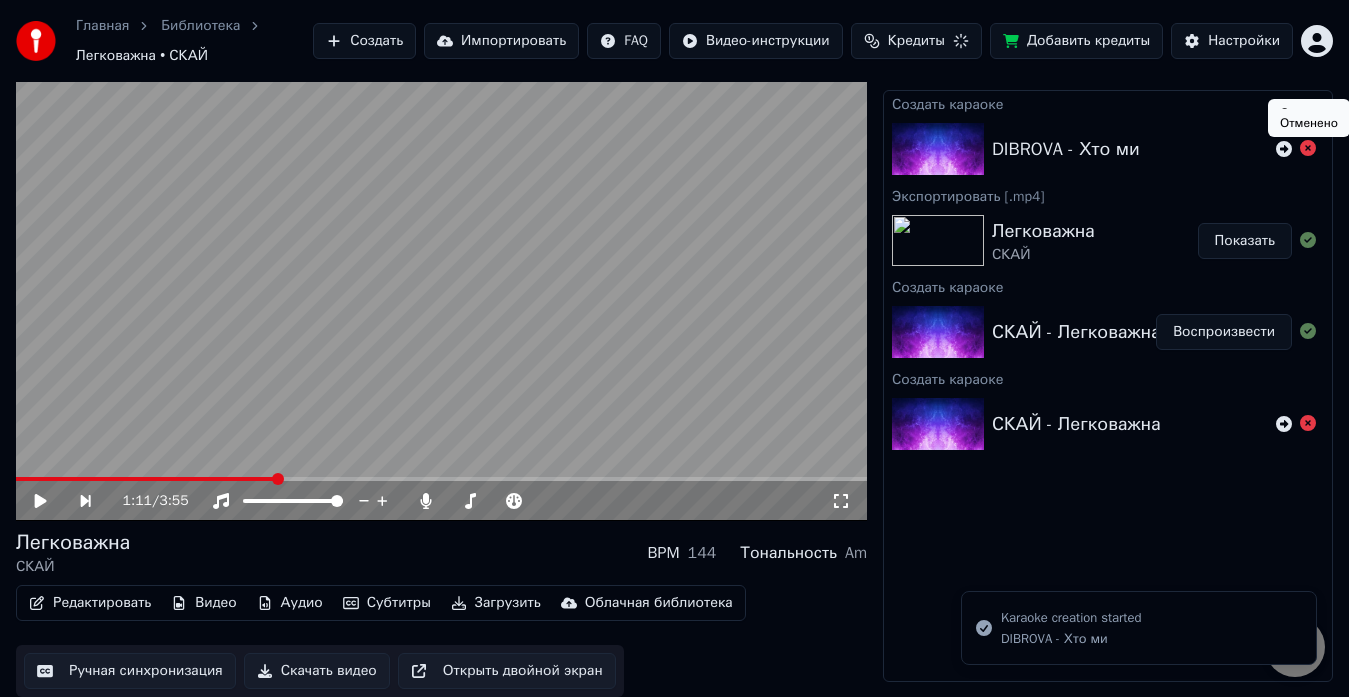 scroll, scrollTop: 30, scrollLeft: 0, axis: vertical 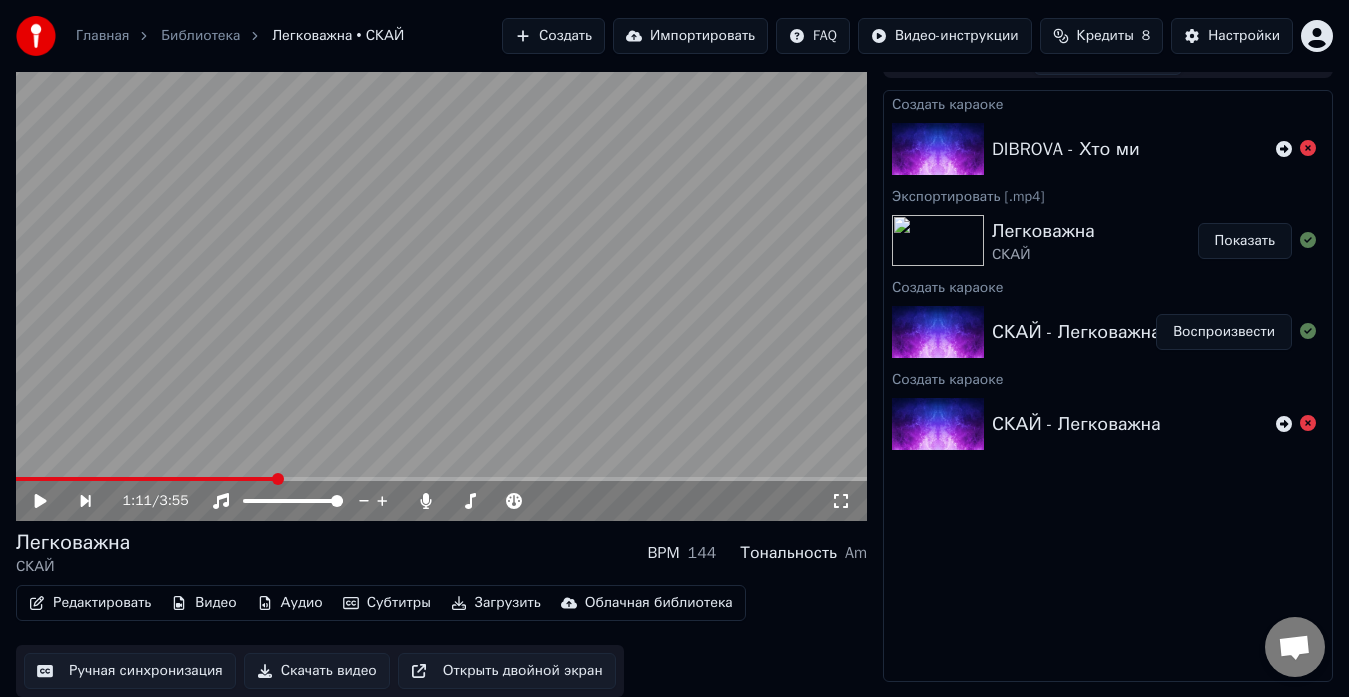 click 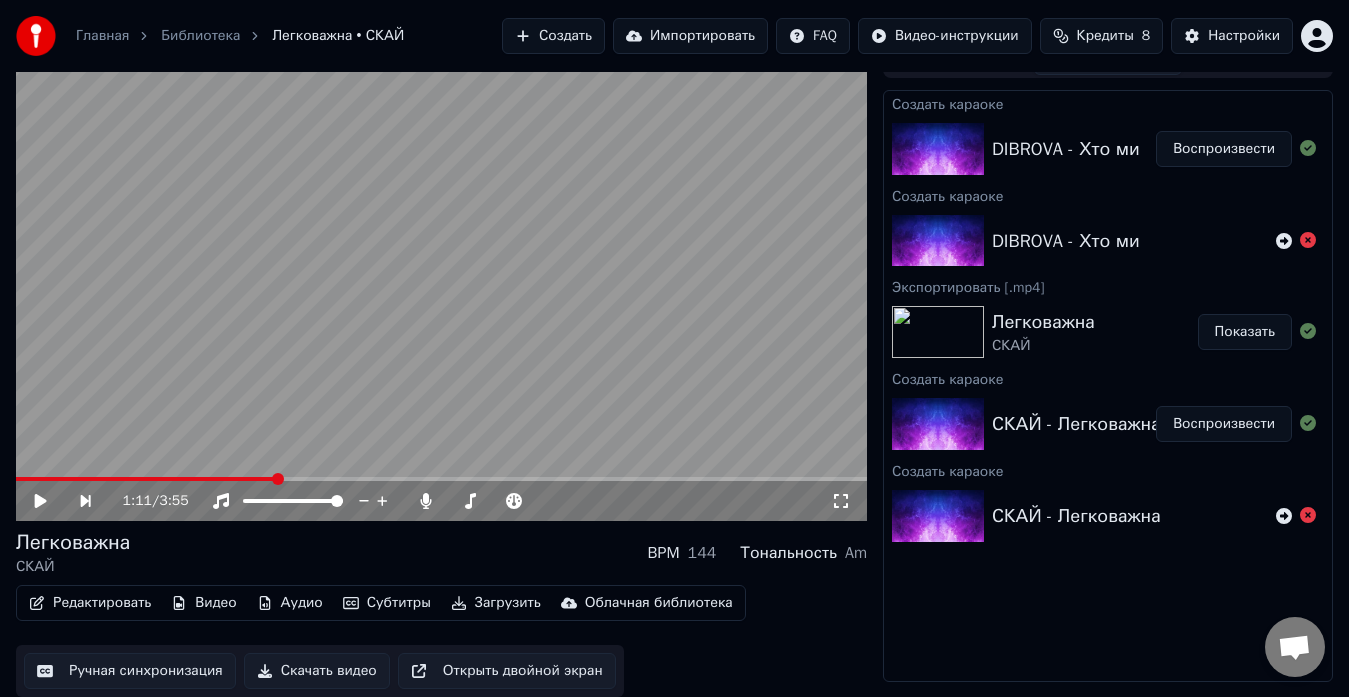 click on "Воспроизвести" at bounding box center [1224, 149] 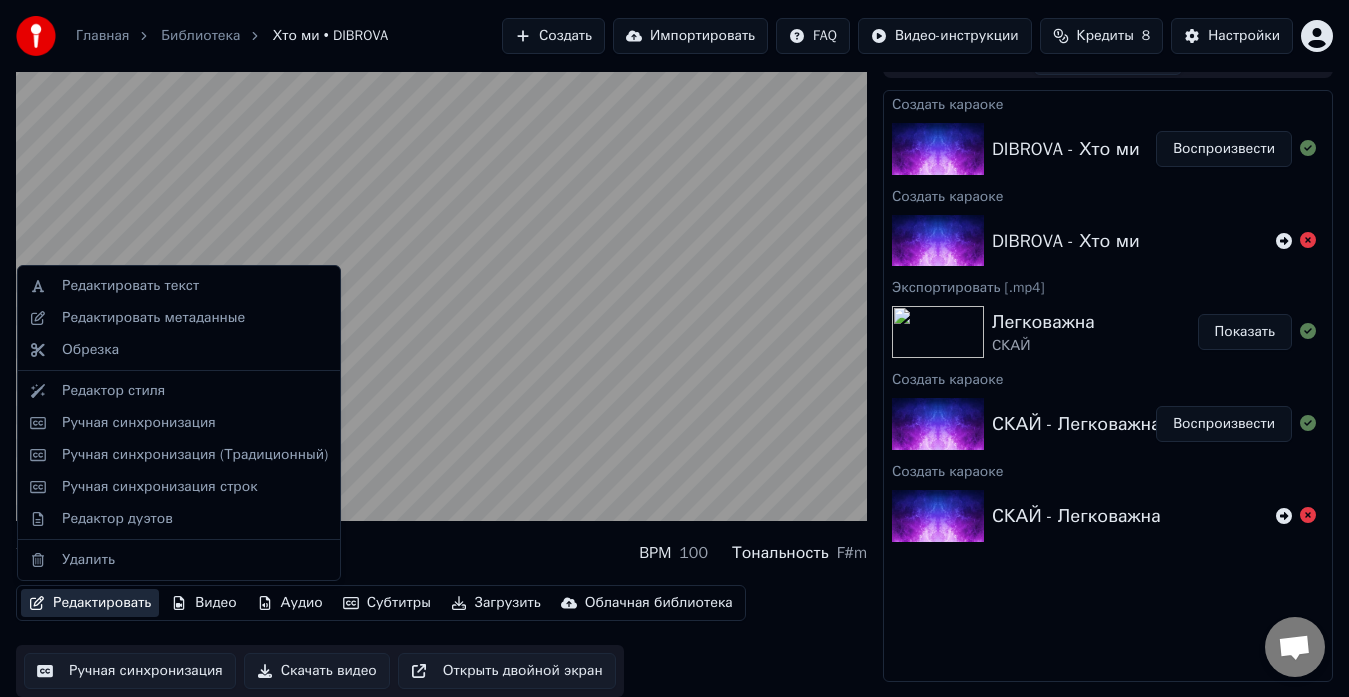 click on "Редактировать" at bounding box center [90, 603] 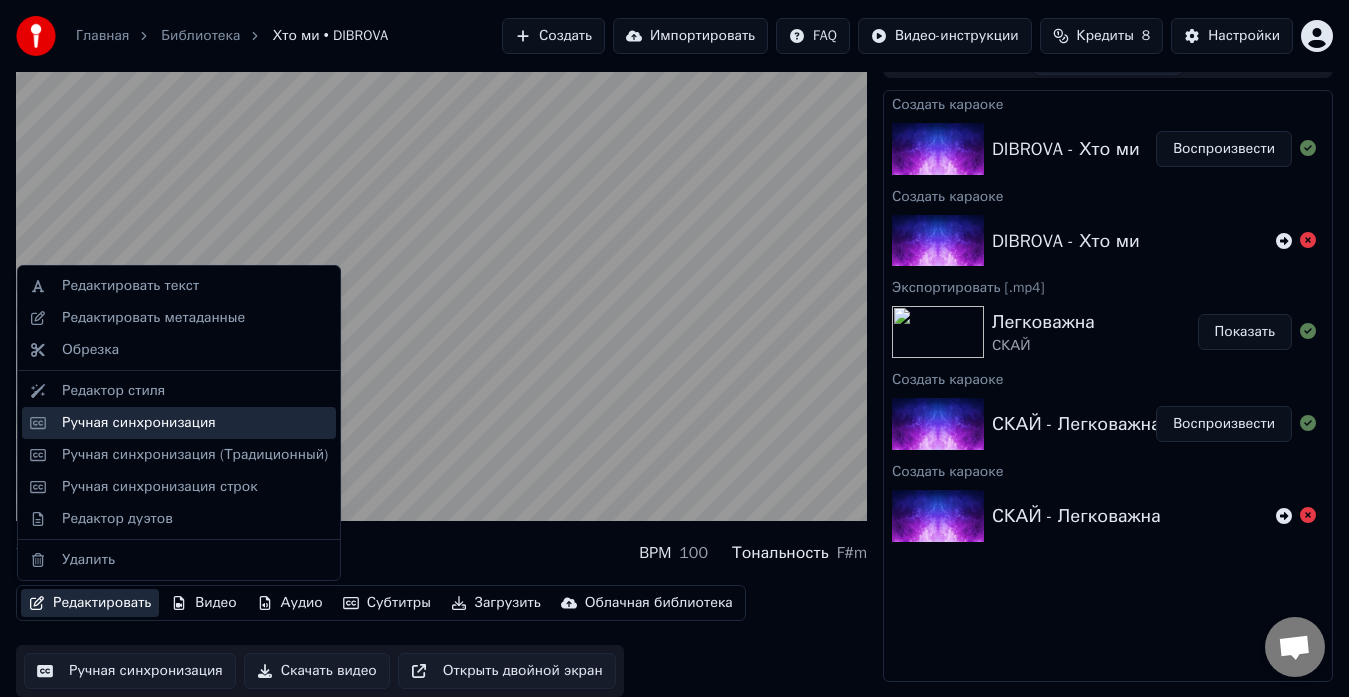 click on "Ручная синхронизация" at bounding box center [139, 423] 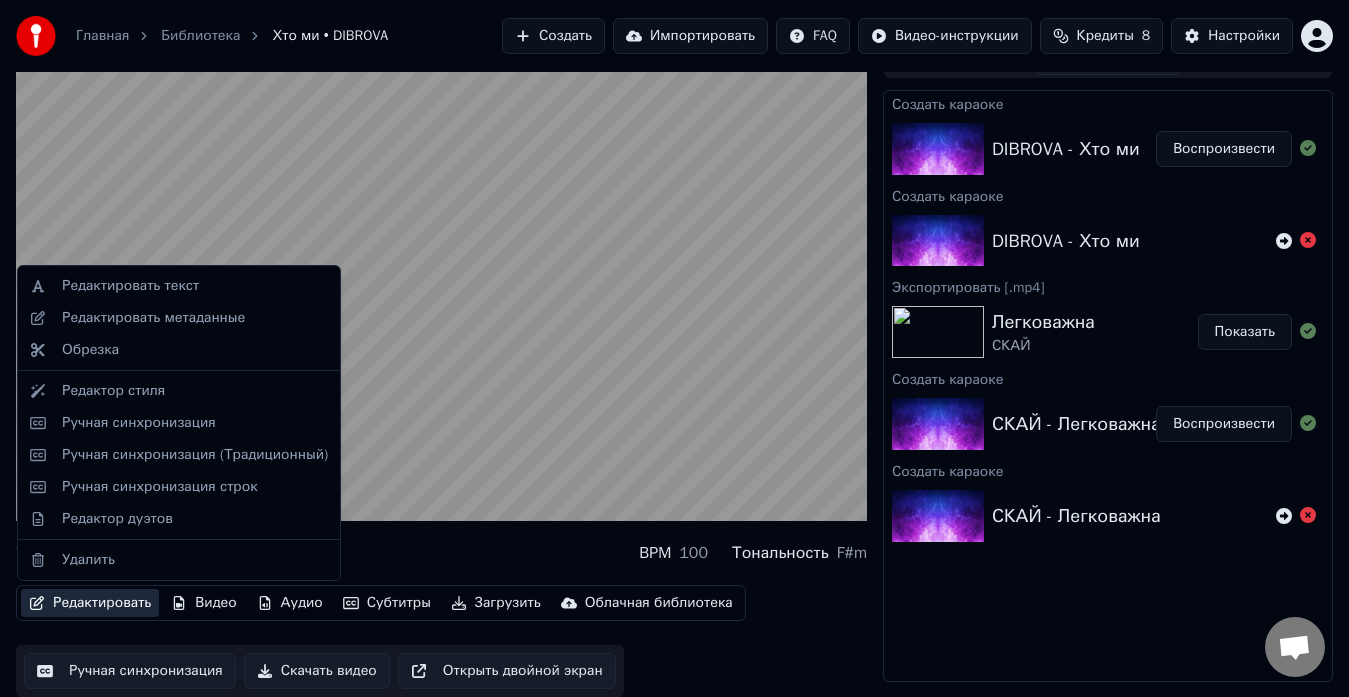 scroll, scrollTop: 0, scrollLeft: 0, axis: both 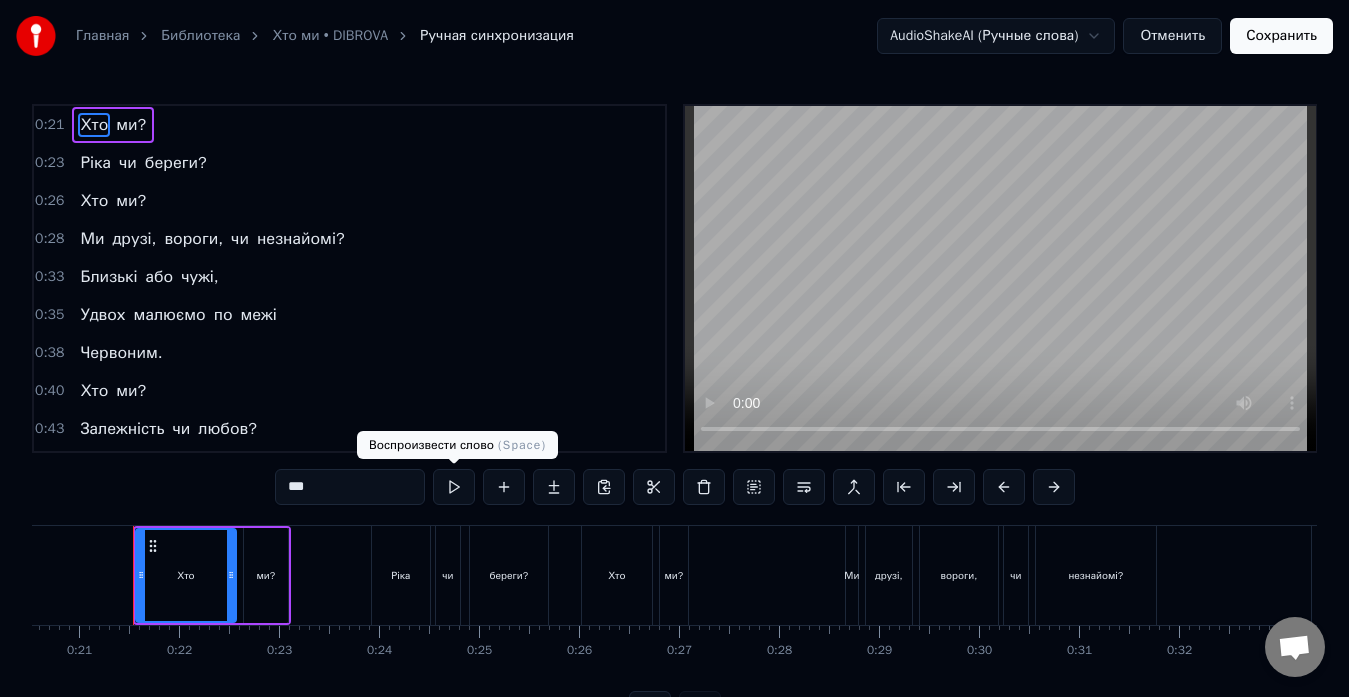 click at bounding box center [454, 487] 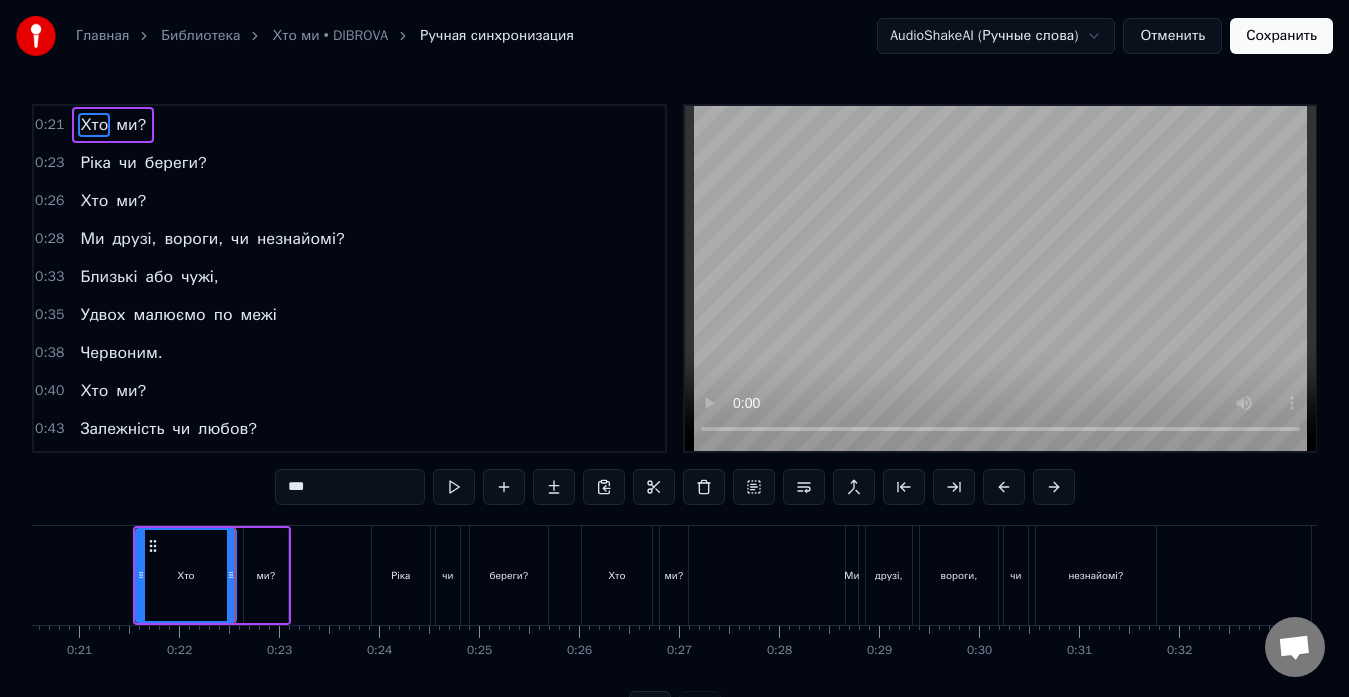 click at bounding box center (454, 487) 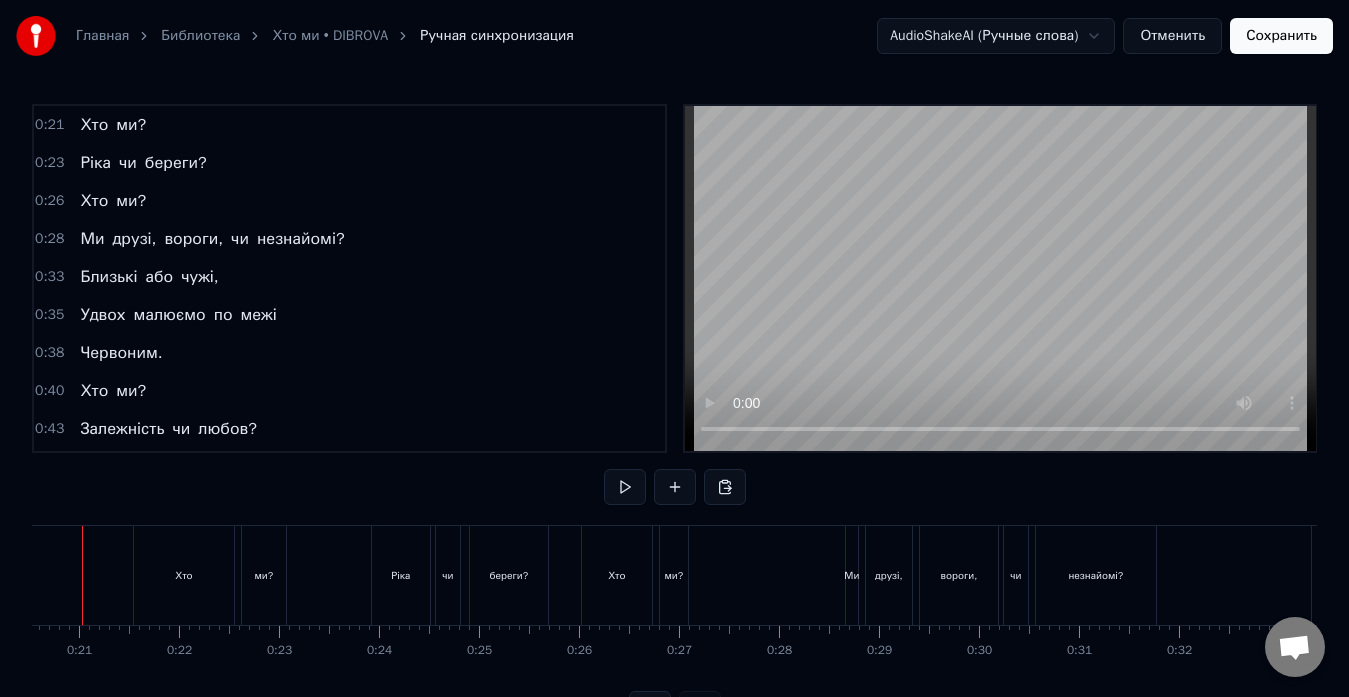 scroll, scrollTop: 0, scrollLeft: 2003, axis: horizontal 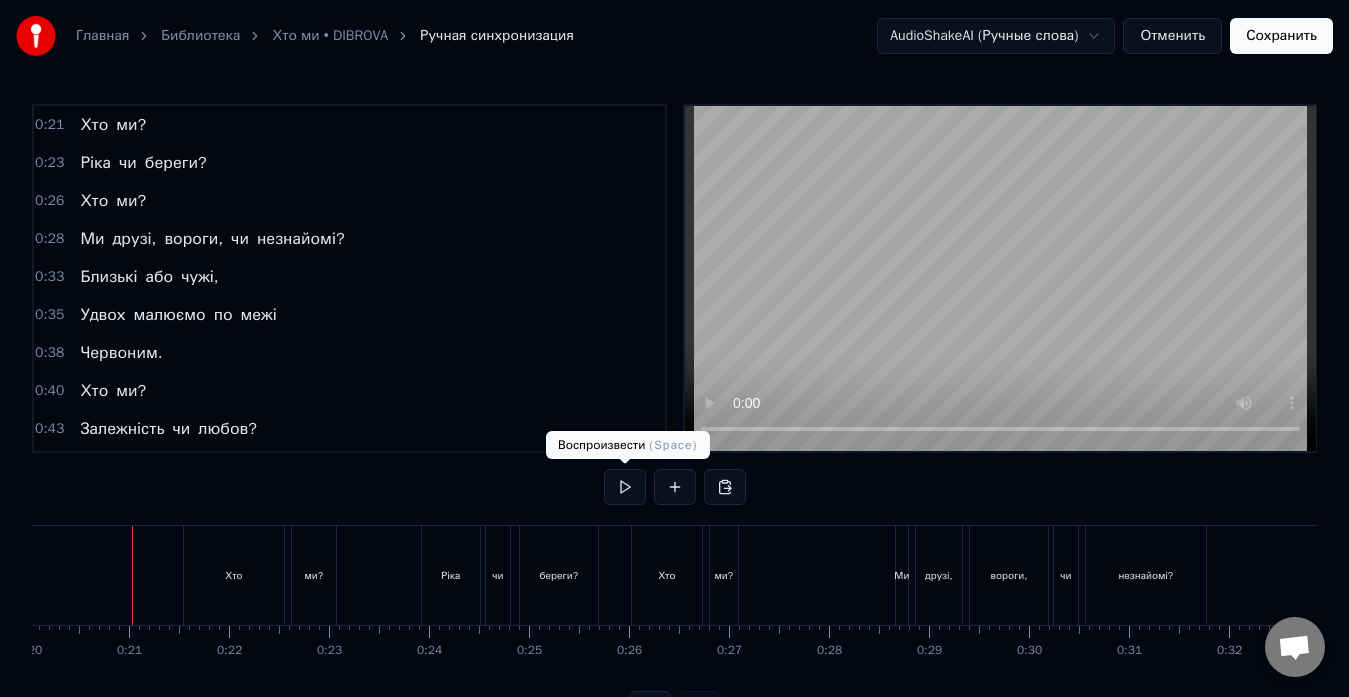 click at bounding box center [625, 487] 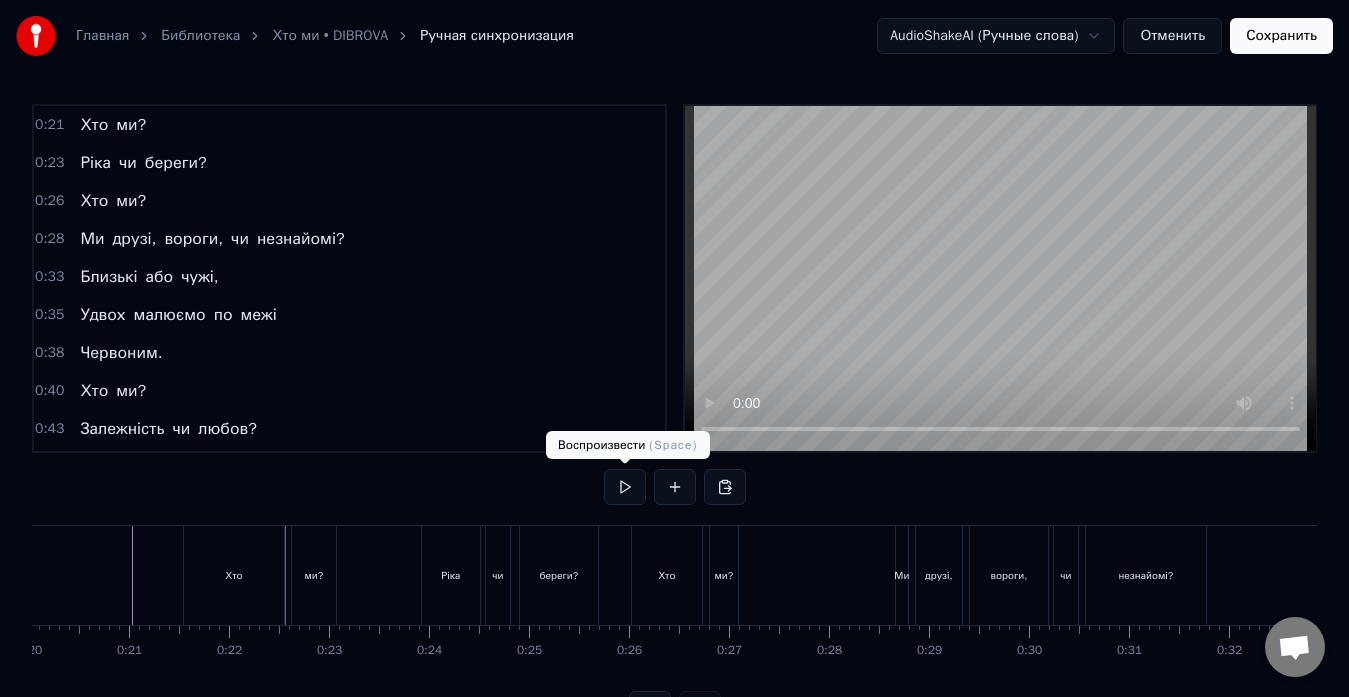 click at bounding box center (625, 487) 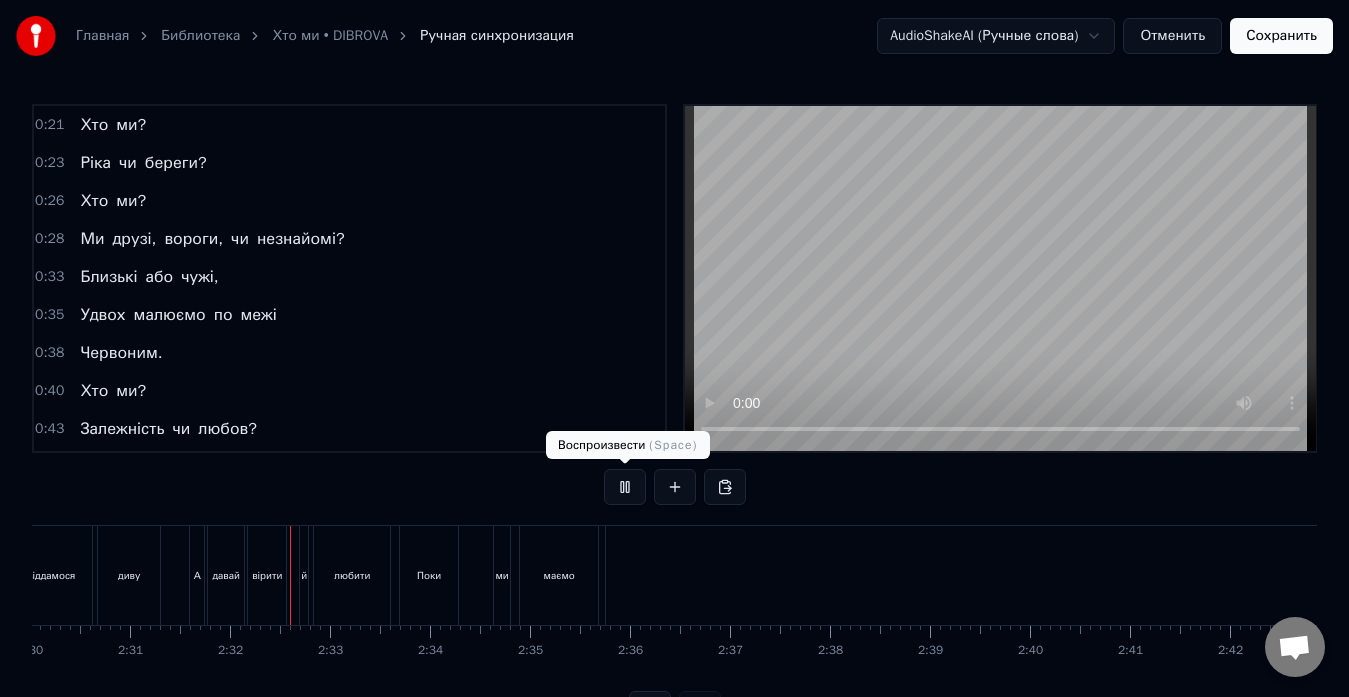 scroll, scrollTop: 0, scrollLeft: 15103, axis: horizontal 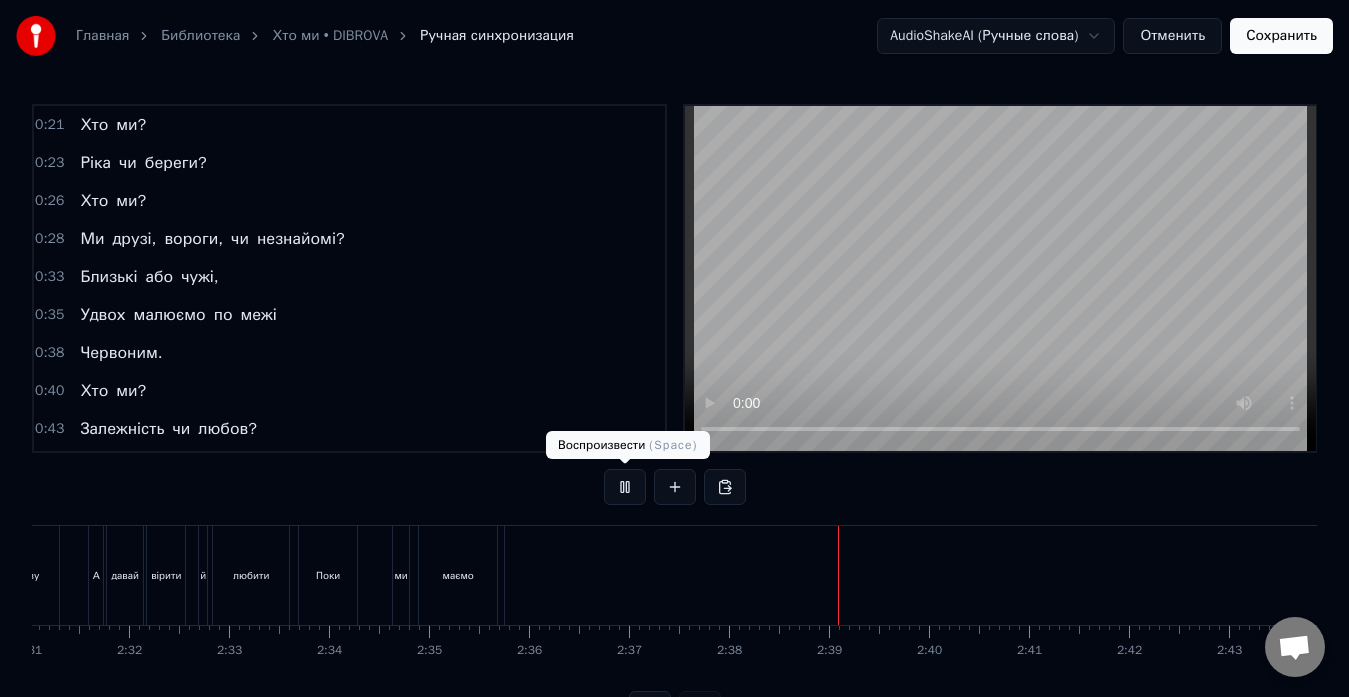 click at bounding box center (625, 487) 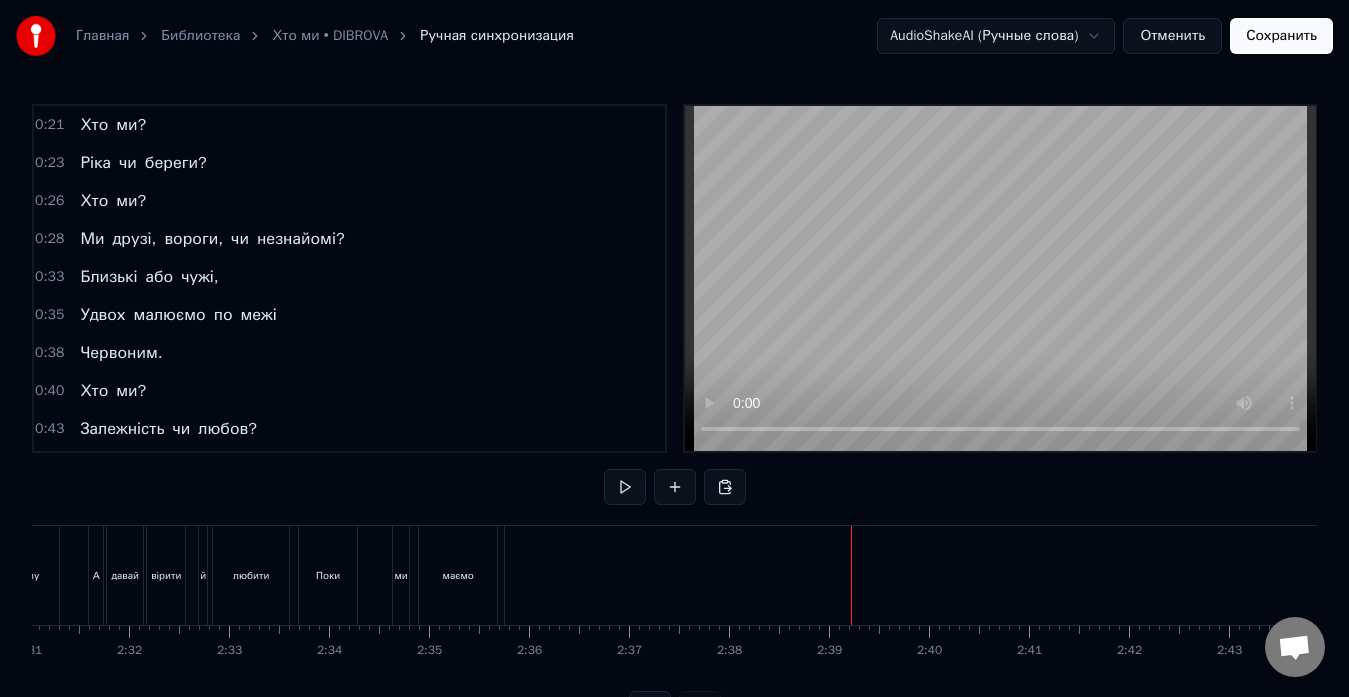 click on "час" at bounding box center [1451, 575] 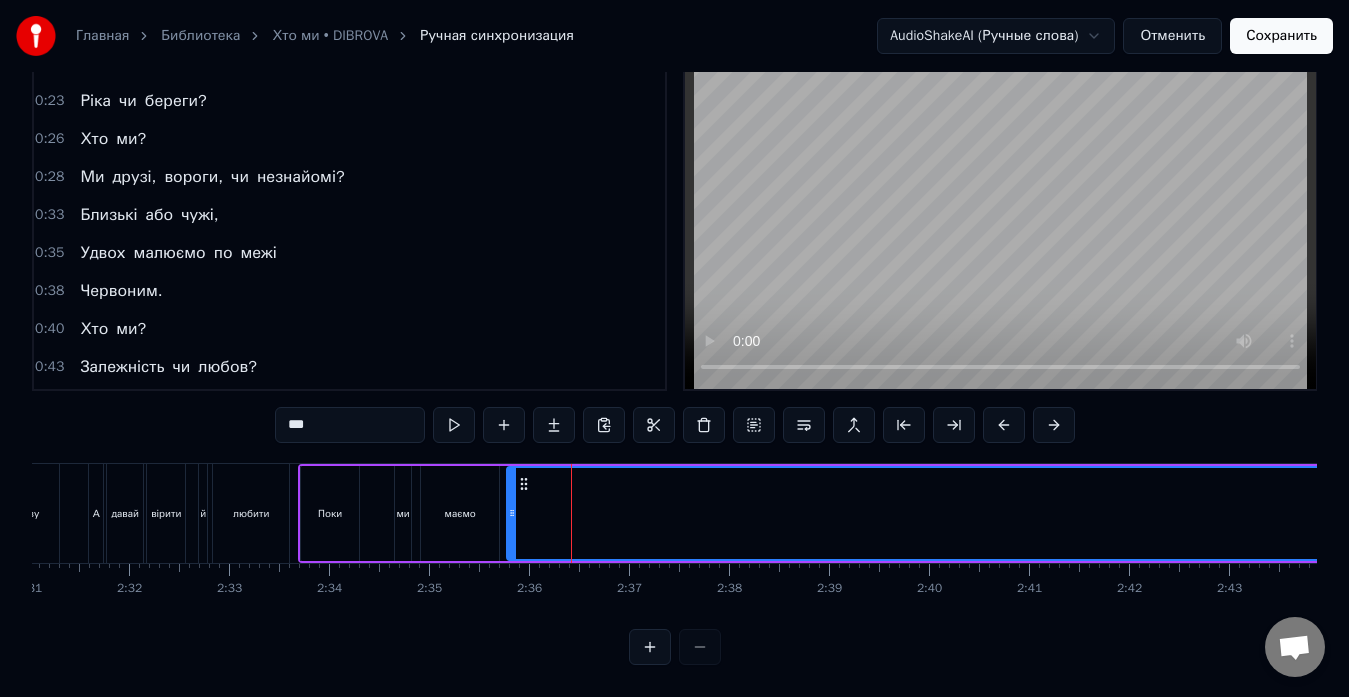 scroll, scrollTop: 79, scrollLeft: 0, axis: vertical 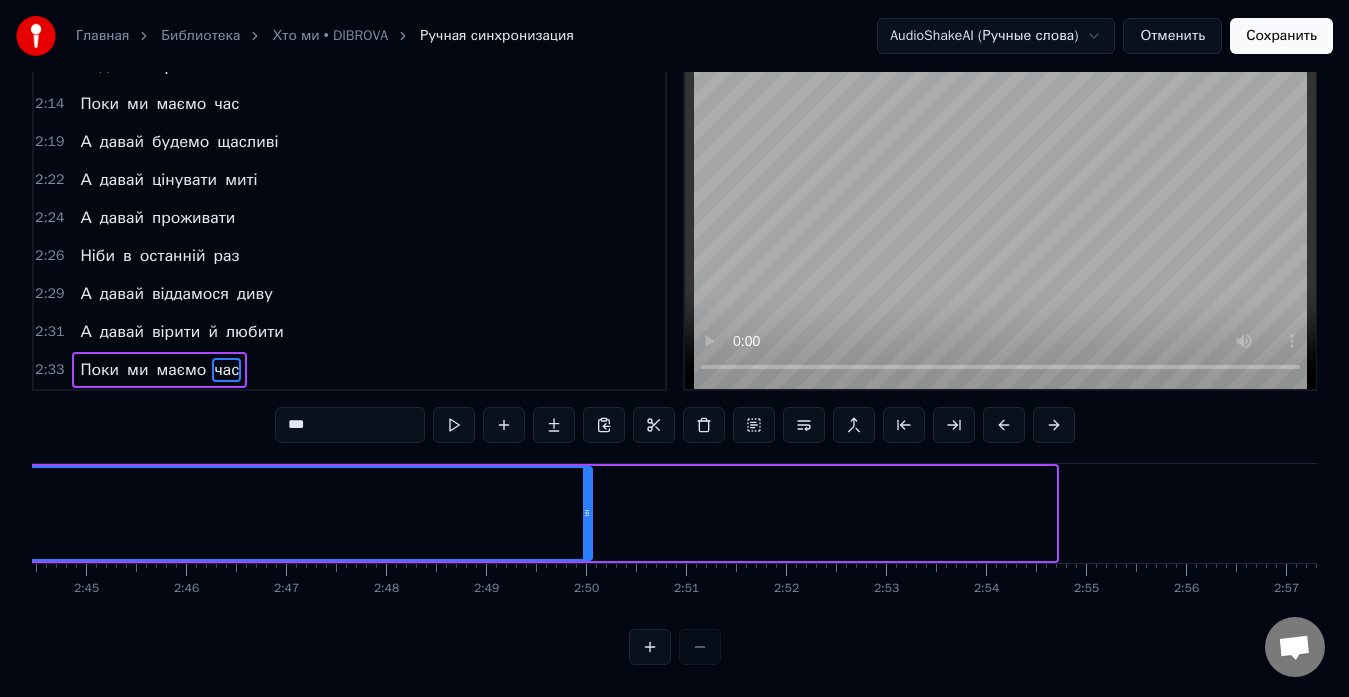 drag, startPoint x: 1053, startPoint y: 493, endPoint x: 296, endPoint y: 534, distance: 758.1095 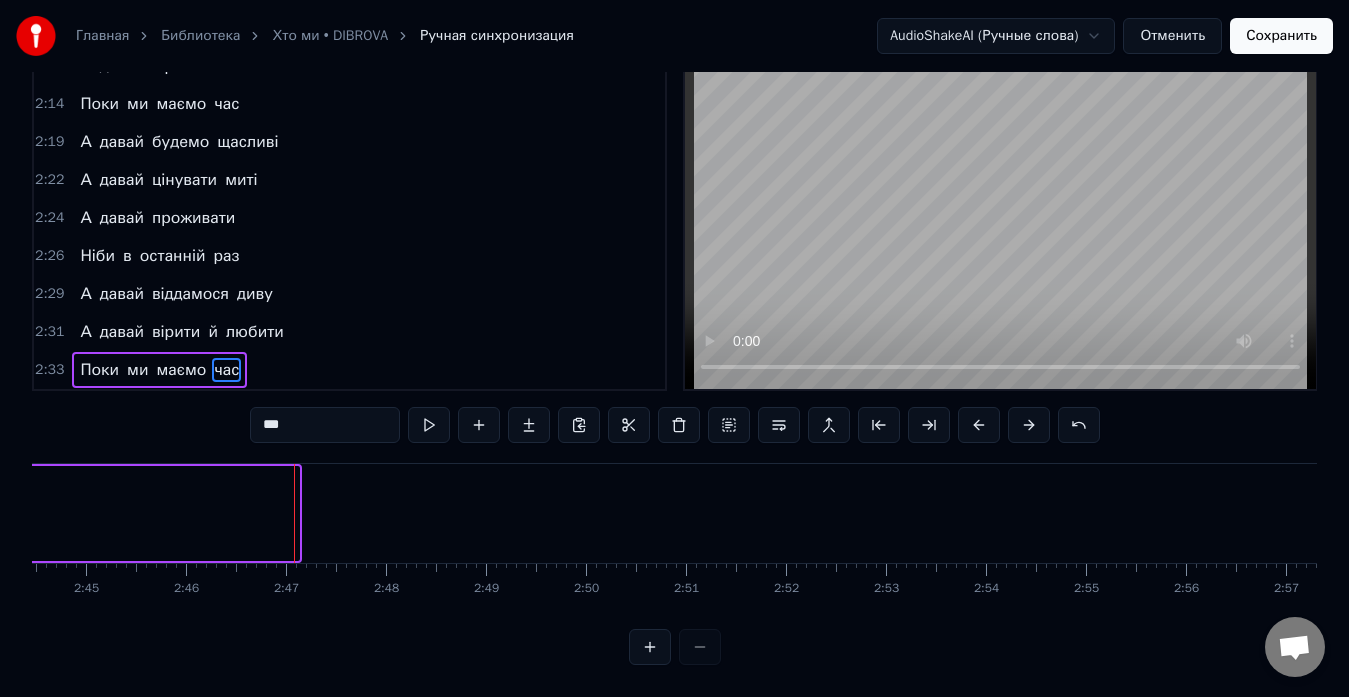 drag, startPoint x: 297, startPoint y: 514, endPoint x: 12, endPoint y: 512, distance: 285.00702 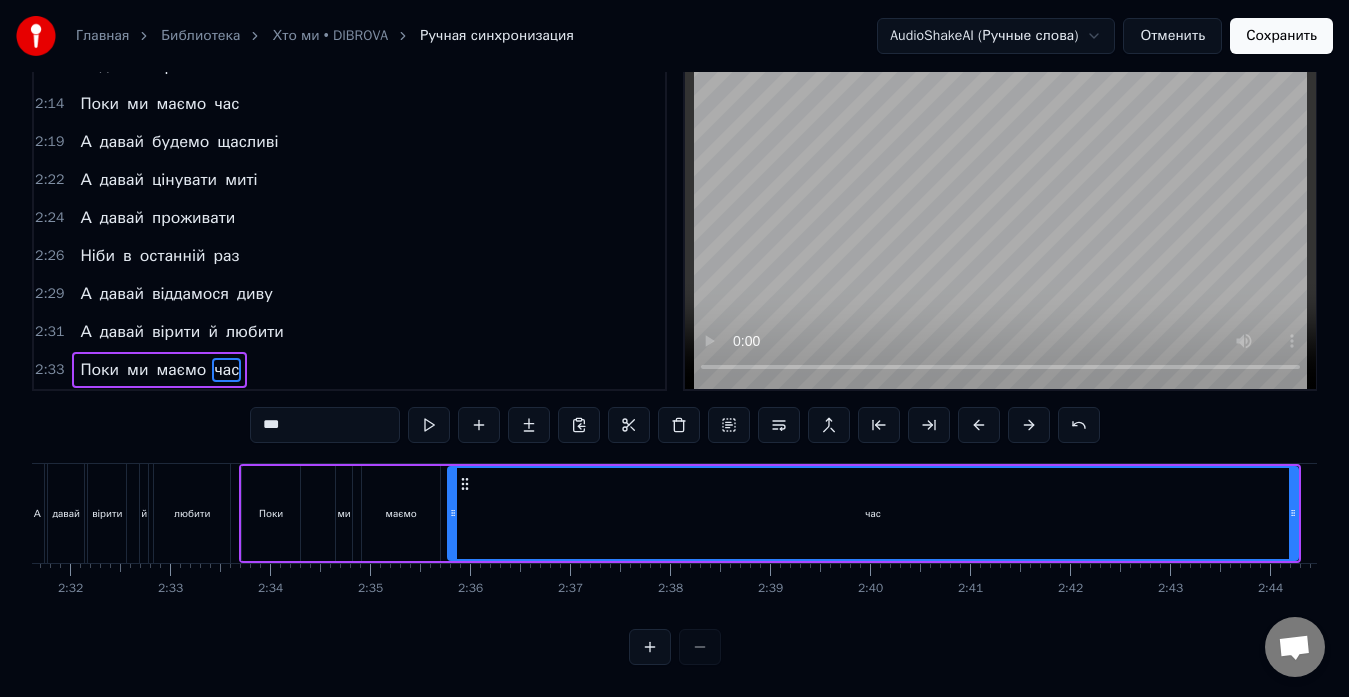 scroll, scrollTop: 0, scrollLeft: 15176, axis: horizontal 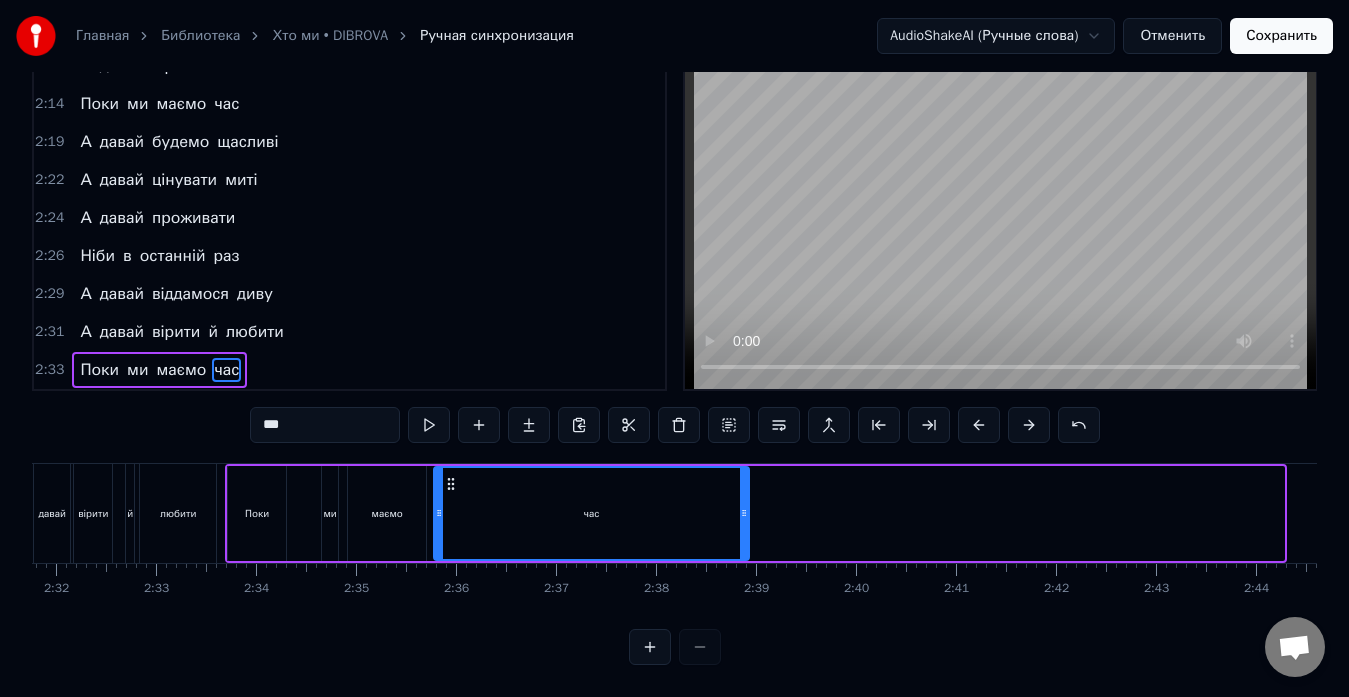 drag, startPoint x: 1281, startPoint y: 500, endPoint x: 666, endPoint y: 505, distance: 615.0203 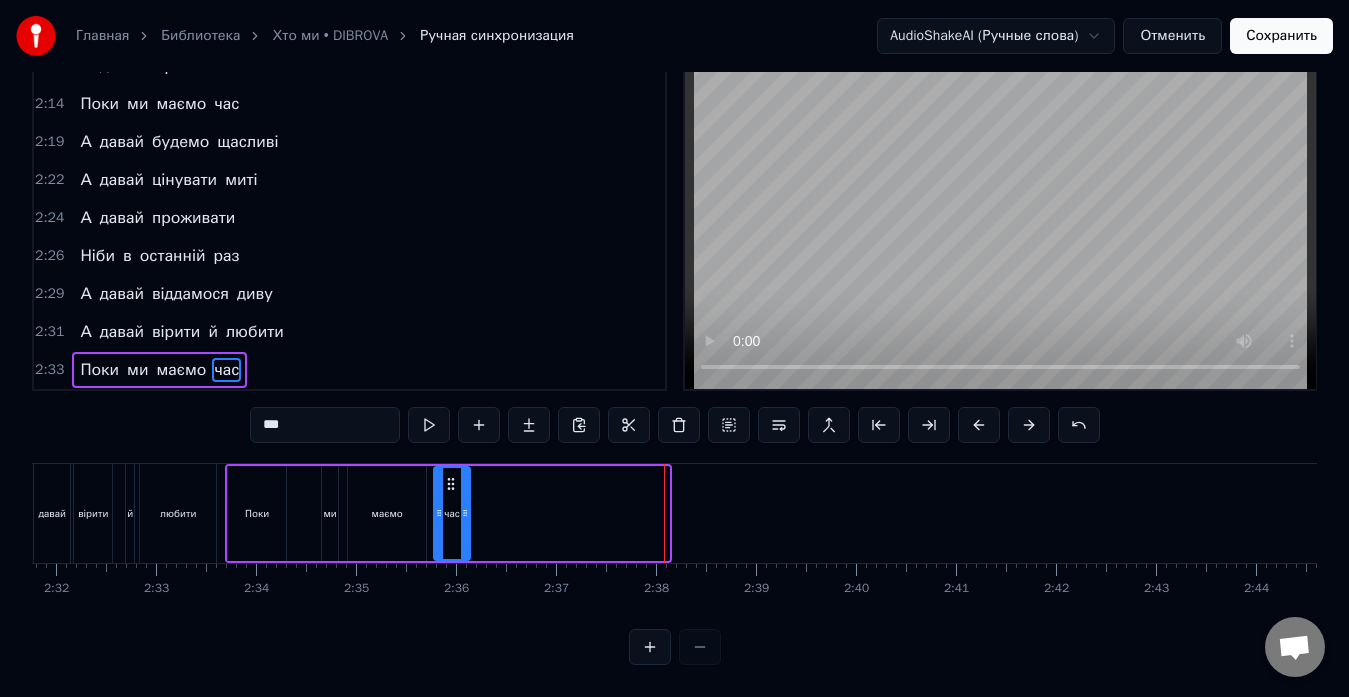 drag, startPoint x: 662, startPoint y: 511, endPoint x: 463, endPoint y: 535, distance: 200.44202 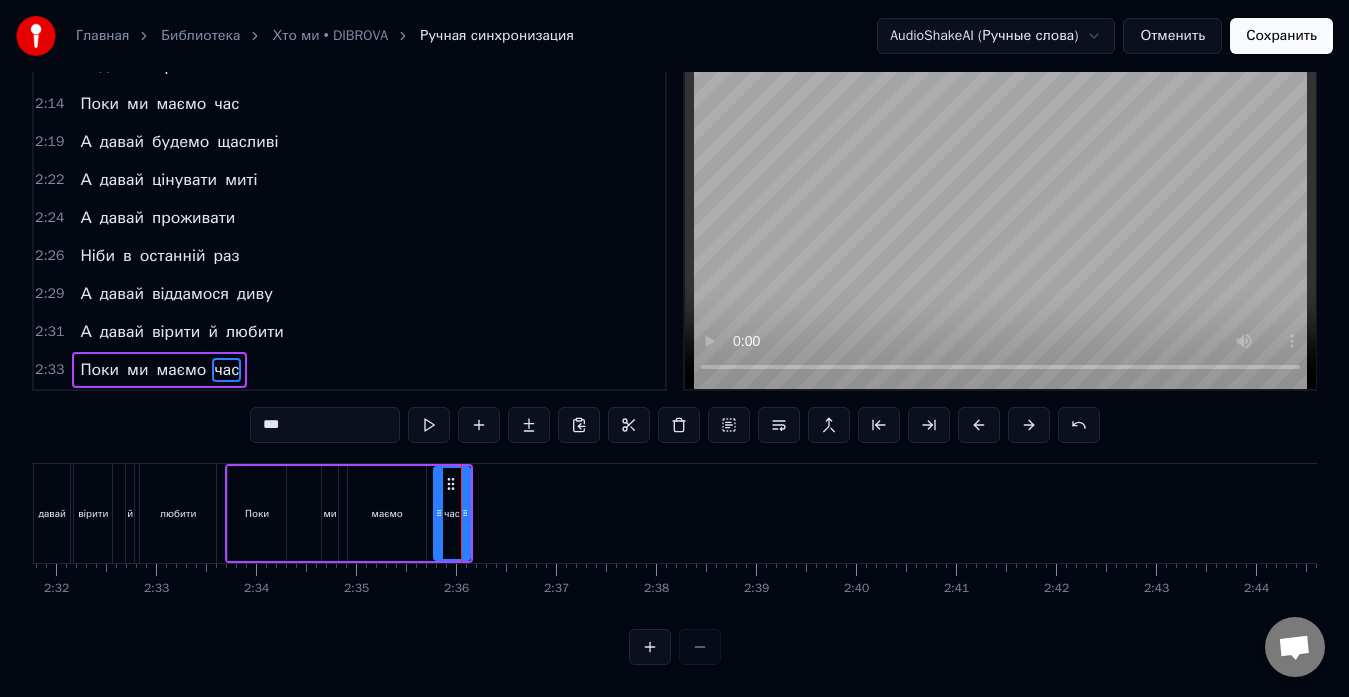 click on "А давай вірити й любити" at bounding box center (118, 513) 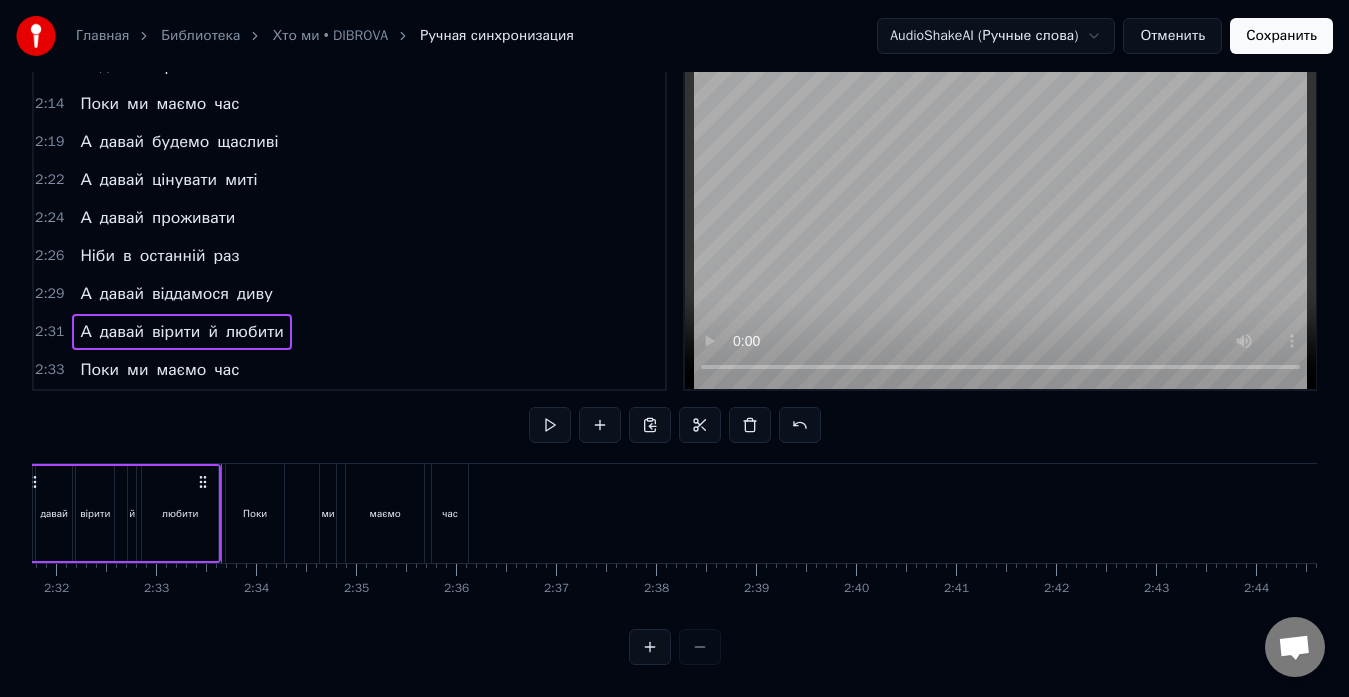 click on "А давай вірити й любити" at bounding box center [118, 513] 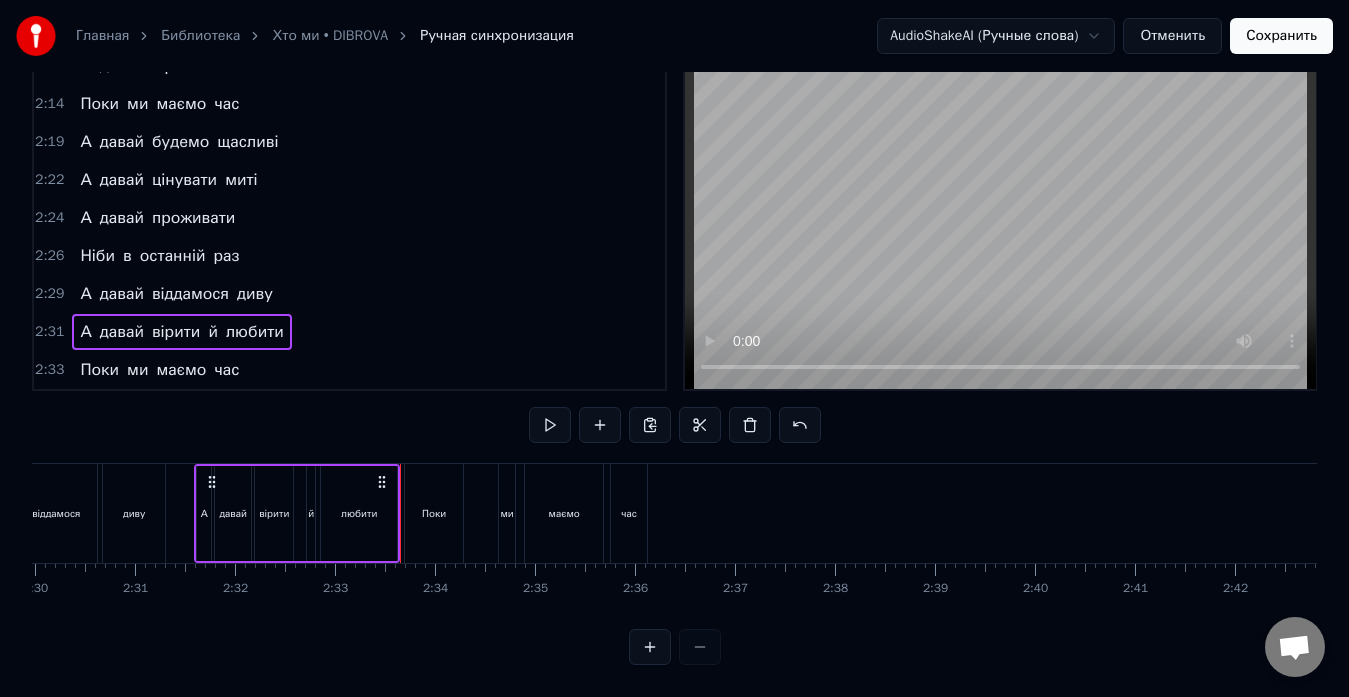 scroll, scrollTop: 0, scrollLeft: 14976, axis: horizontal 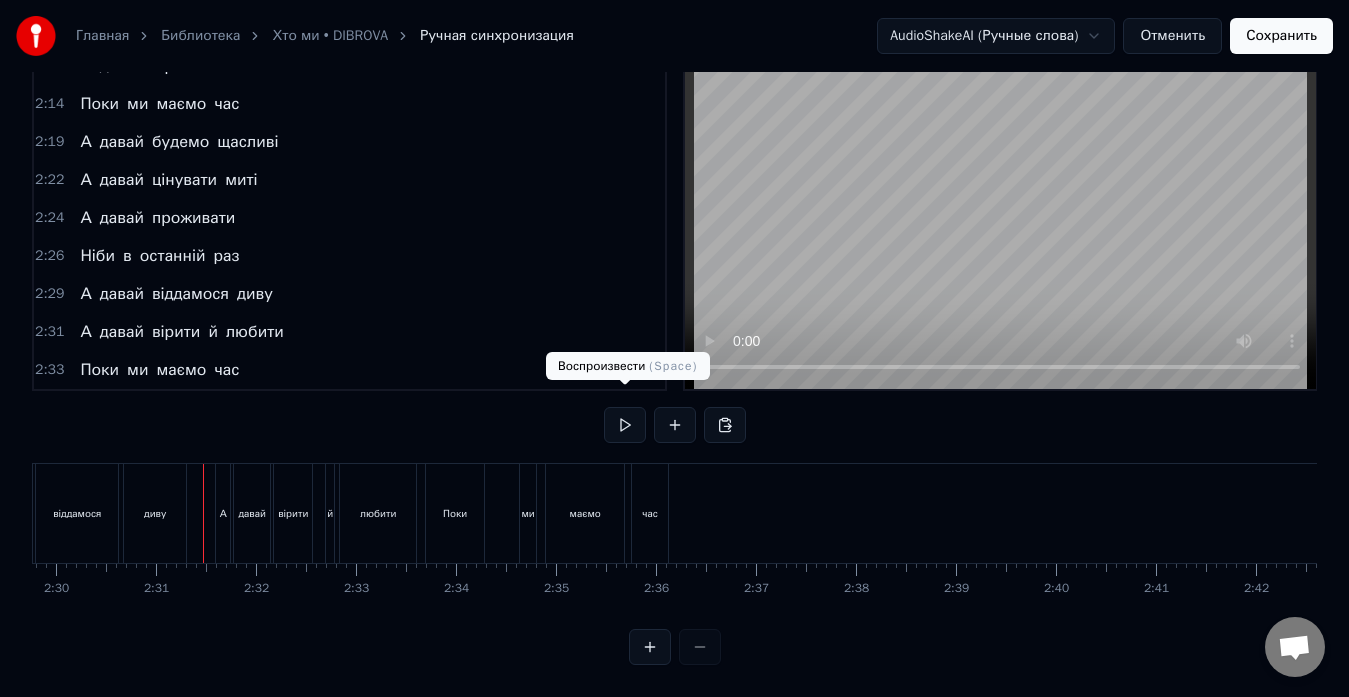 click at bounding box center (625, 425) 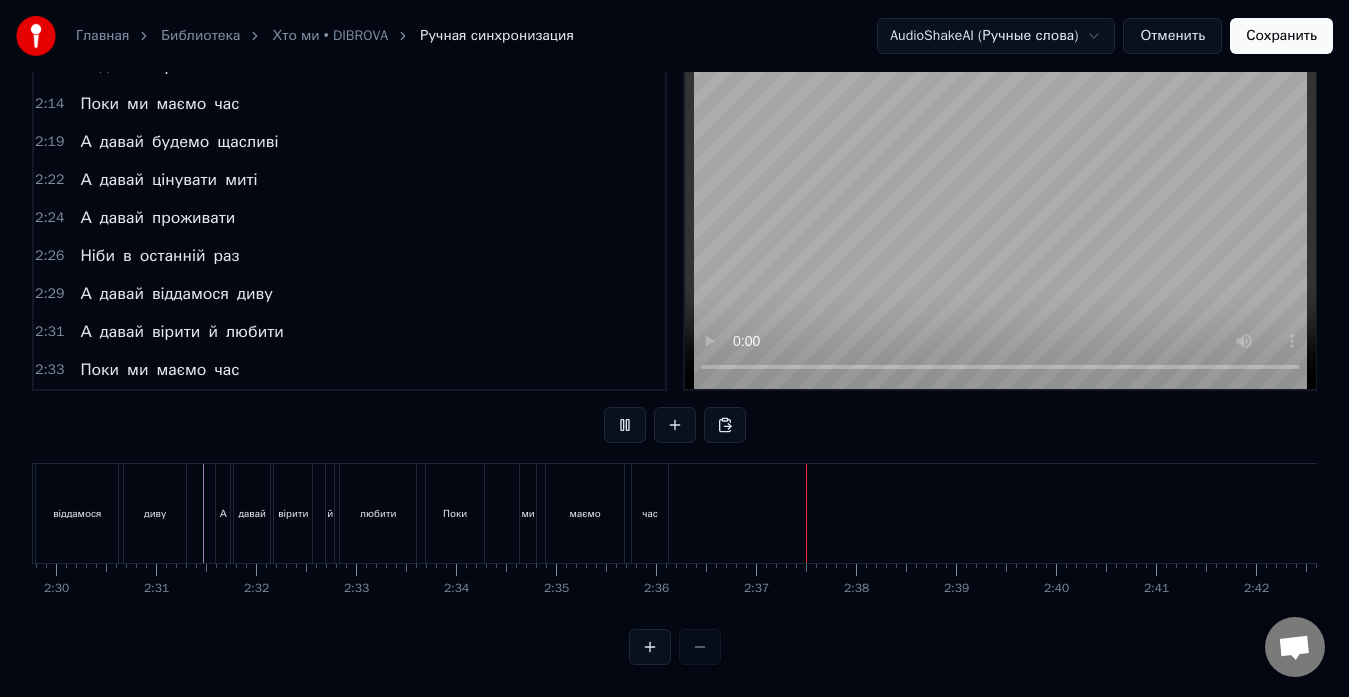 click at bounding box center [625, 425] 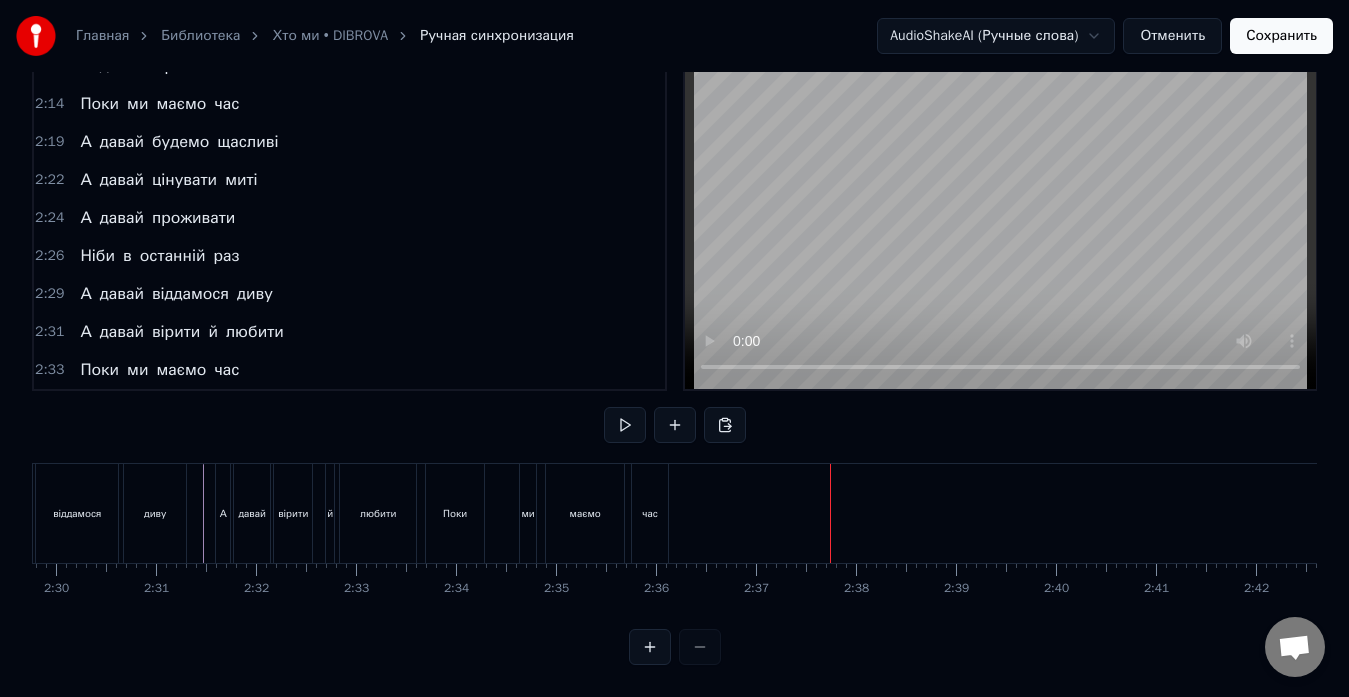click on "час" at bounding box center (650, 513) 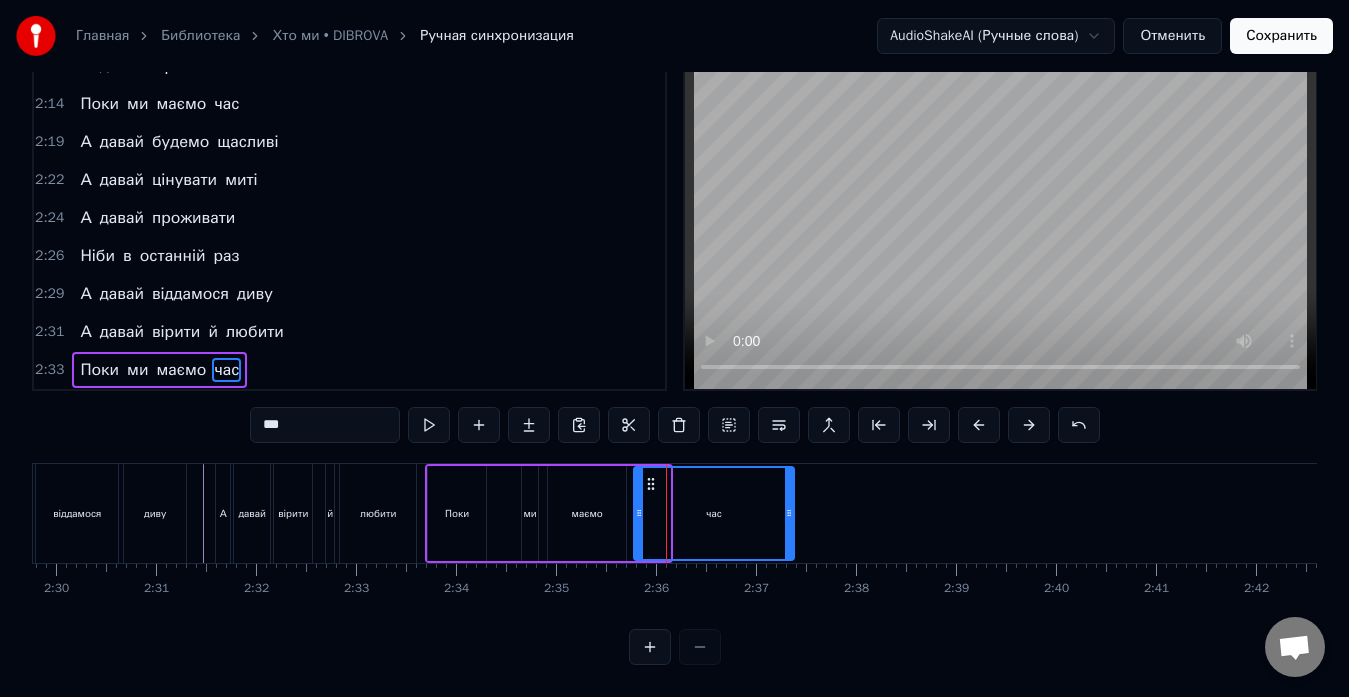 drag, startPoint x: 667, startPoint y: 495, endPoint x: 791, endPoint y: 486, distance: 124.32619 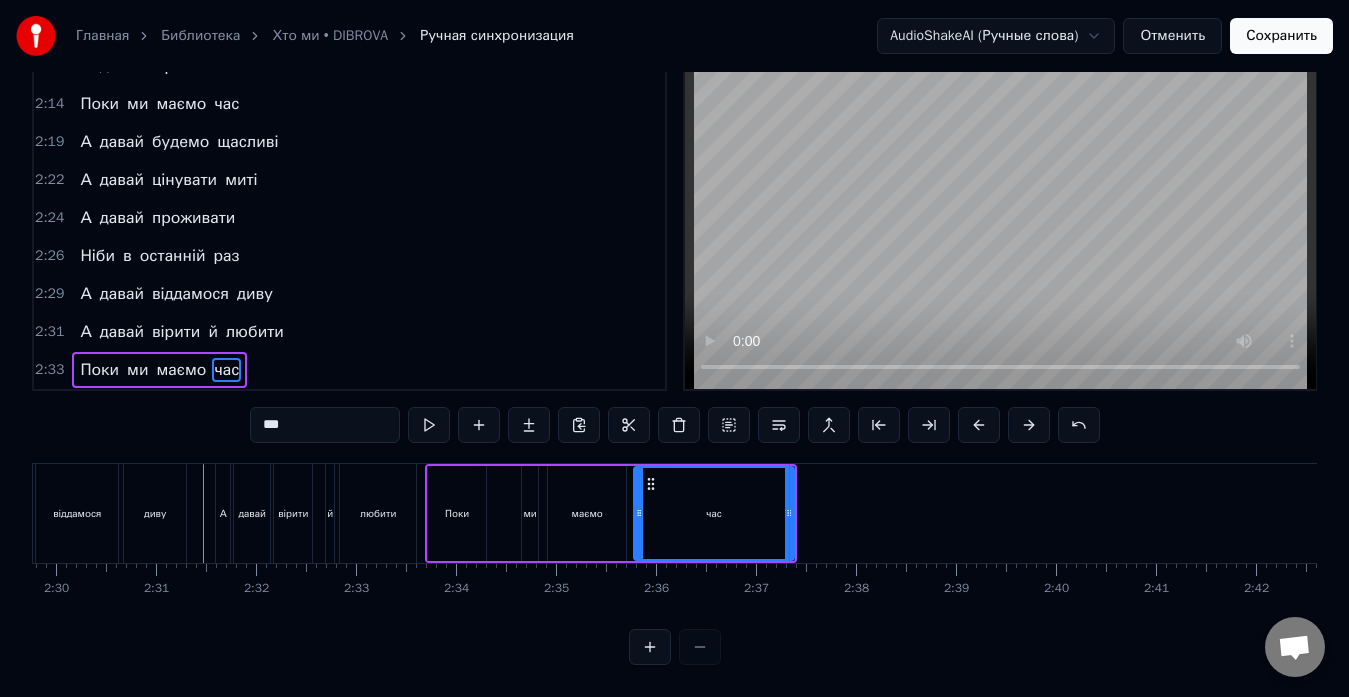 click on "А давай віддамося диву" at bounding box center [85, 513] 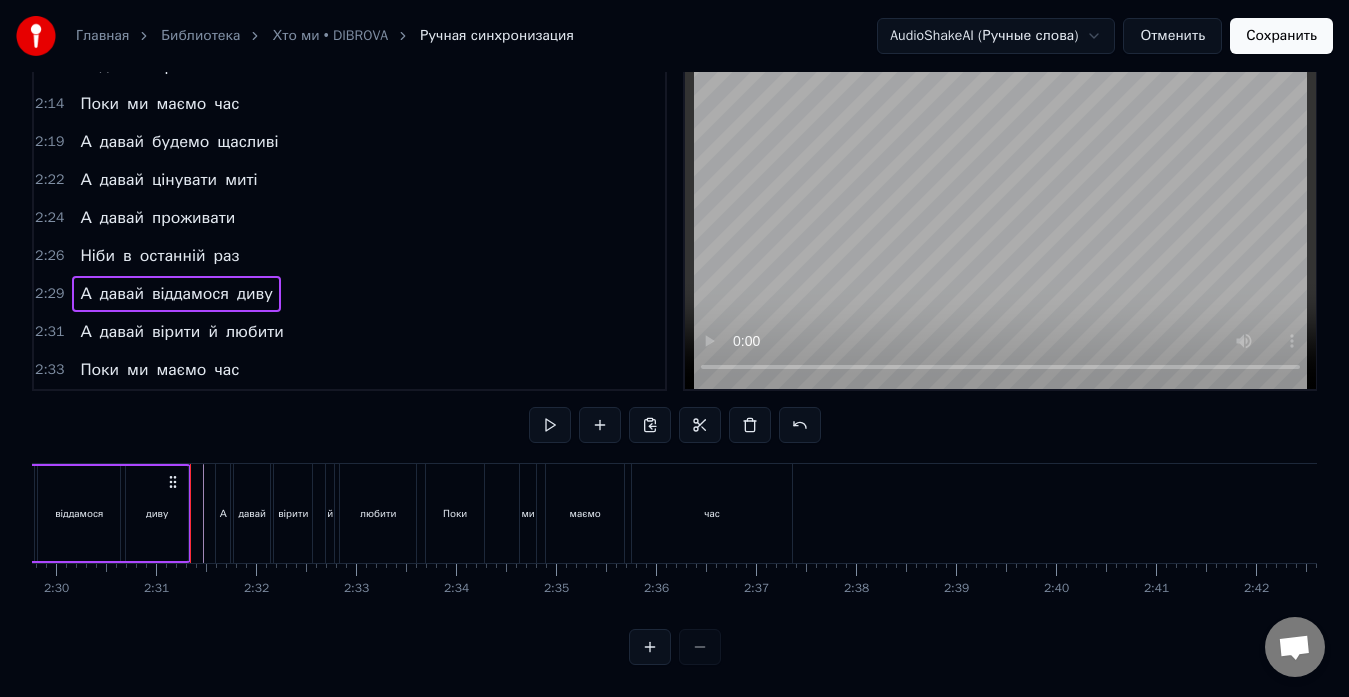 click at bounding box center (-5808, 513) 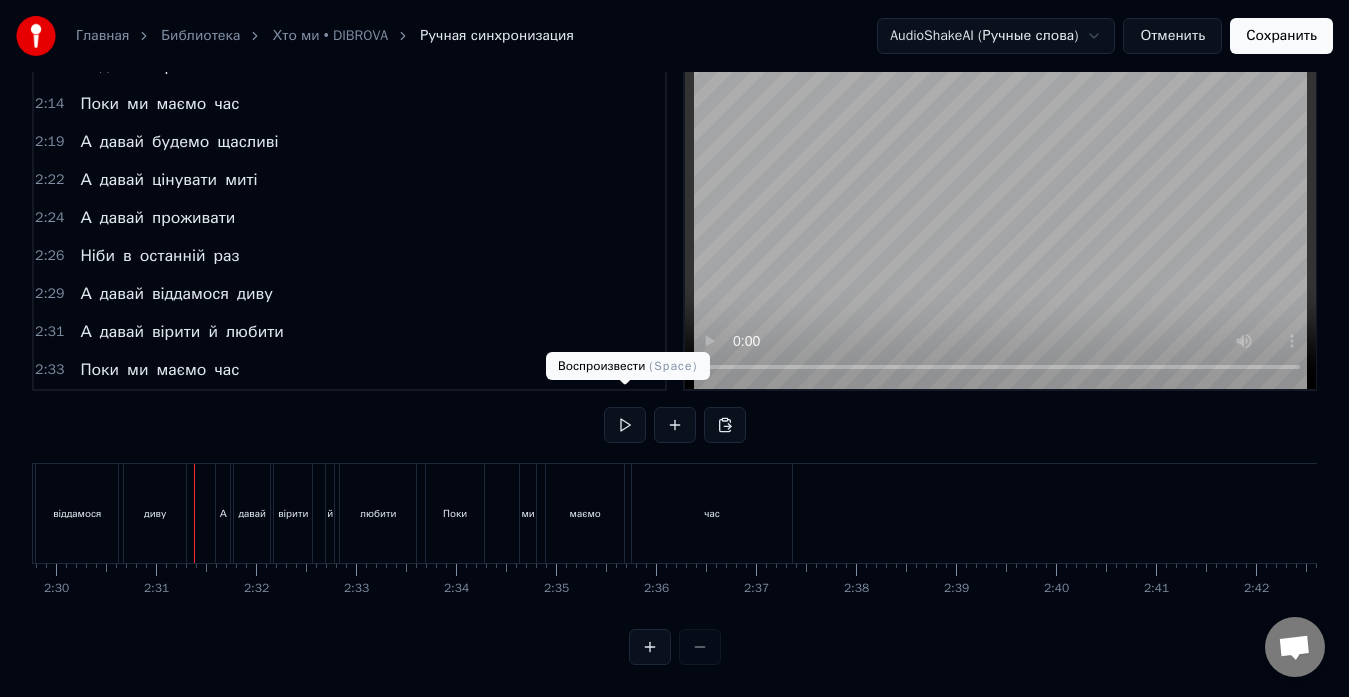 click at bounding box center (625, 425) 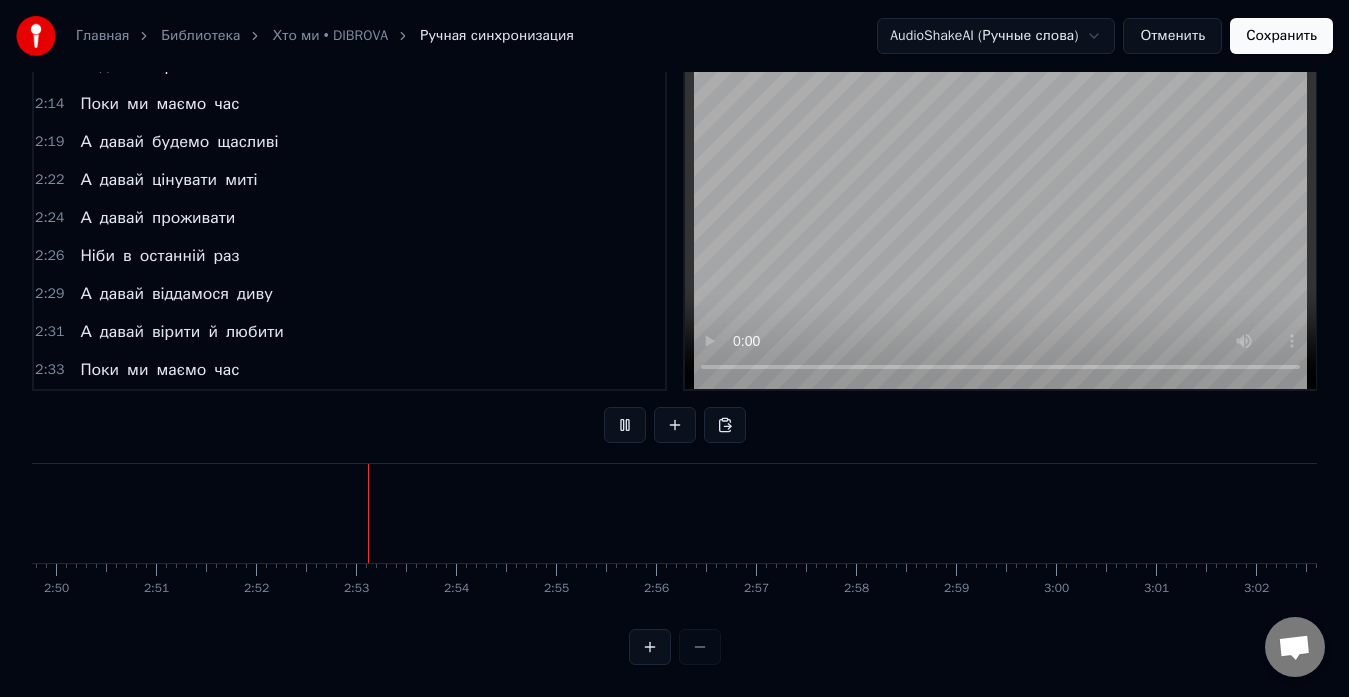 scroll, scrollTop: 0, scrollLeft: 16987, axis: horizontal 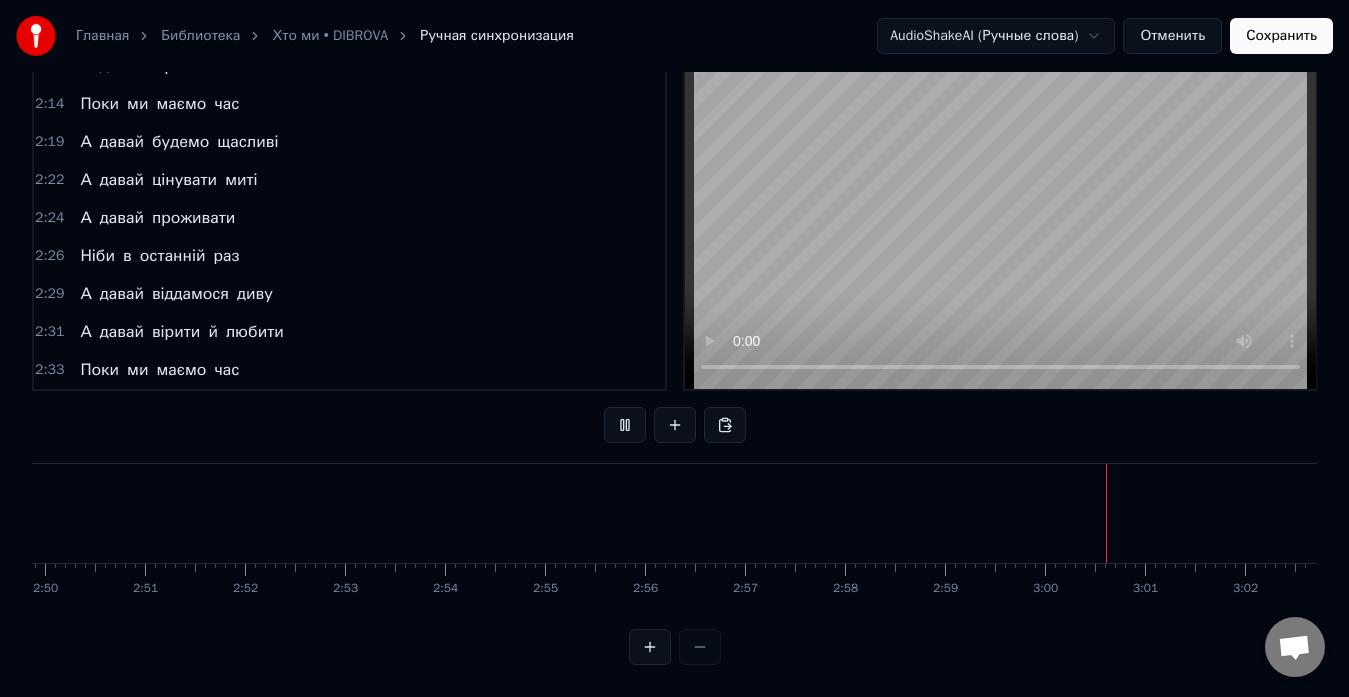 click on "Сохранить" at bounding box center (1281, 36) 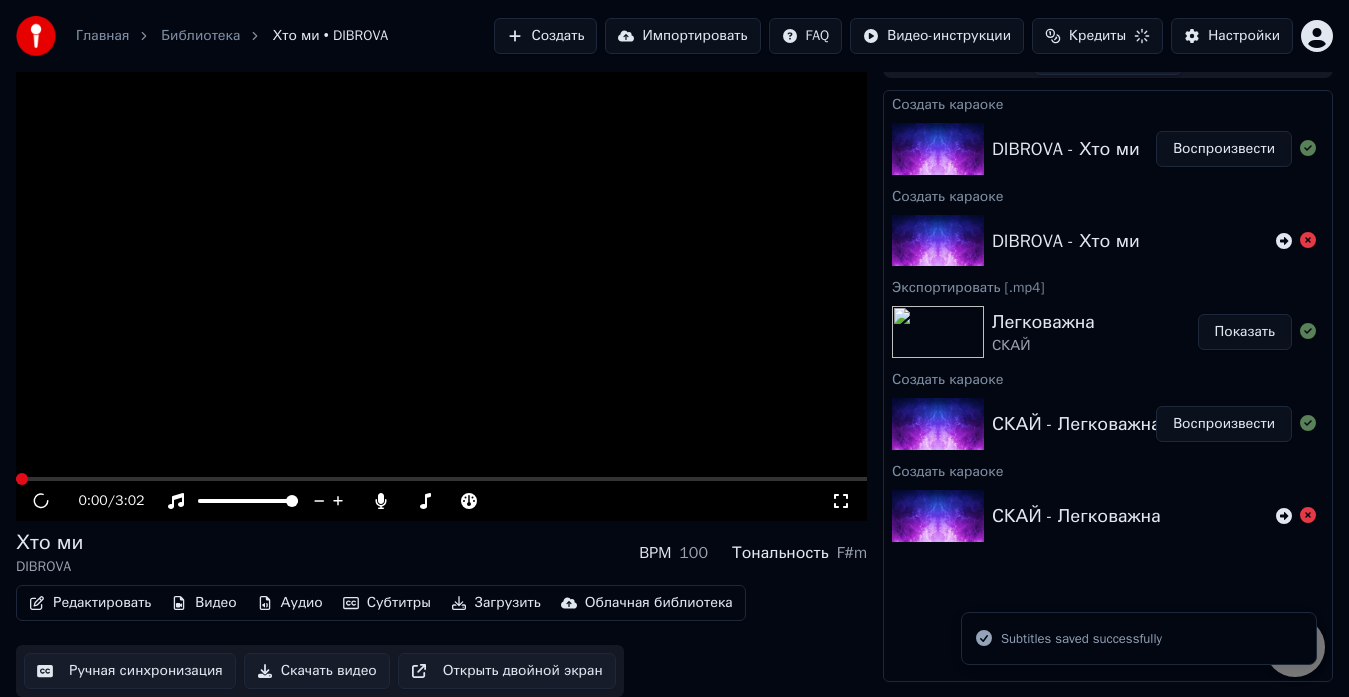scroll, scrollTop: 30, scrollLeft: 0, axis: vertical 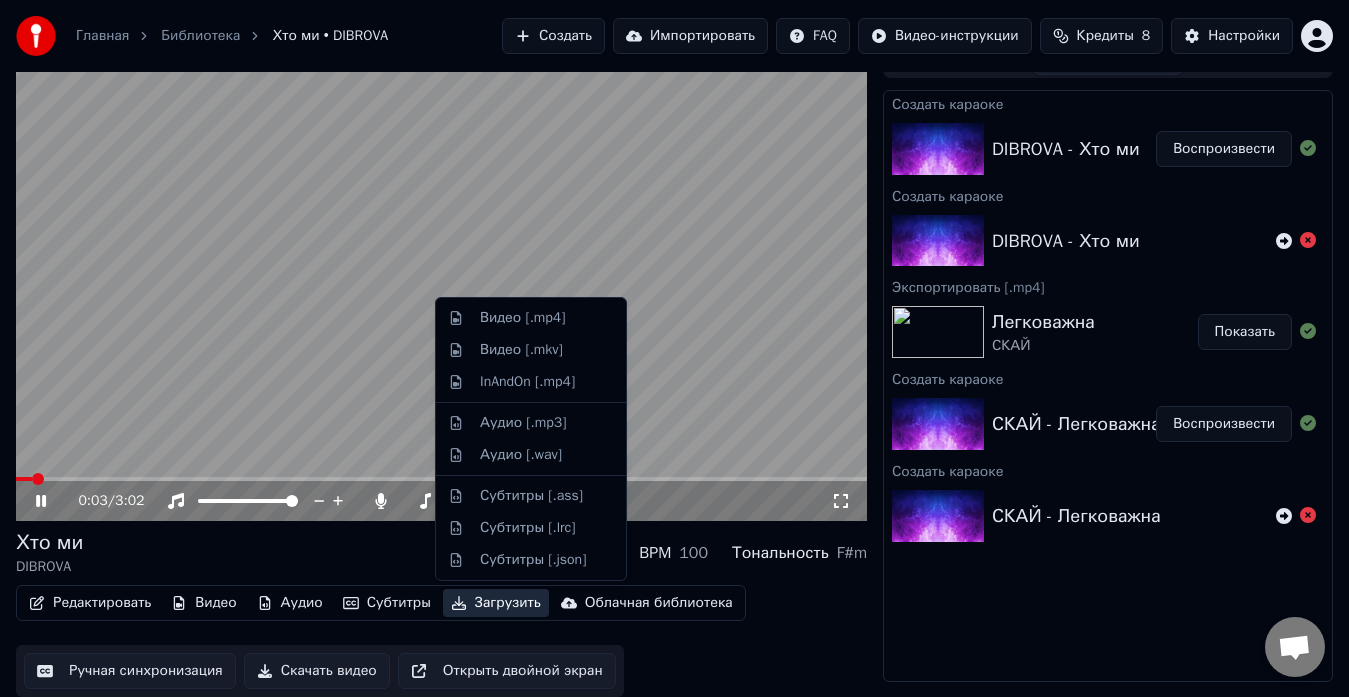 click on "Загрузить" at bounding box center (496, 603) 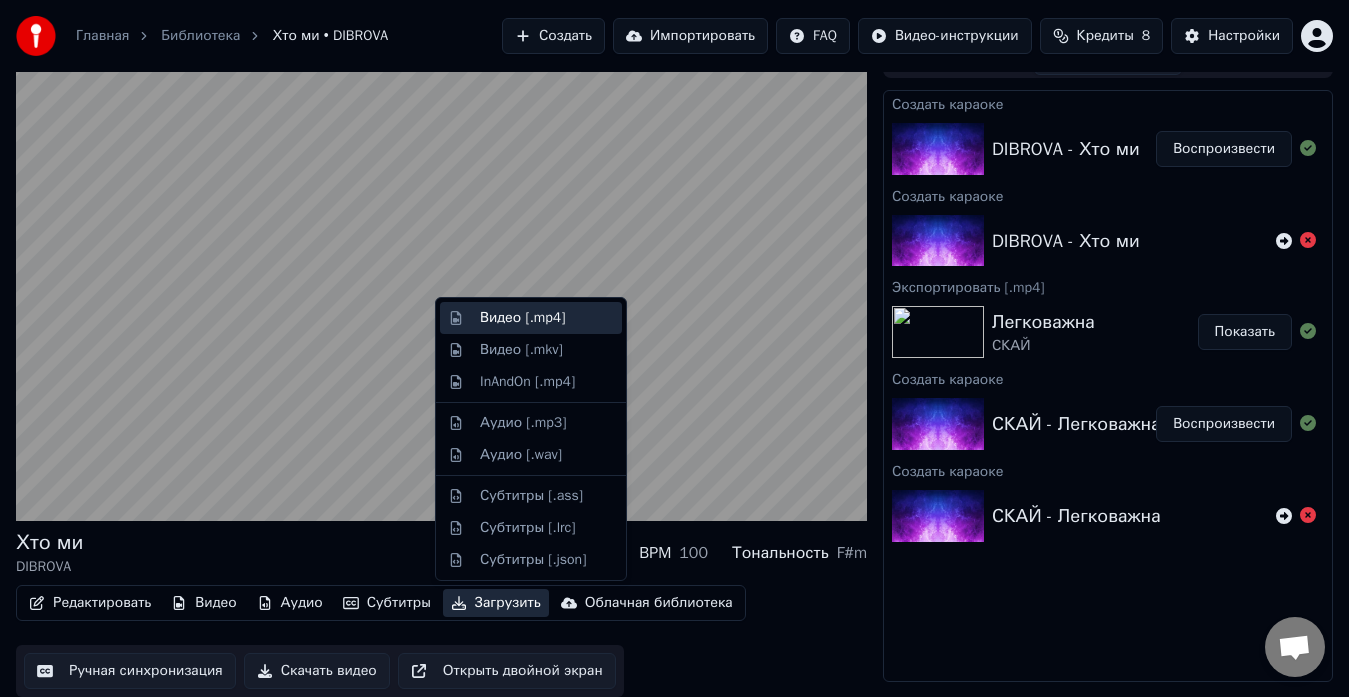 click on "Видео [.mp4]" at bounding box center (522, 318) 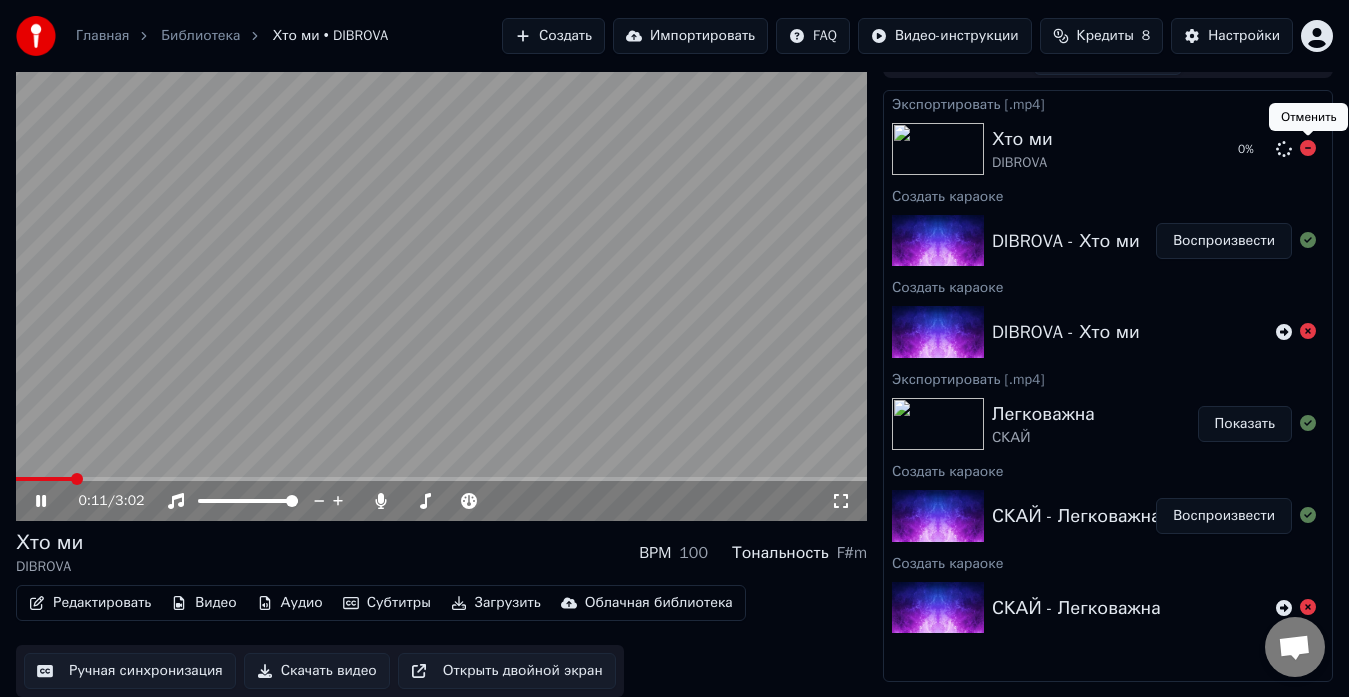click 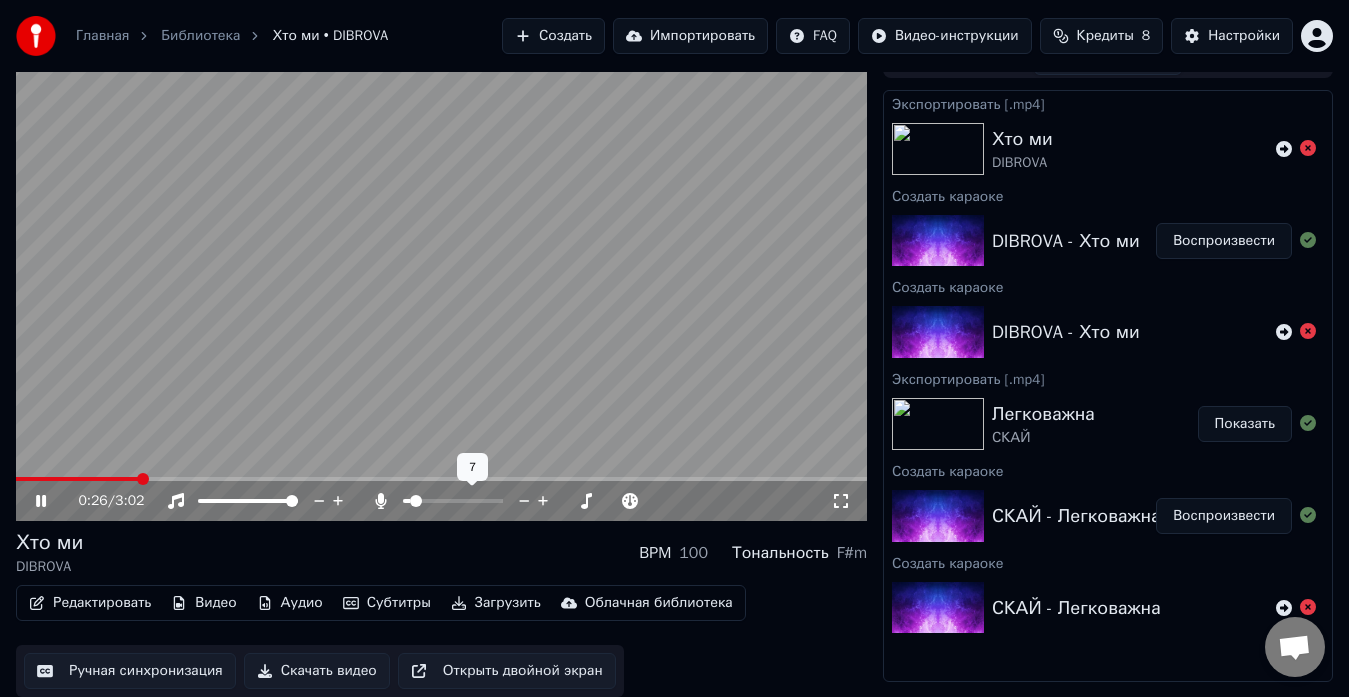 click at bounding box center [416, 501] 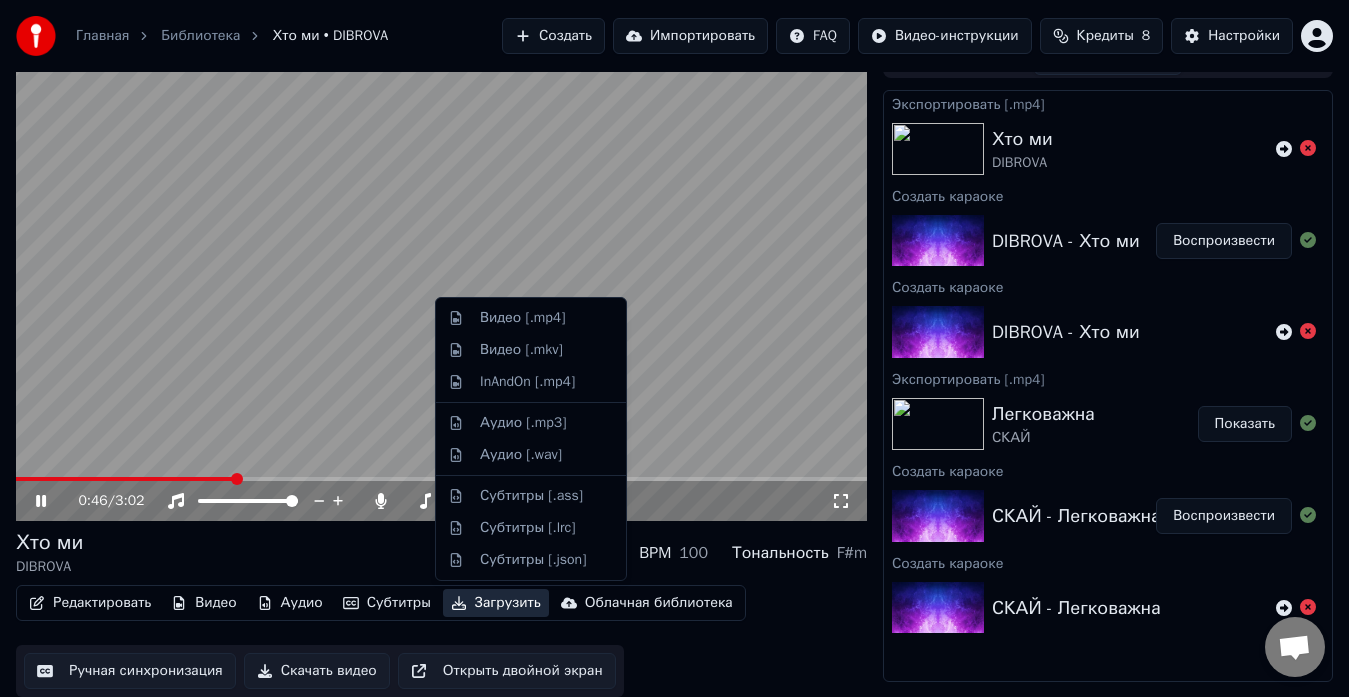 click on "Загрузить" at bounding box center [496, 603] 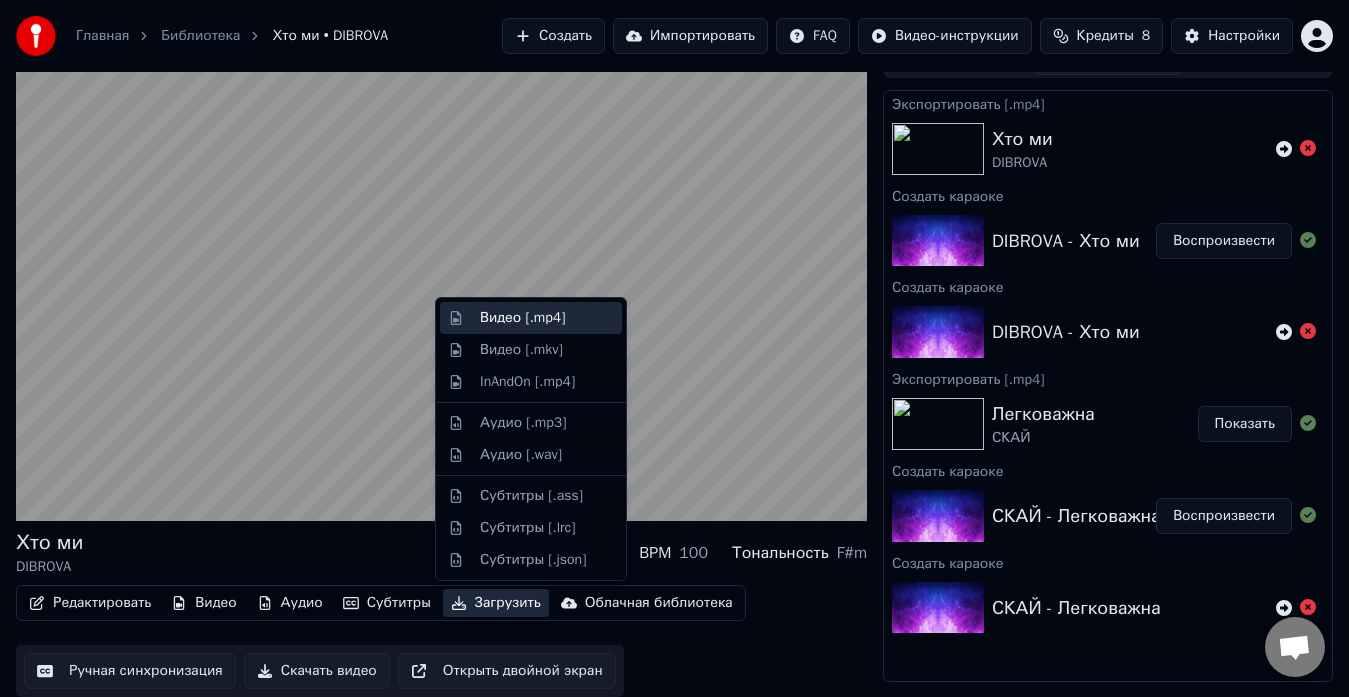click on "Видео [.mp4]" at bounding box center (522, 318) 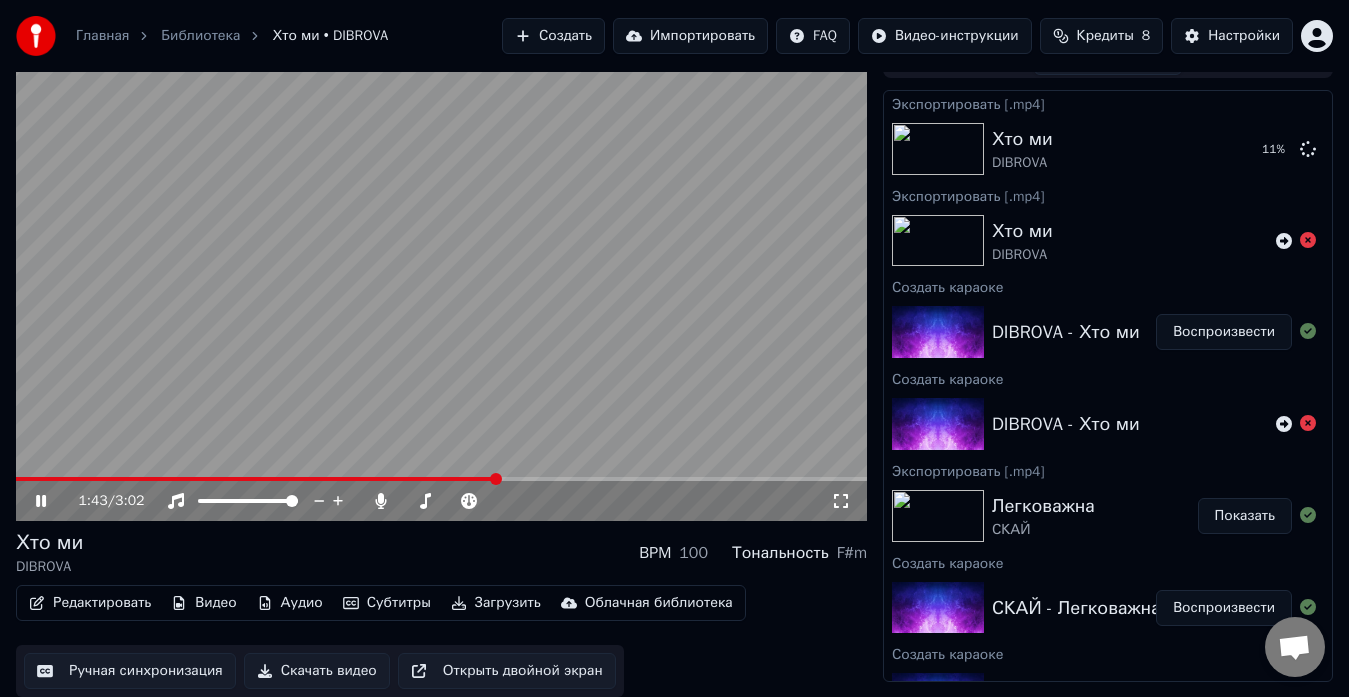 click 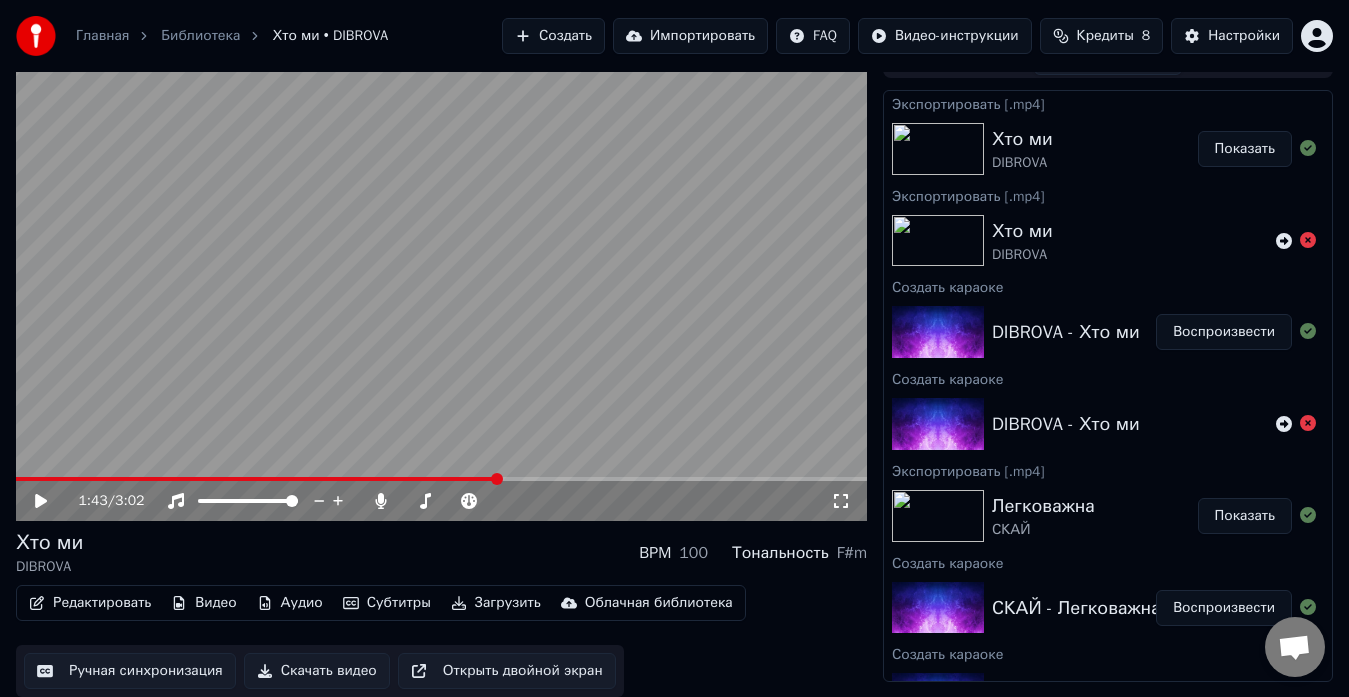 click on "Показать" at bounding box center (1245, 149) 